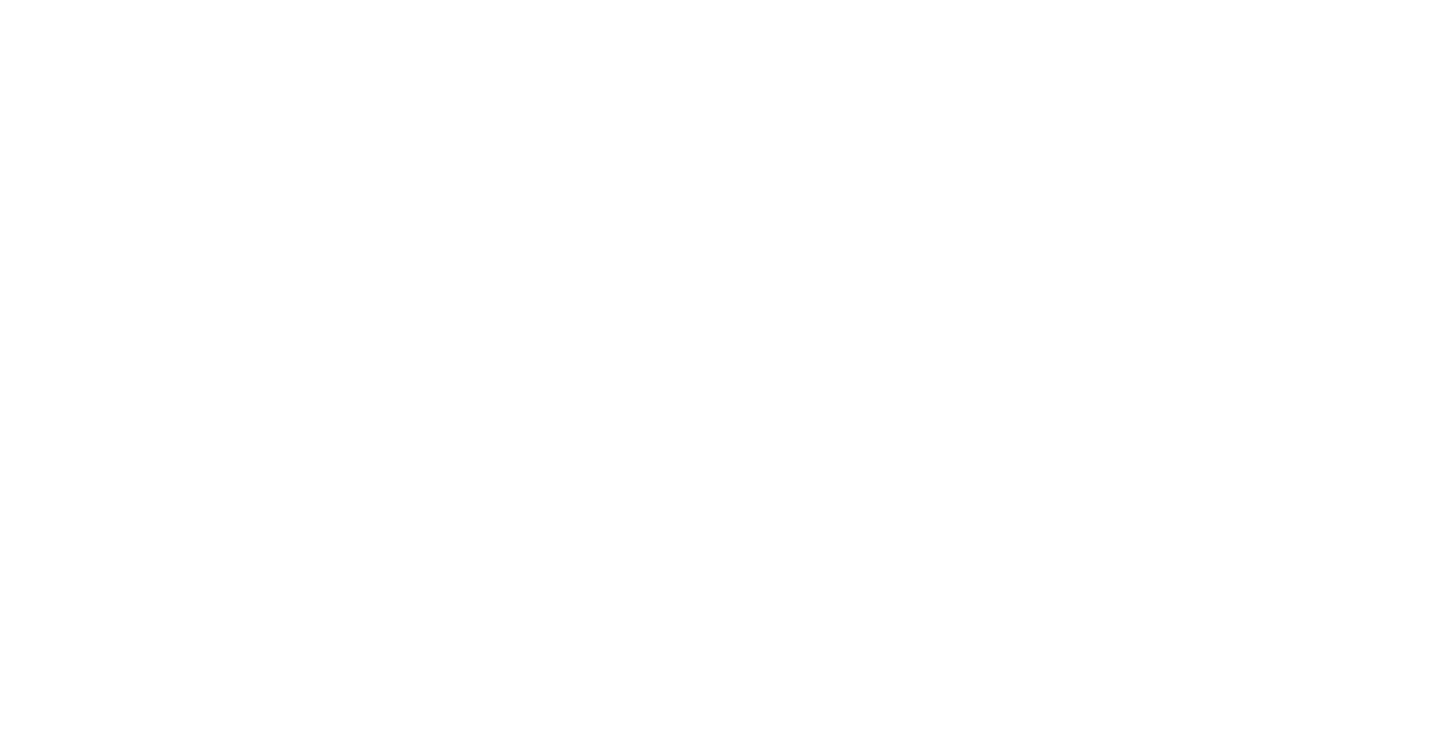 scroll, scrollTop: 0, scrollLeft: 0, axis: both 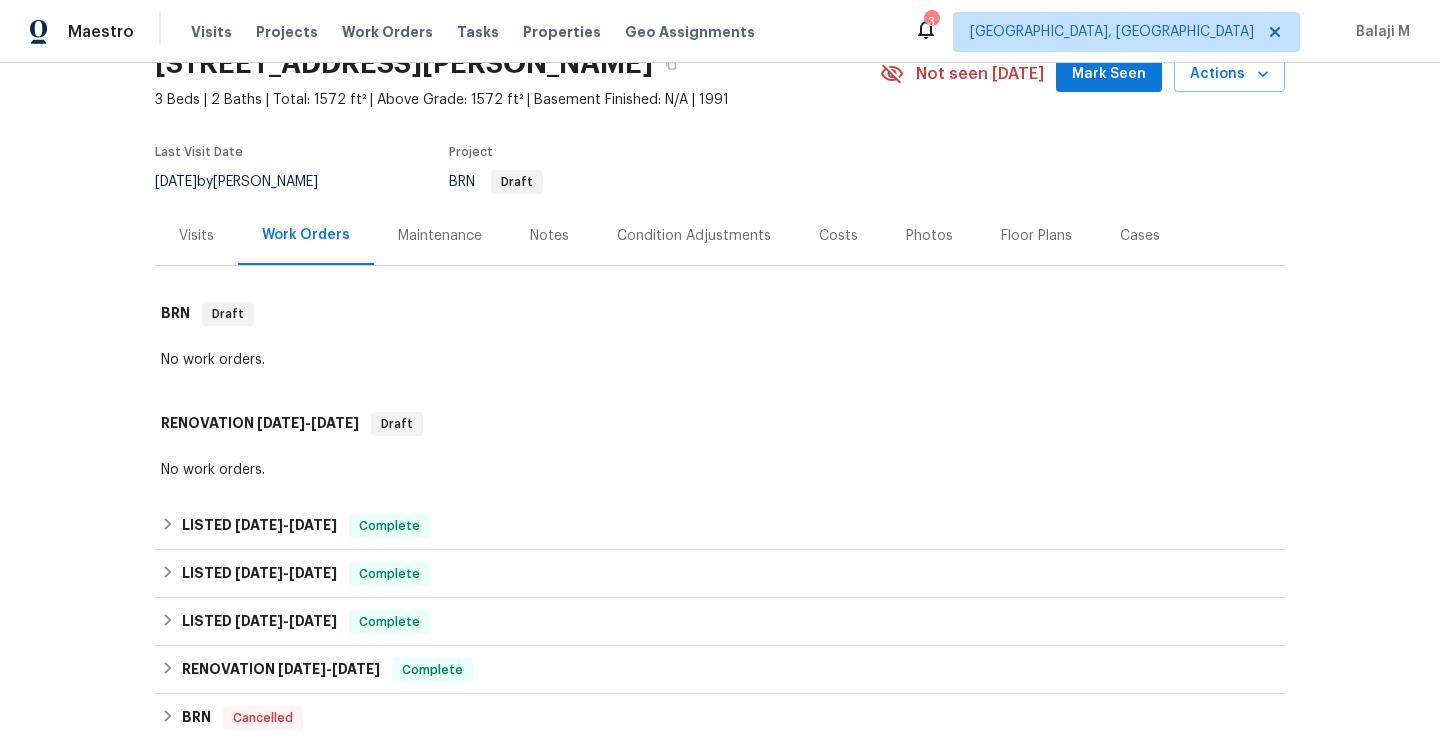 click on "Maintenance" at bounding box center [440, 236] 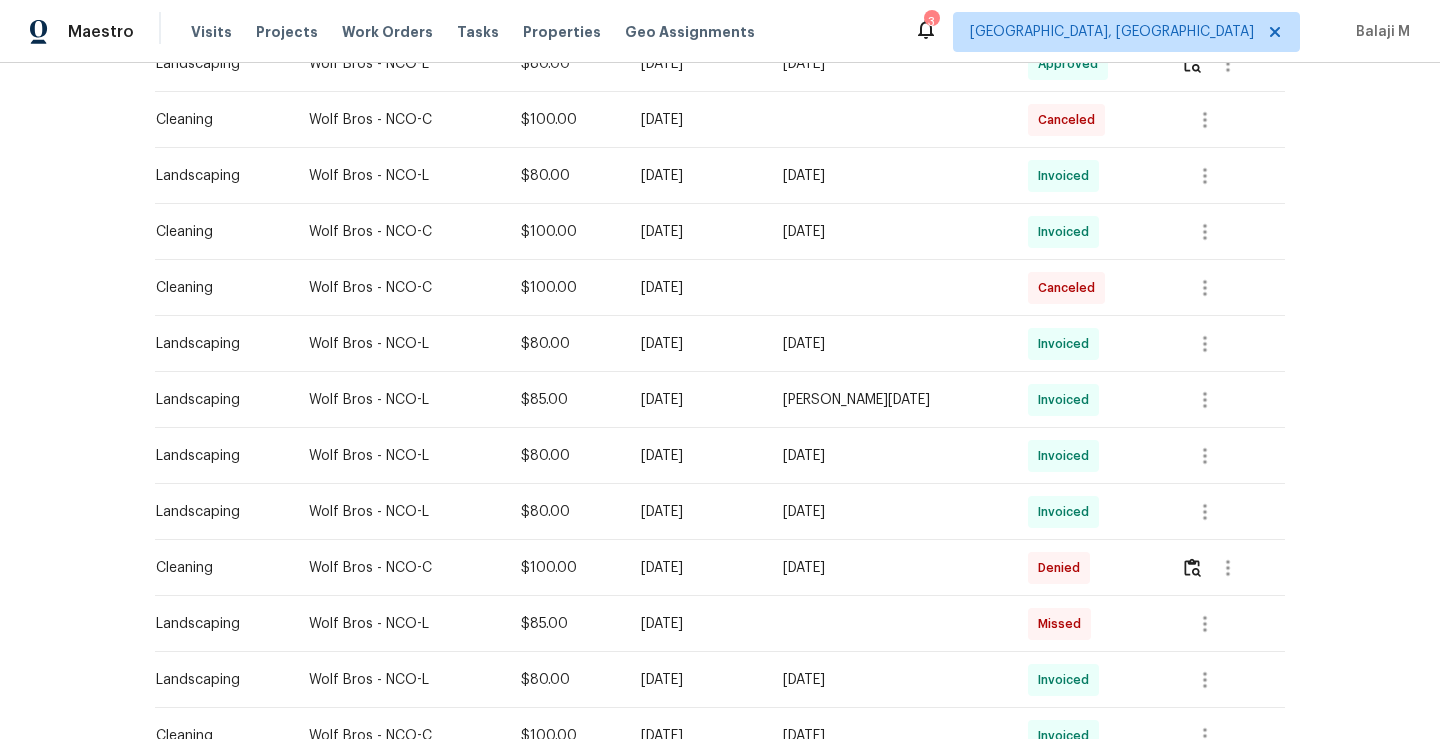 scroll, scrollTop: 500, scrollLeft: 0, axis: vertical 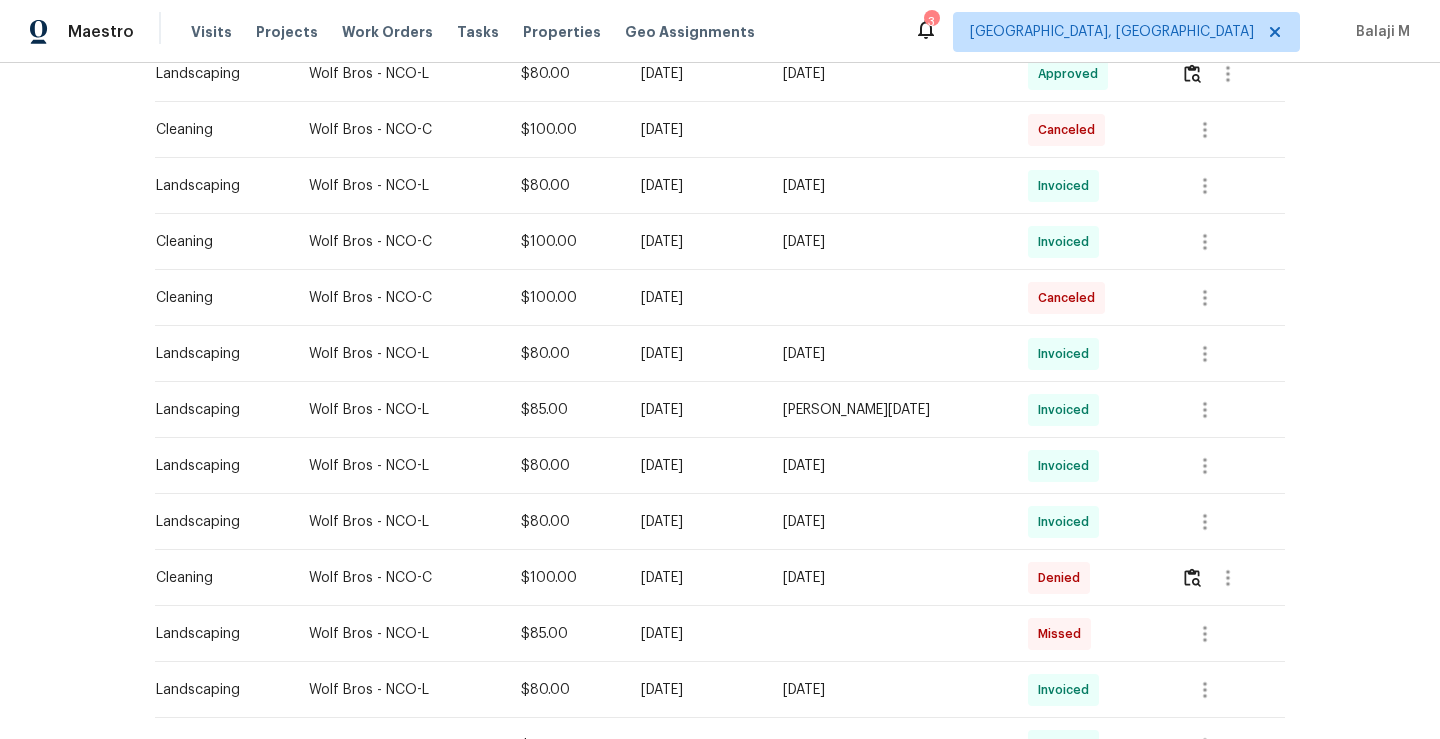 click on "Mon, Jun 16 2025" at bounding box center [889, 242] 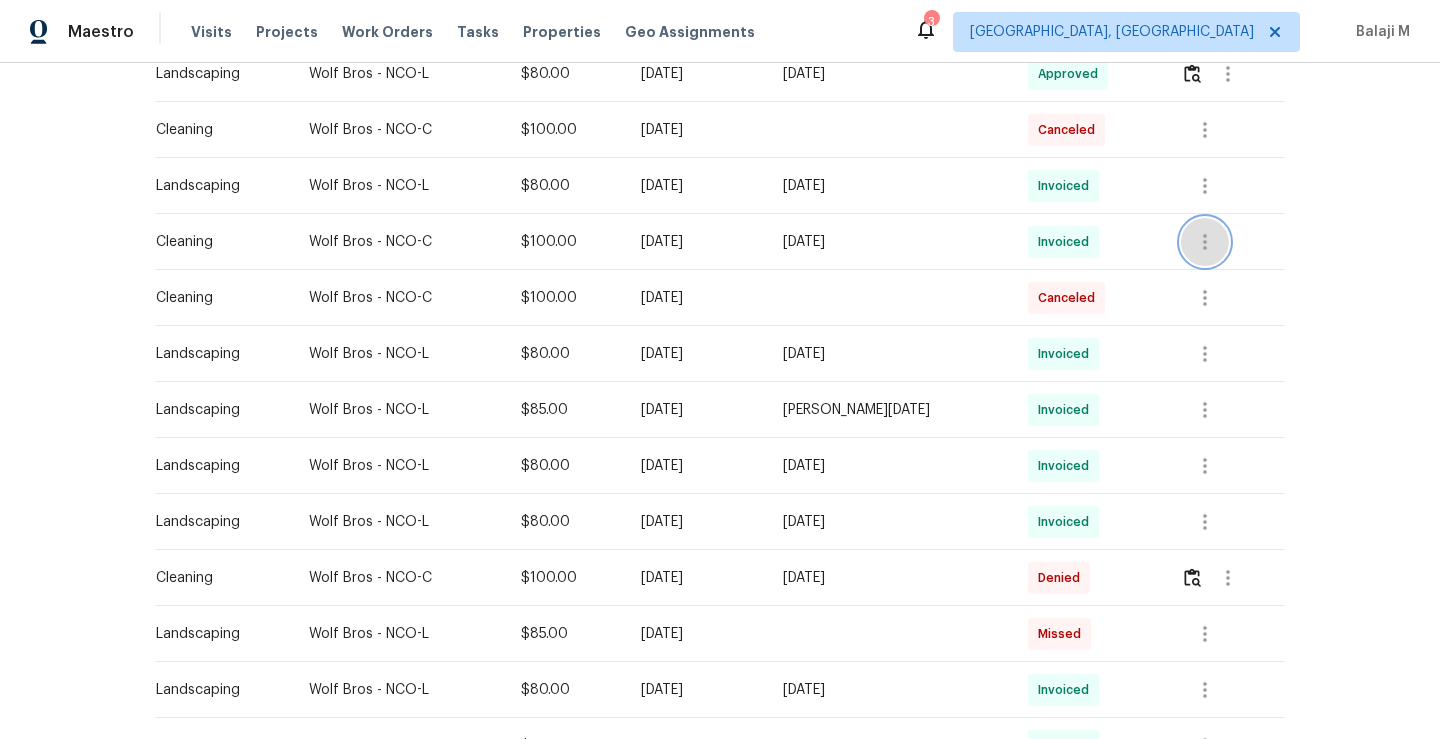 click at bounding box center (1205, 242) 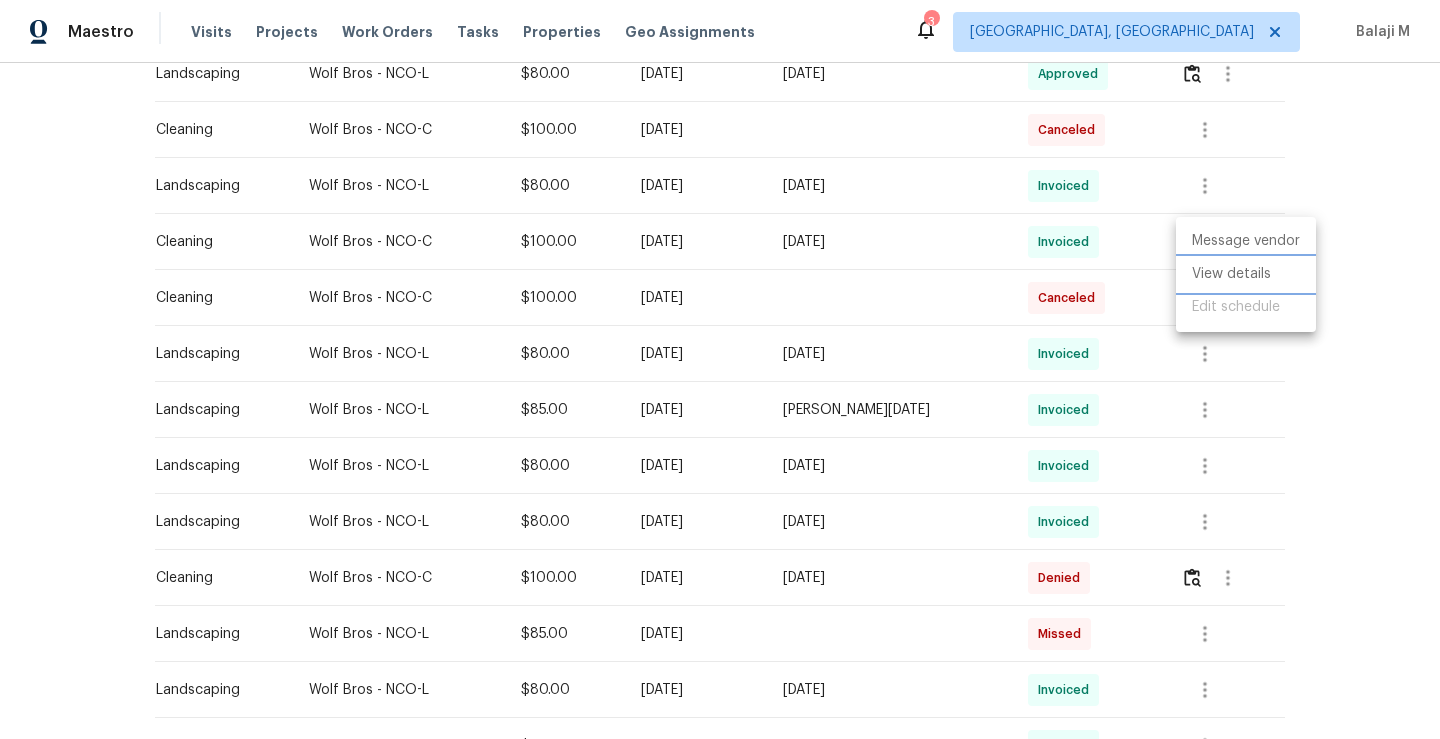 click on "View details" at bounding box center (1246, 274) 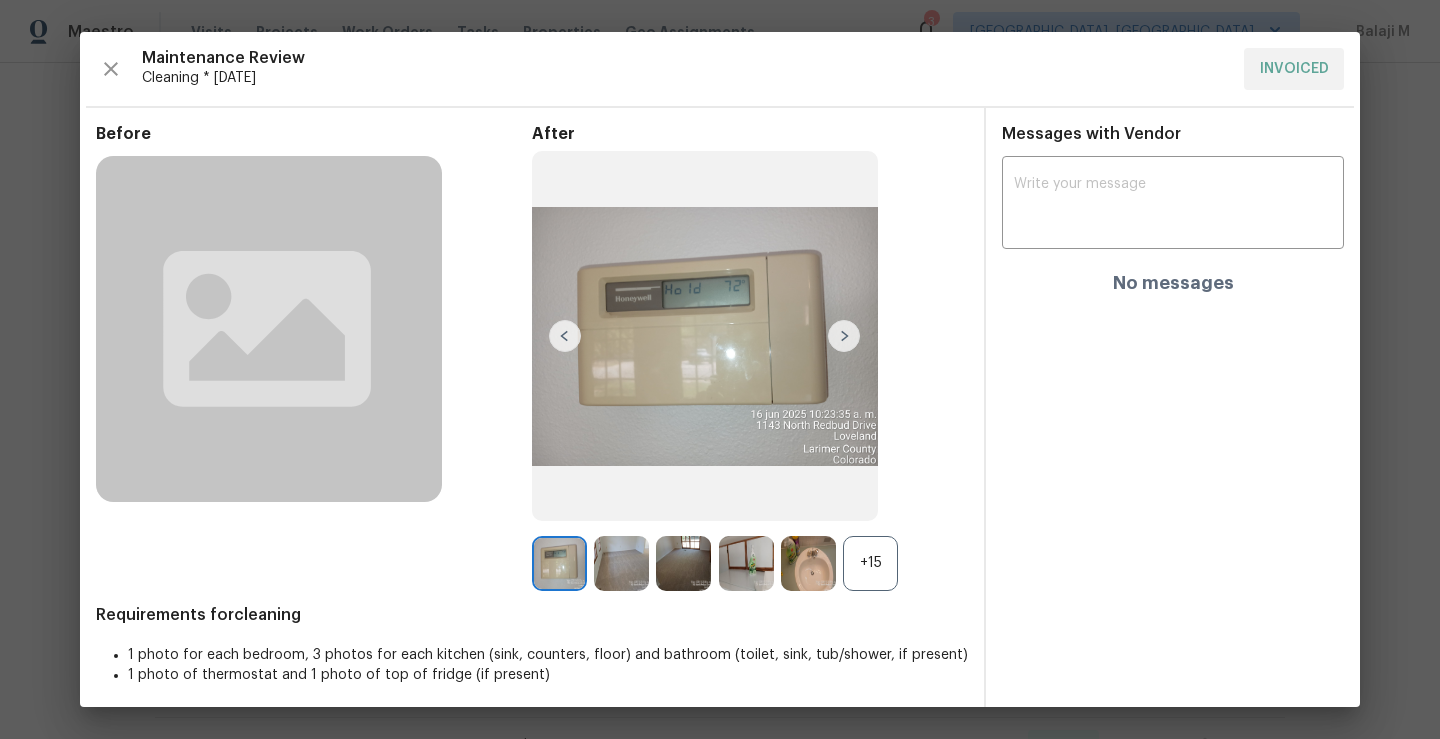 click at bounding box center (844, 336) 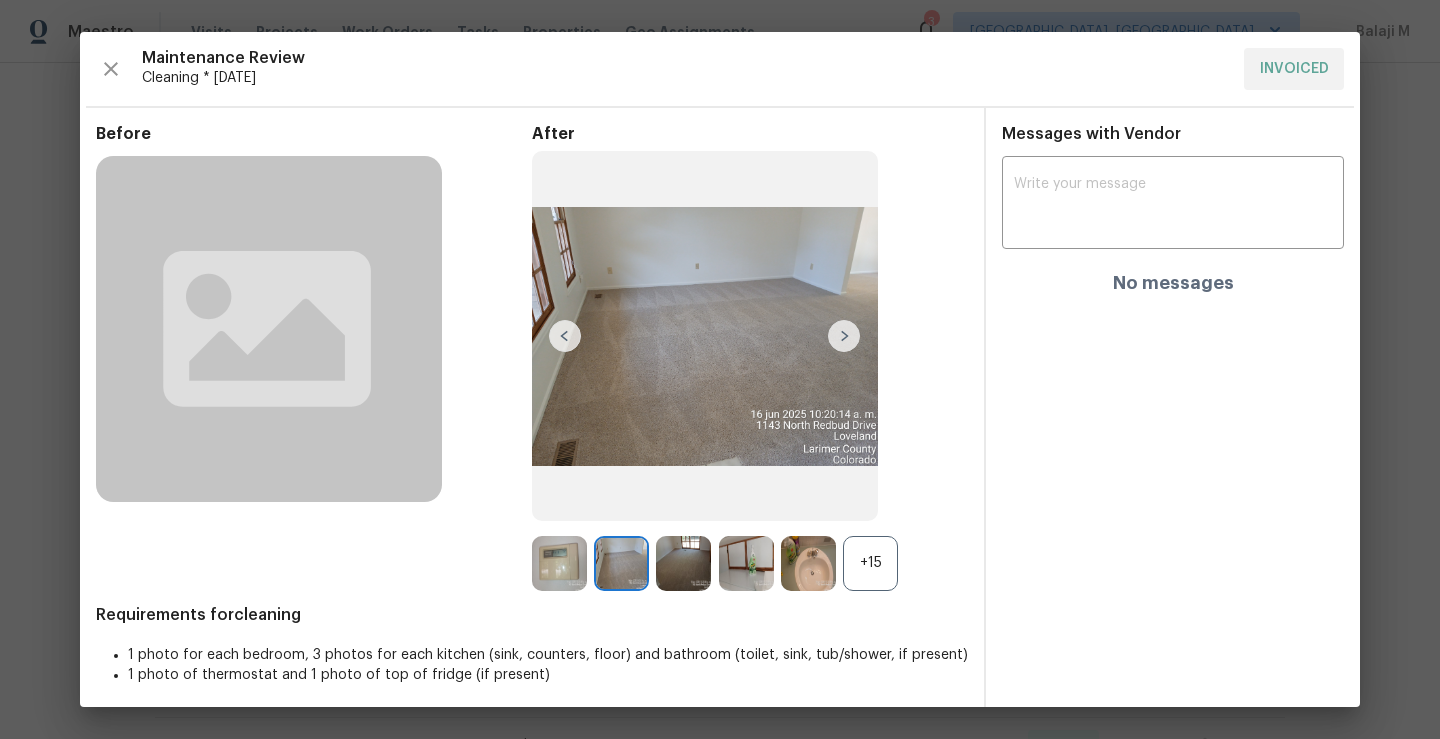 click at bounding box center [844, 336] 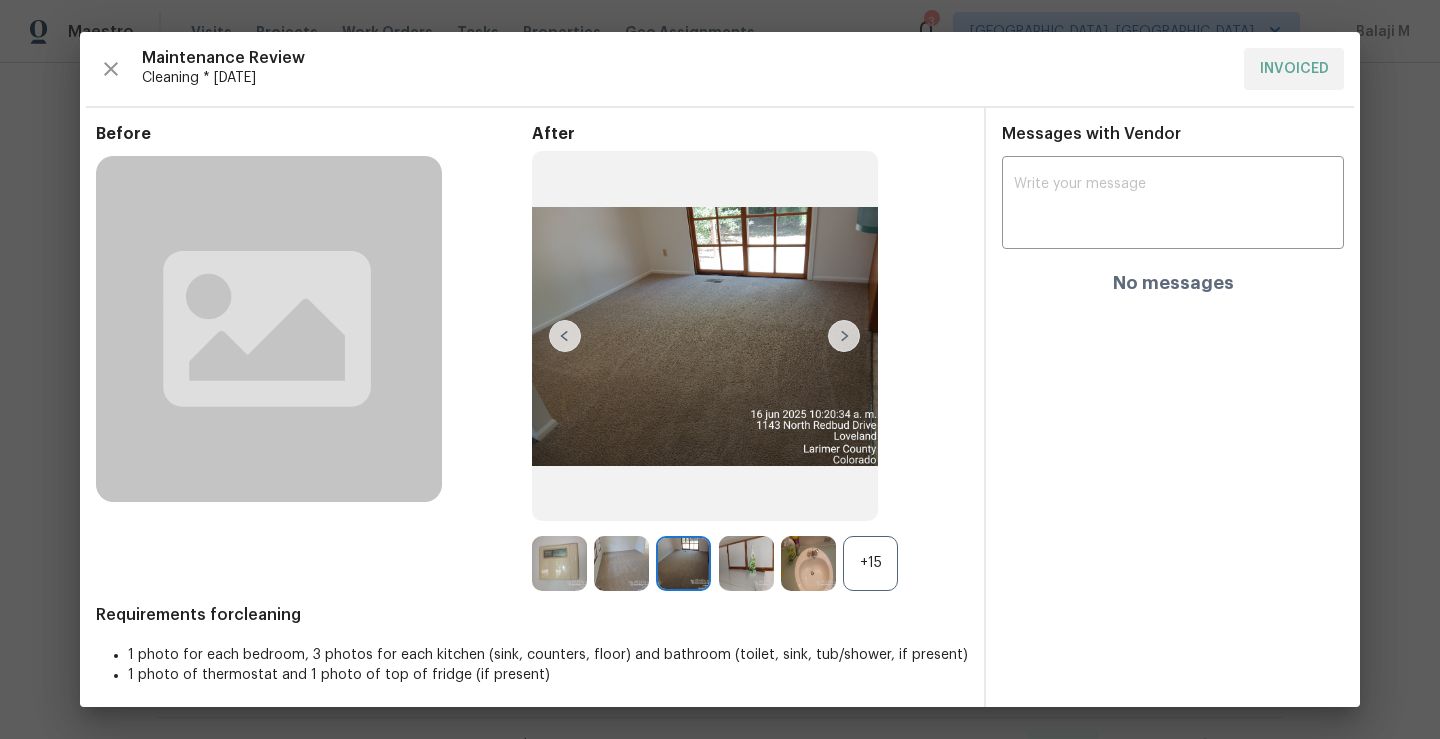 click at bounding box center (844, 336) 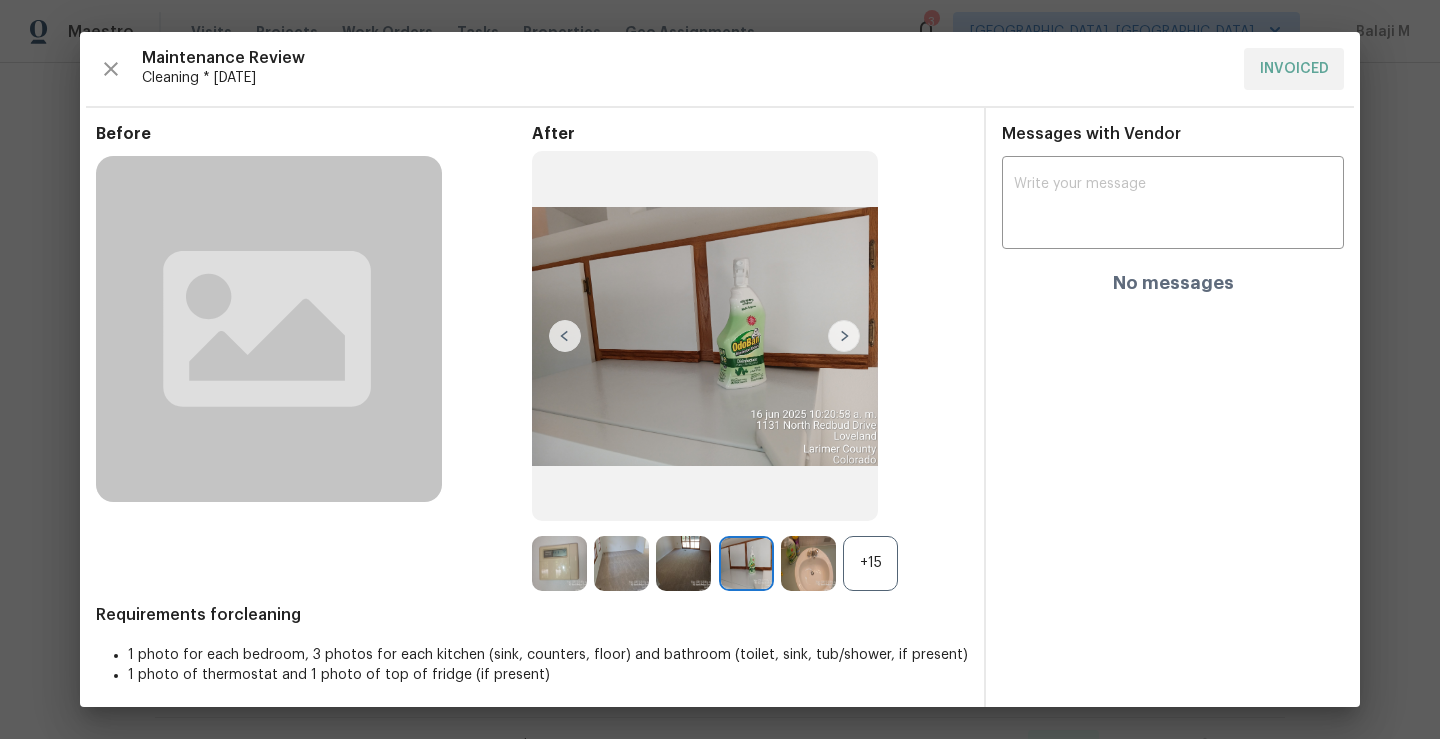 click at bounding box center [559, 563] 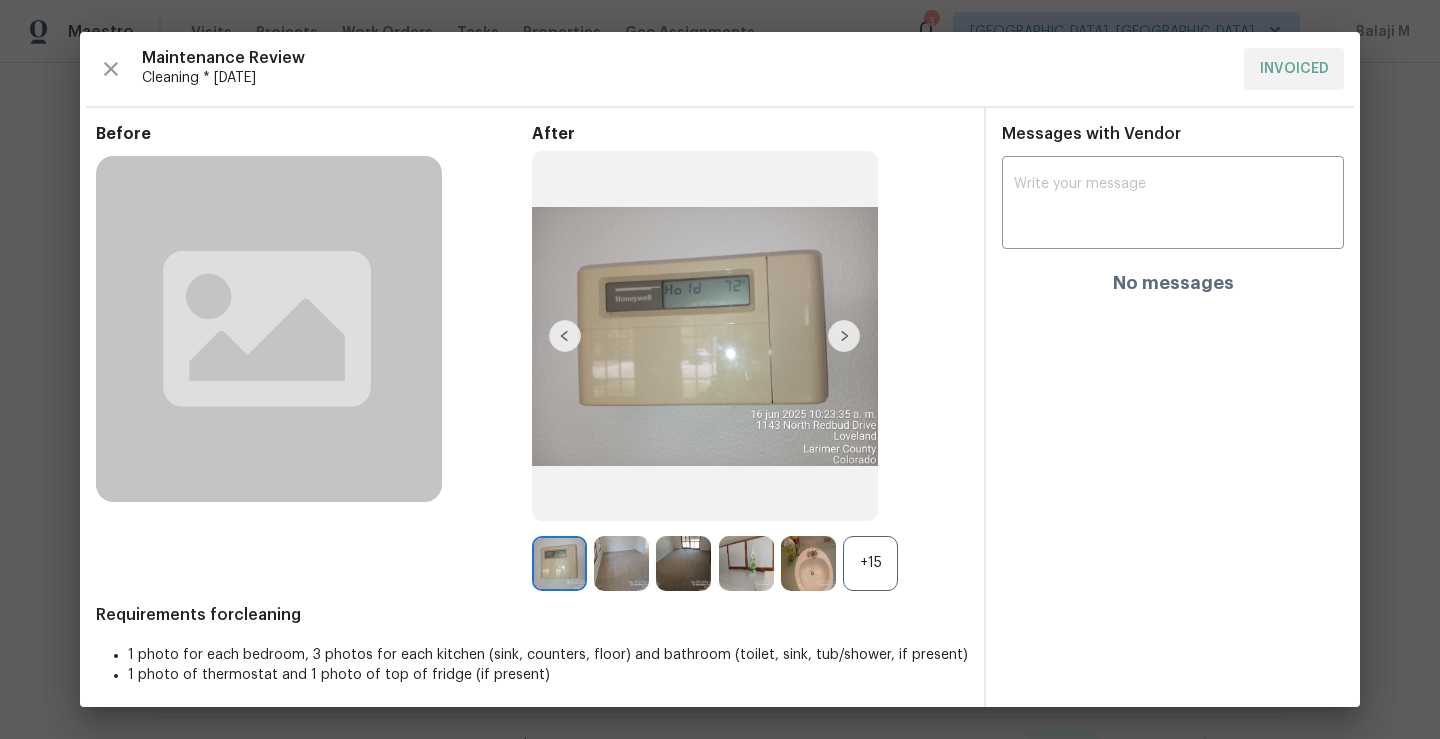 click at bounding box center (844, 336) 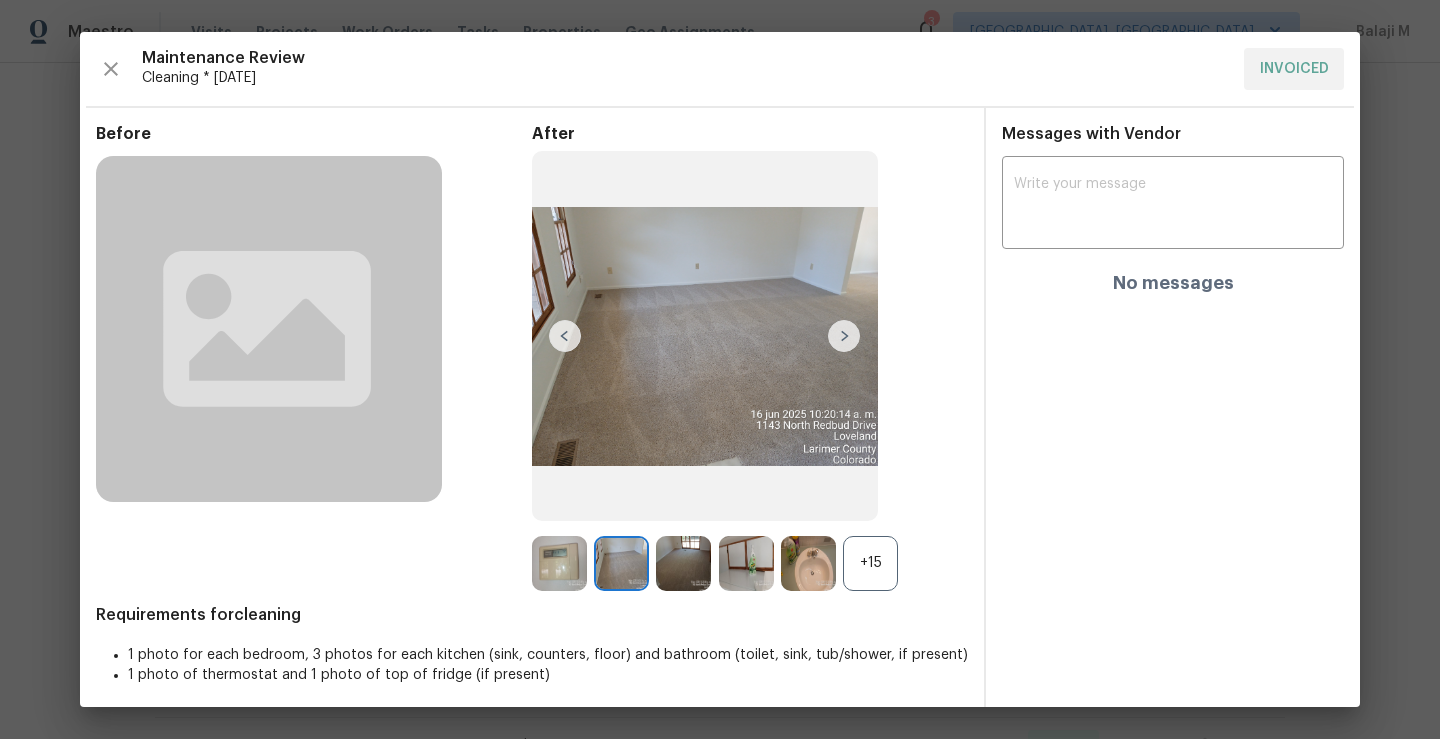 click at bounding box center [844, 336] 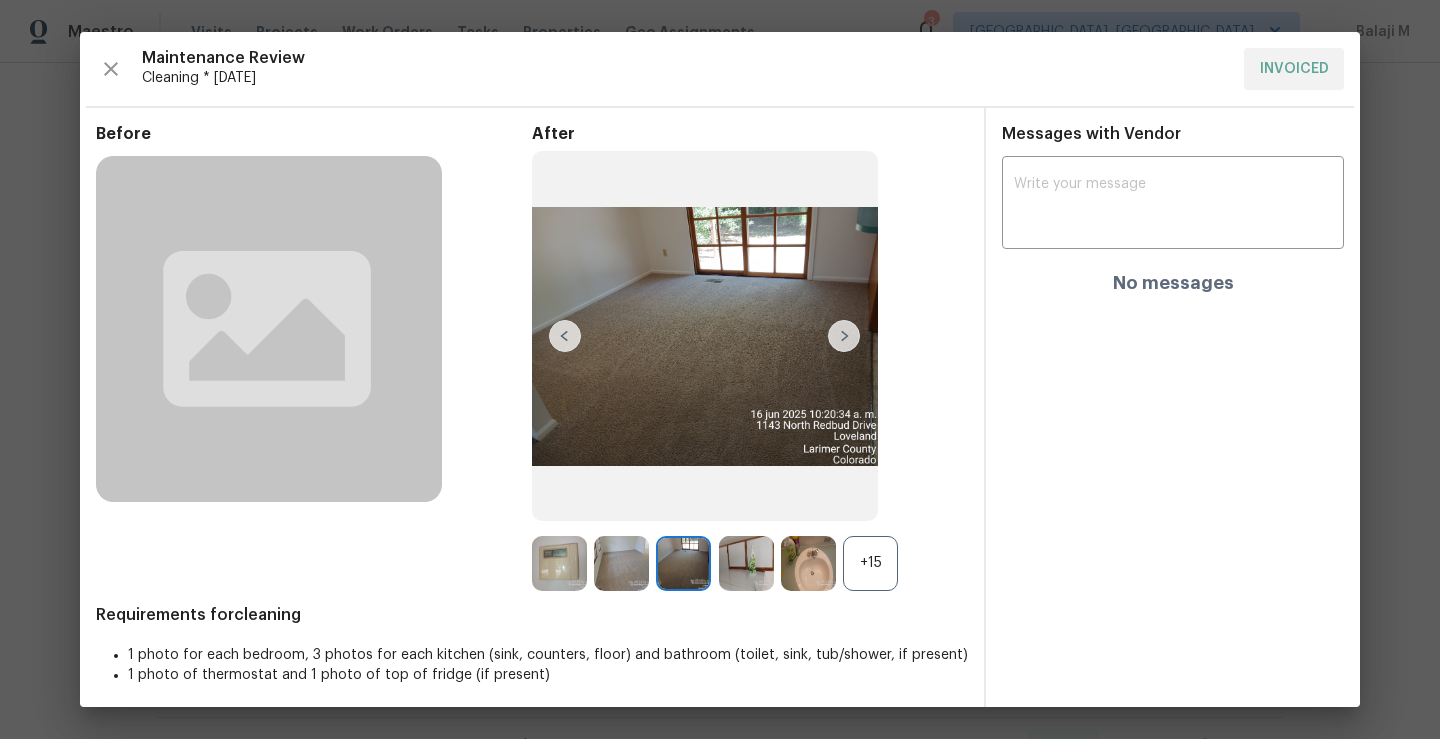 click on "+15" at bounding box center (870, 563) 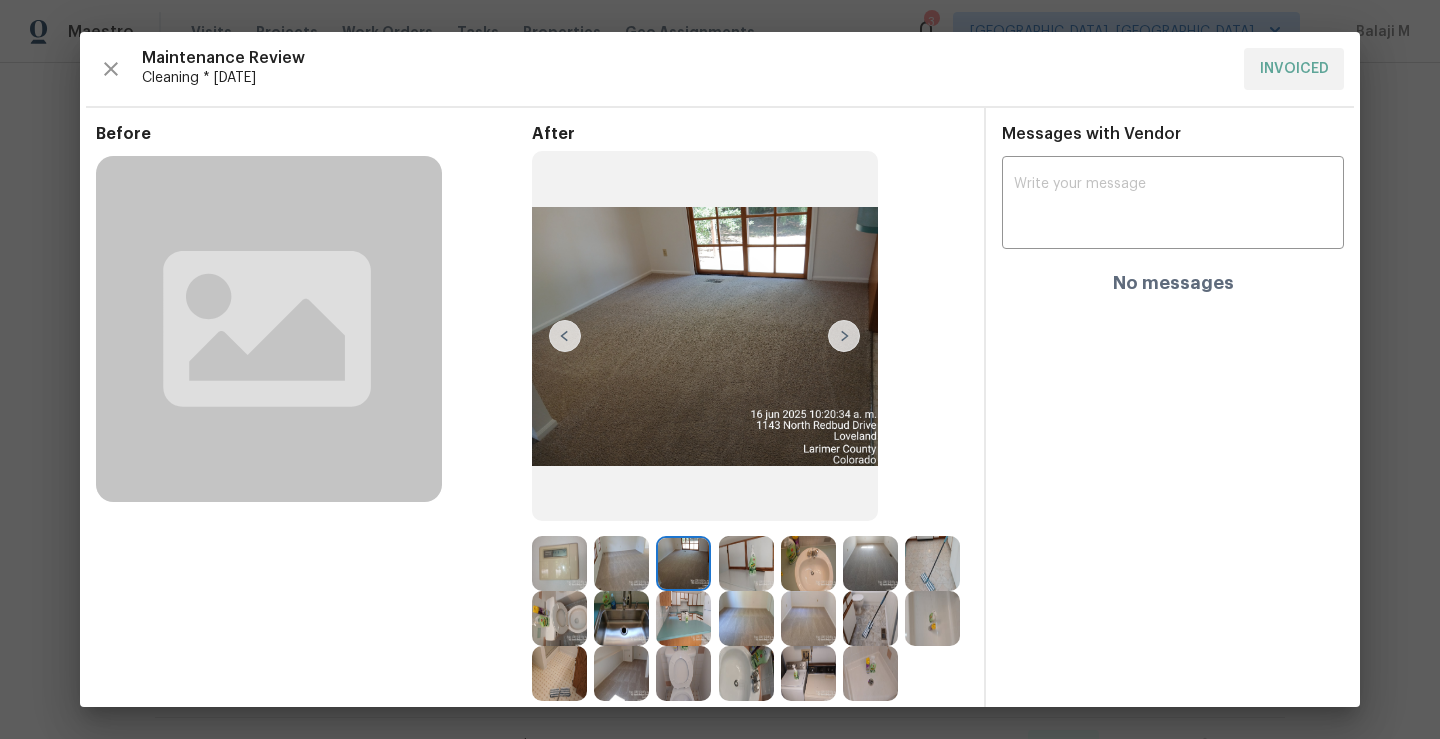 click at bounding box center (844, 336) 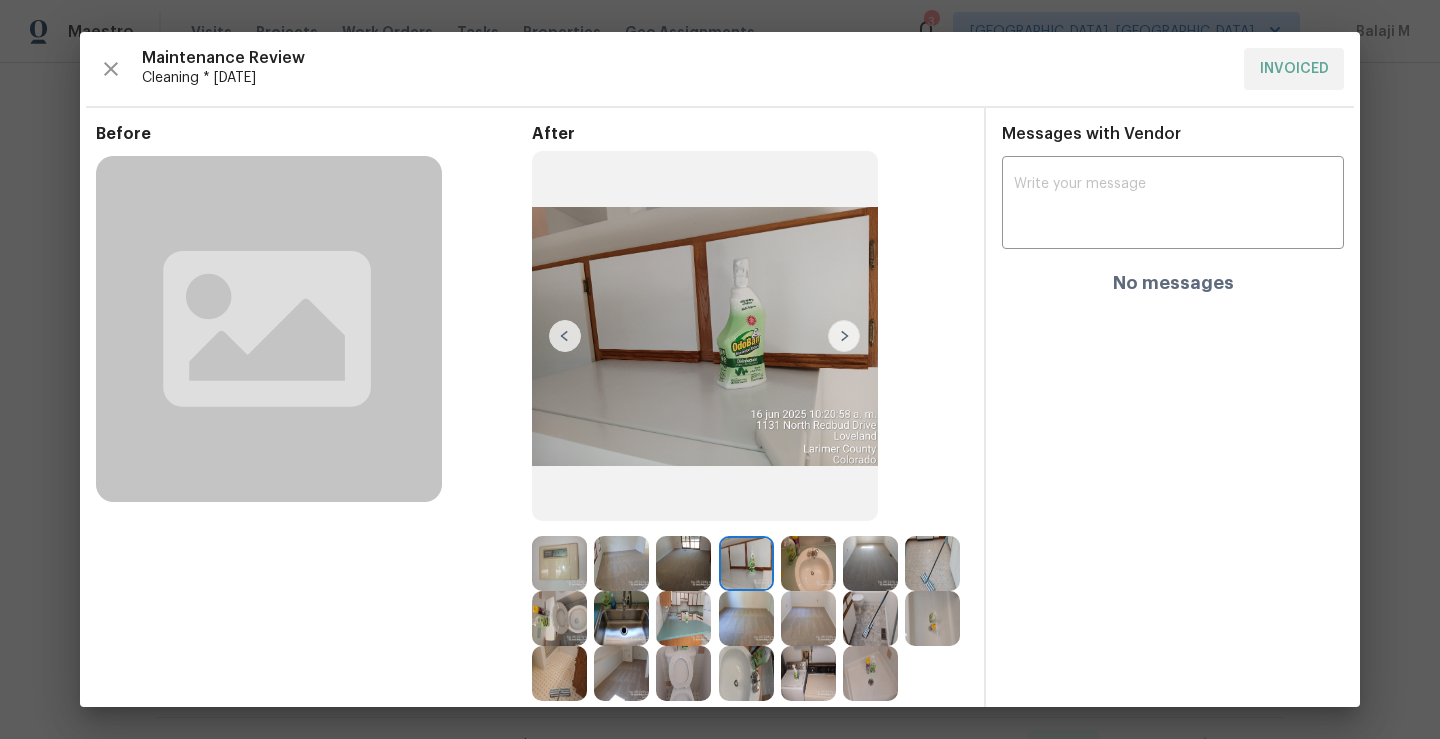 click at bounding box center (844, 336) 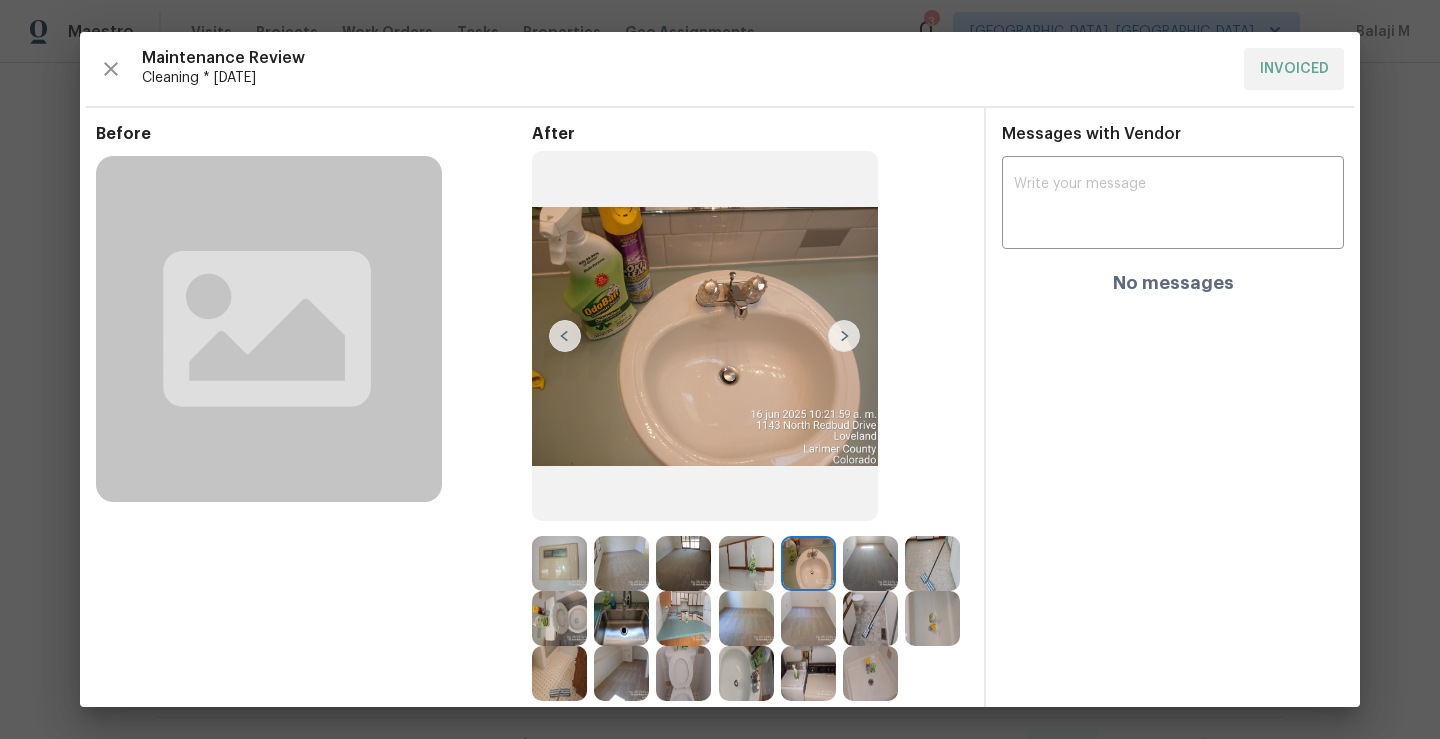 click at bounding box center (844, 336) 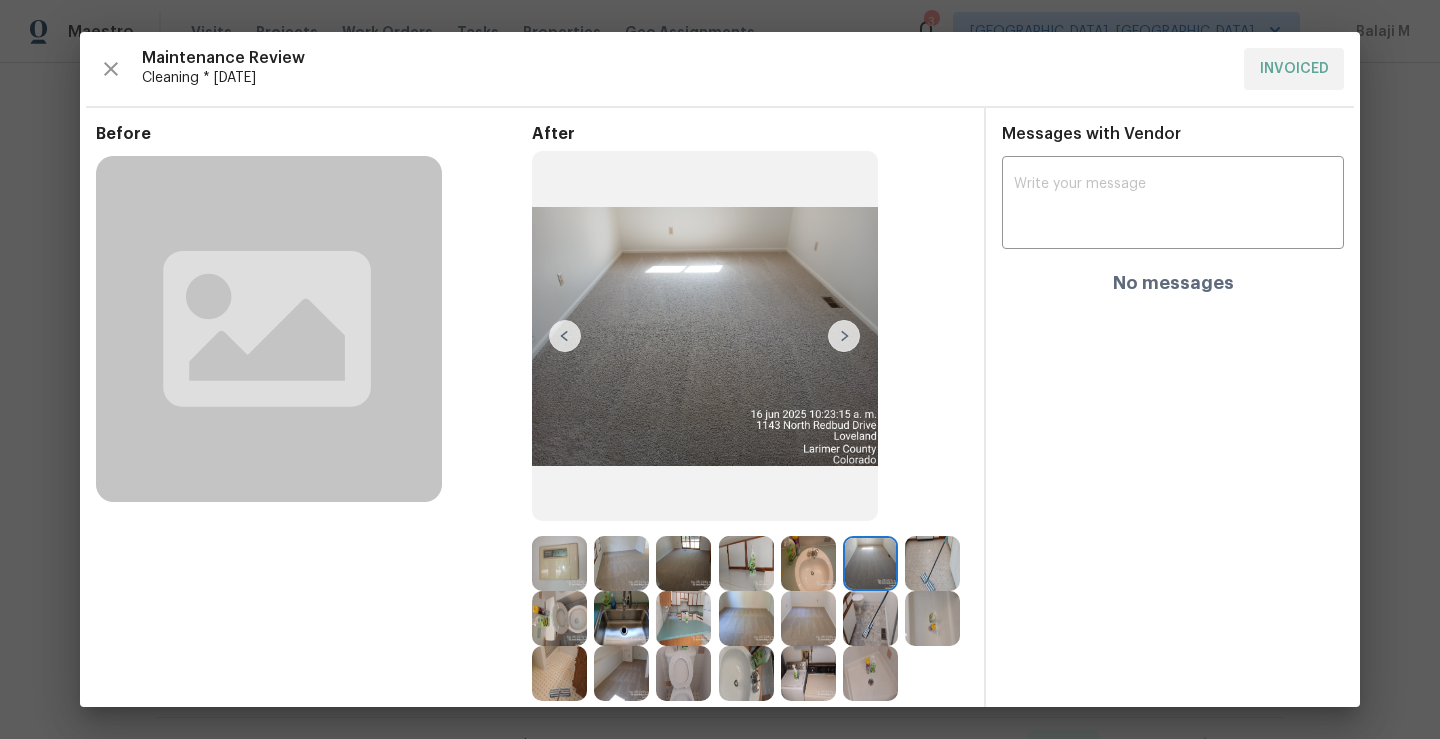 click at bounding box center [808, 563] 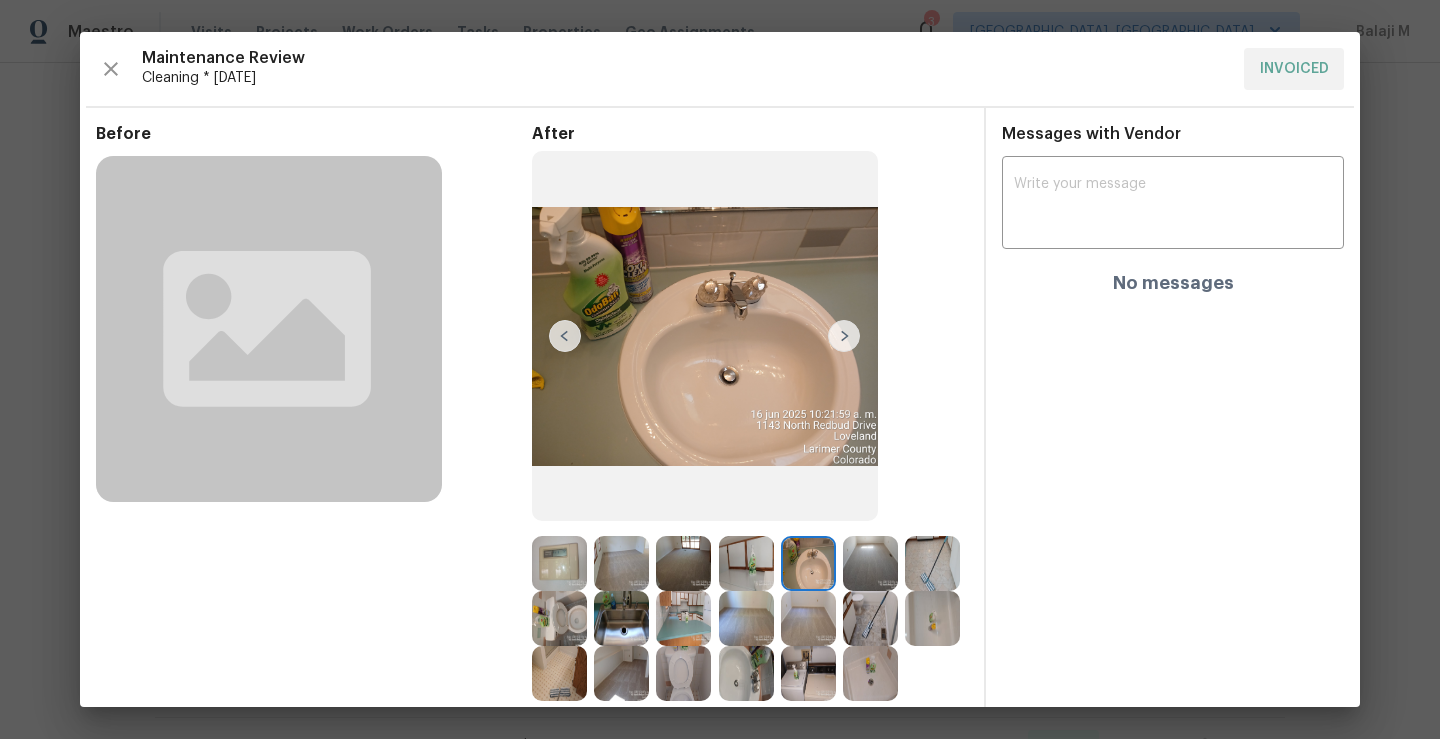click at bounding box center [844, 336] 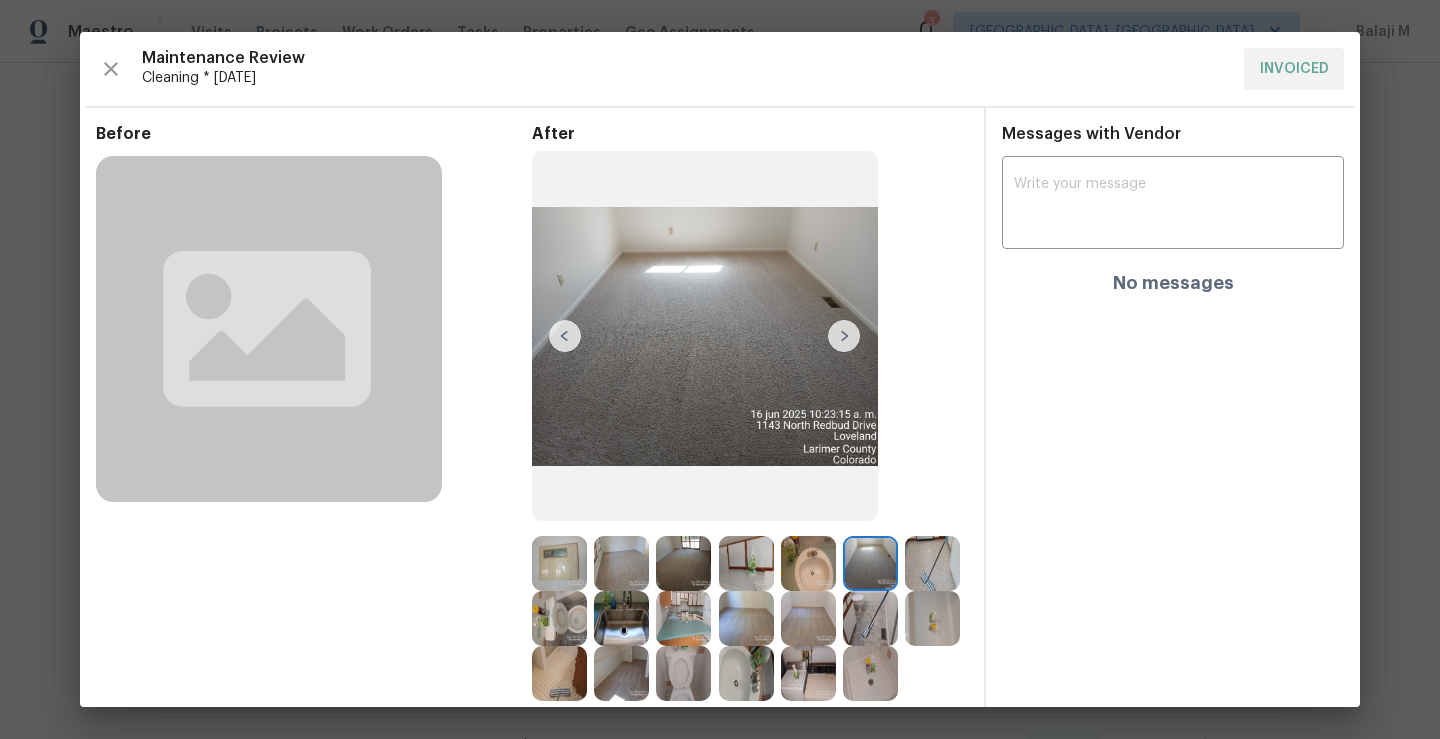 scroll, scrollTop: 172, scrollLeft: 0, axis: vertical 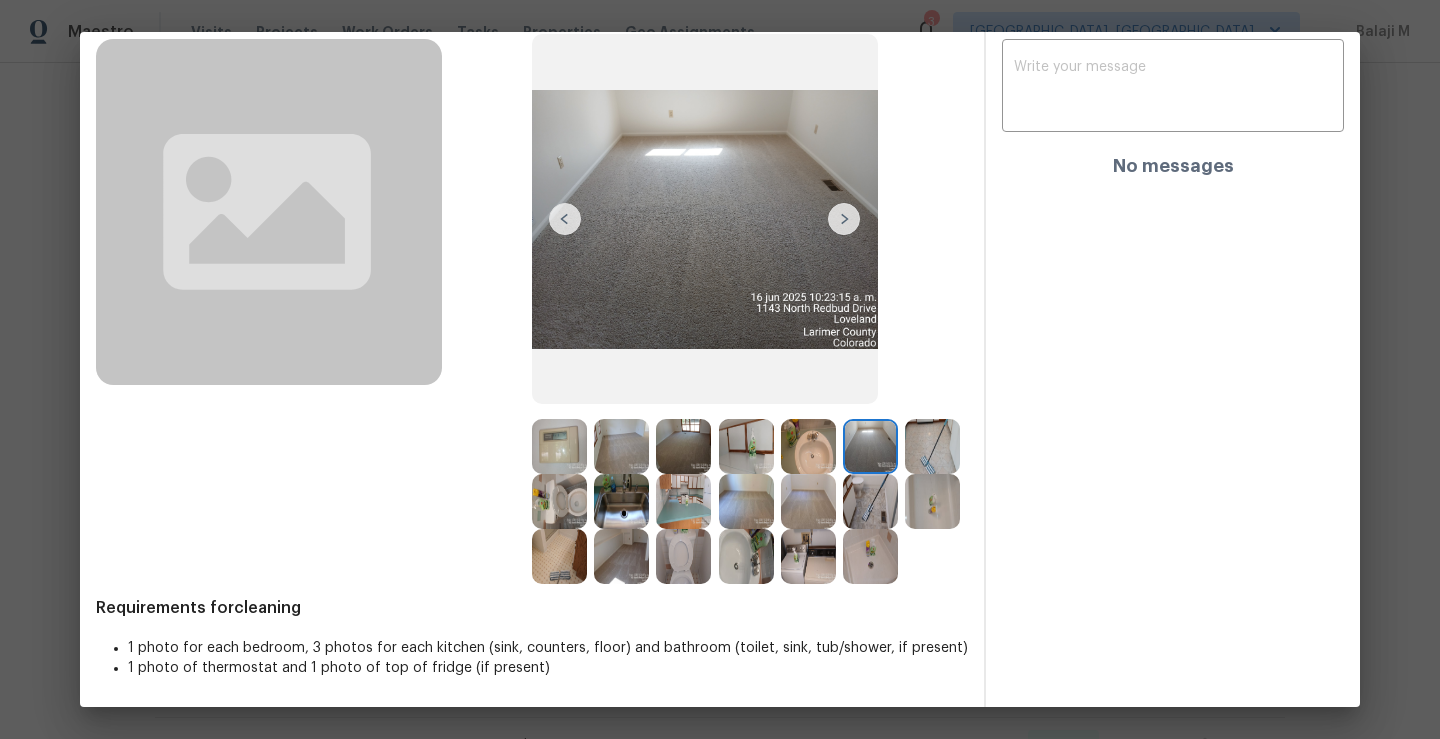 click at bounding box center (870, 446) 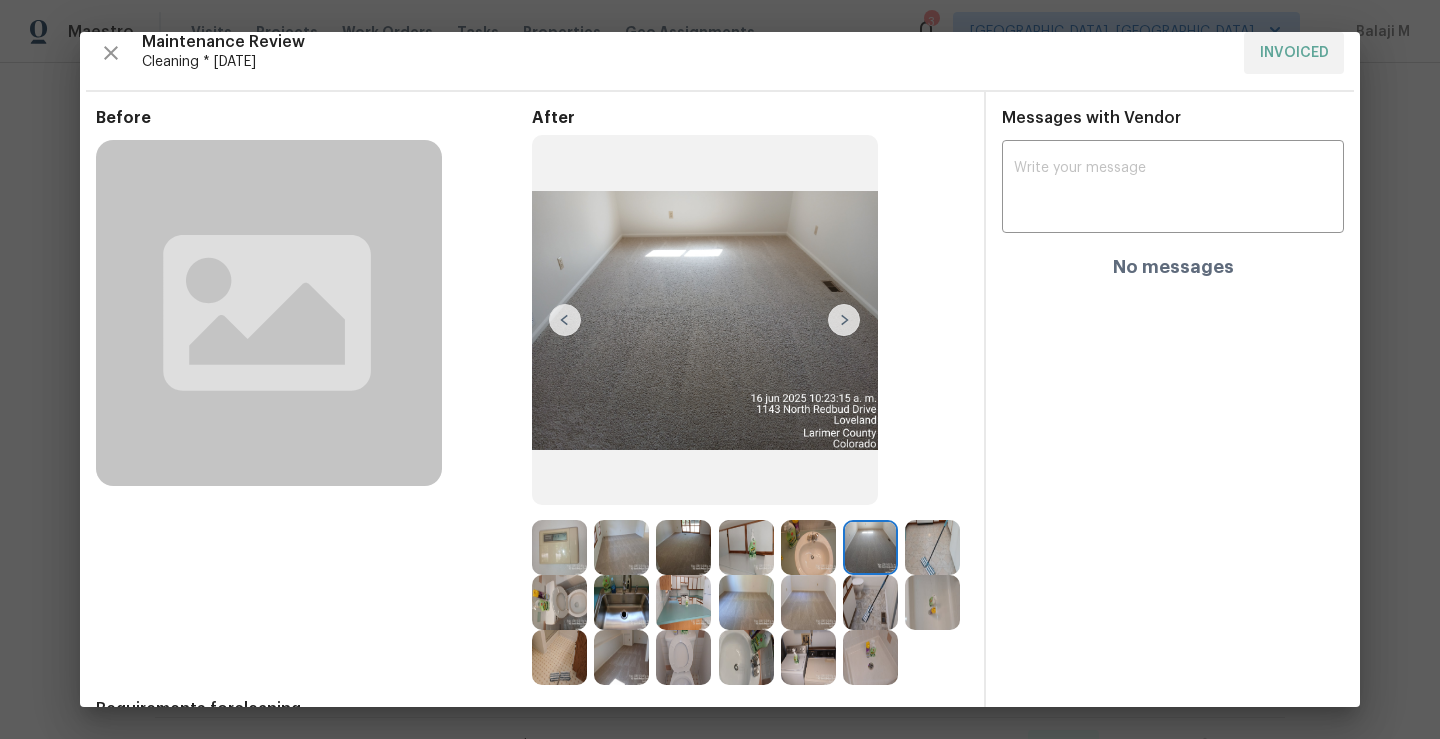 scroll, scrollTop: 10, scrollLeft: 0, axis: vertical 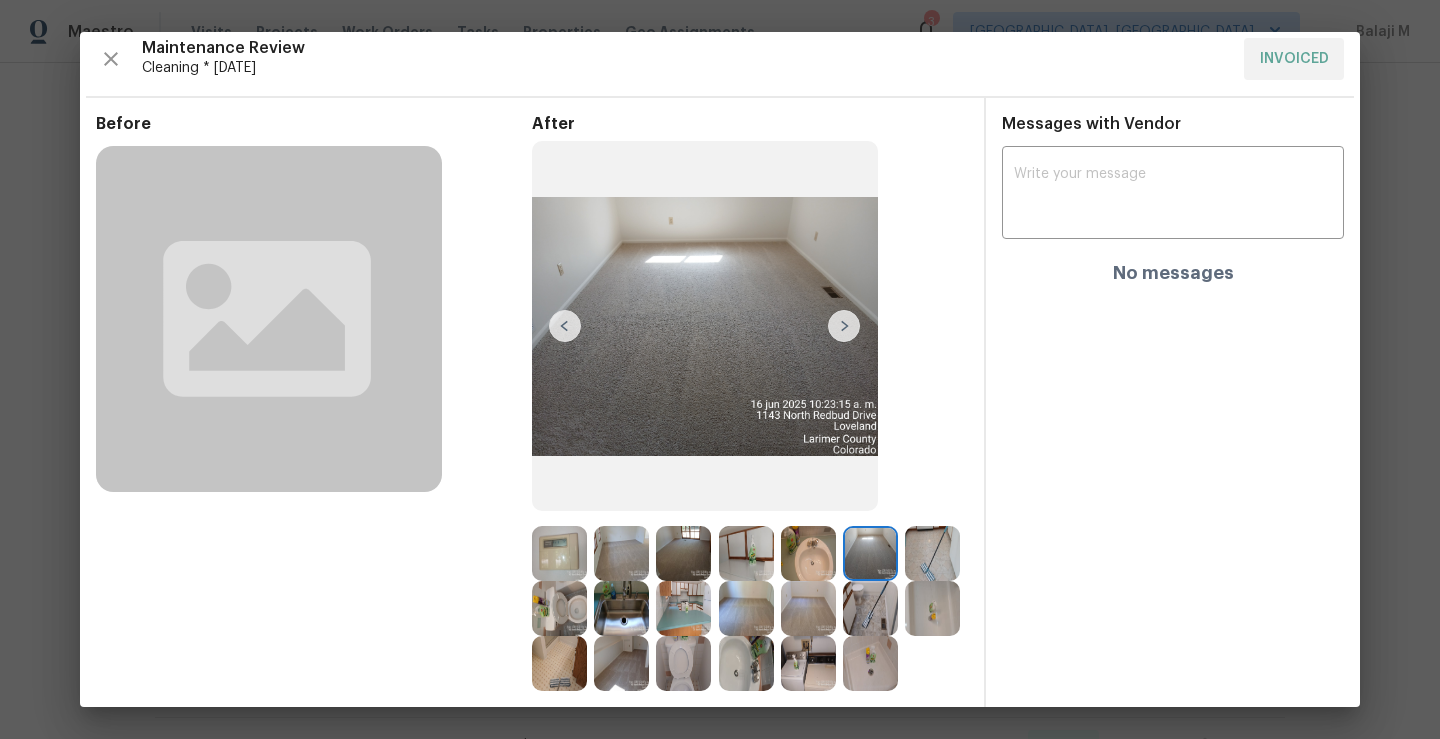 click at bounding box center (844, 326) 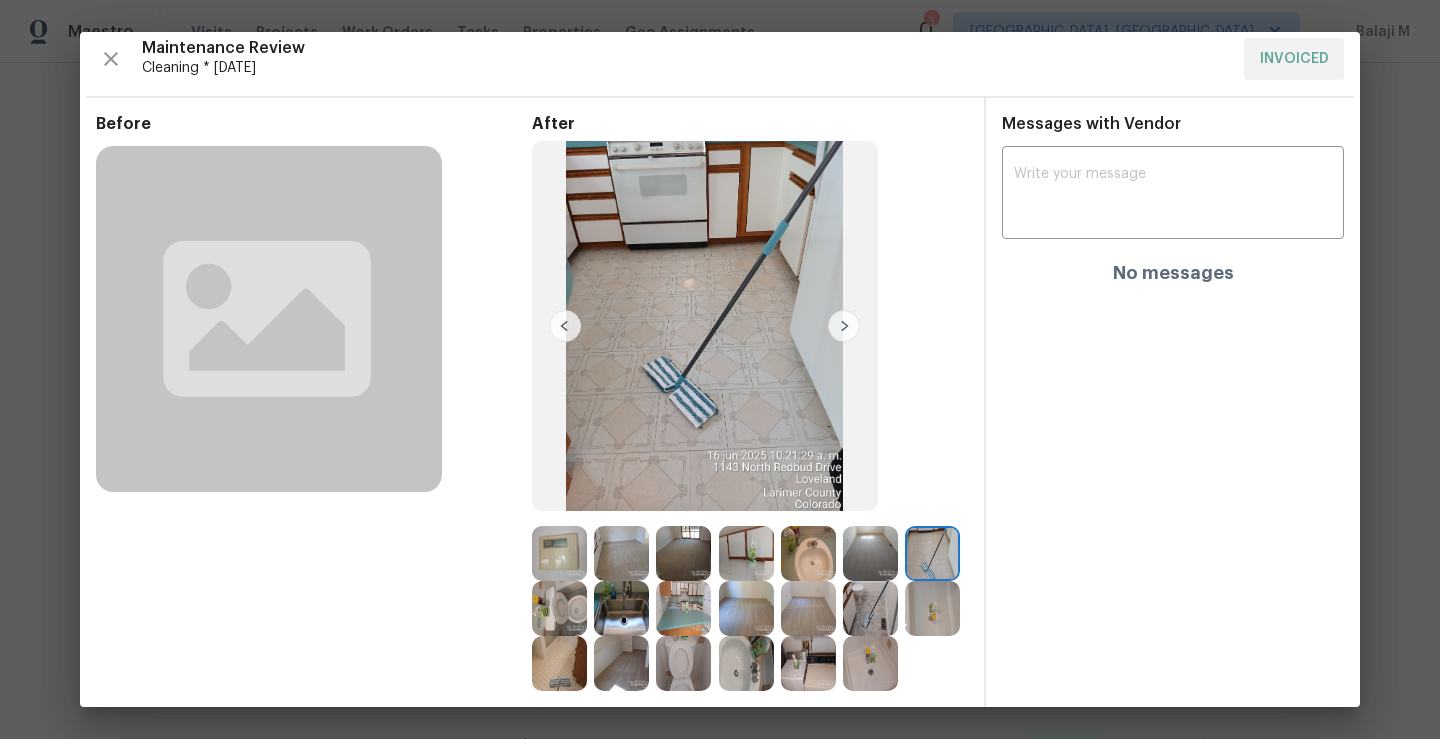 click at bounding box center (844, 326) 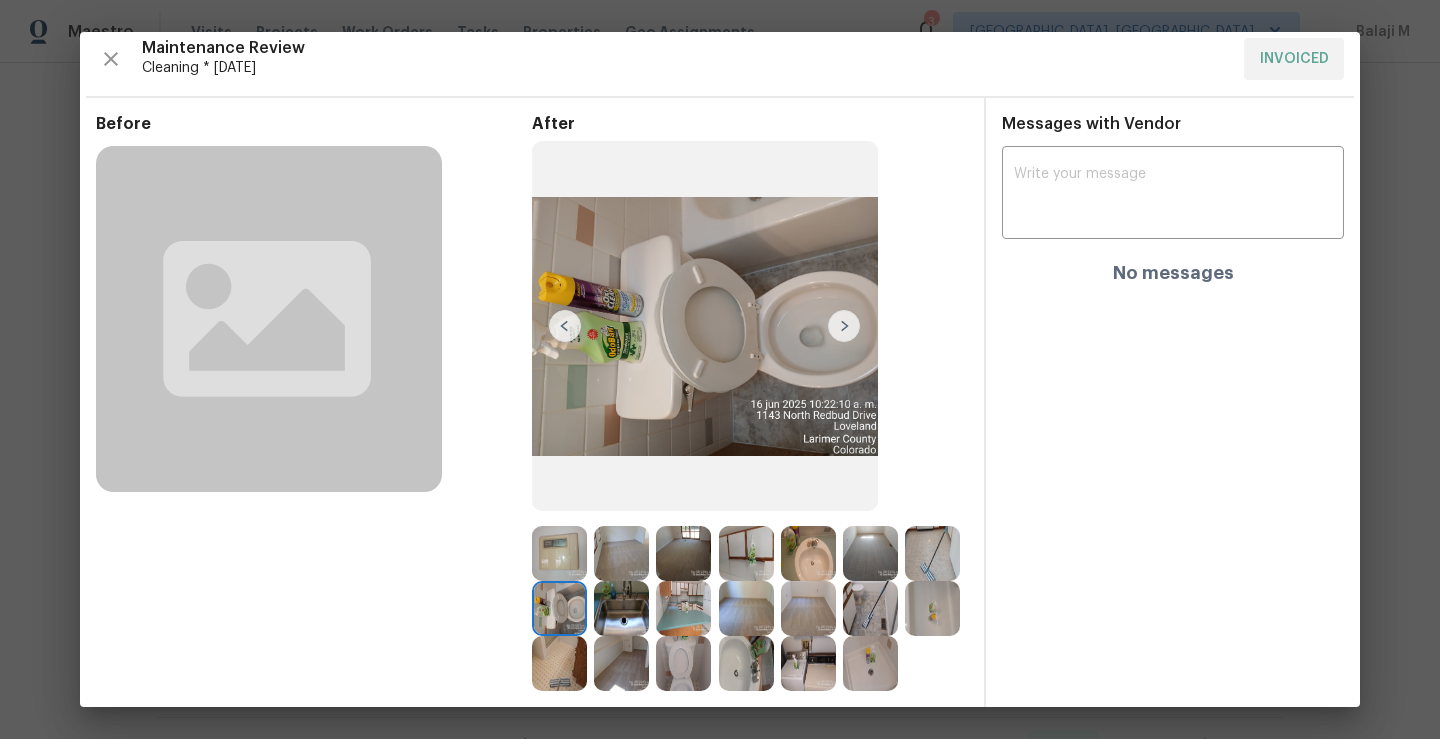 click at bounding box center (844, 326) 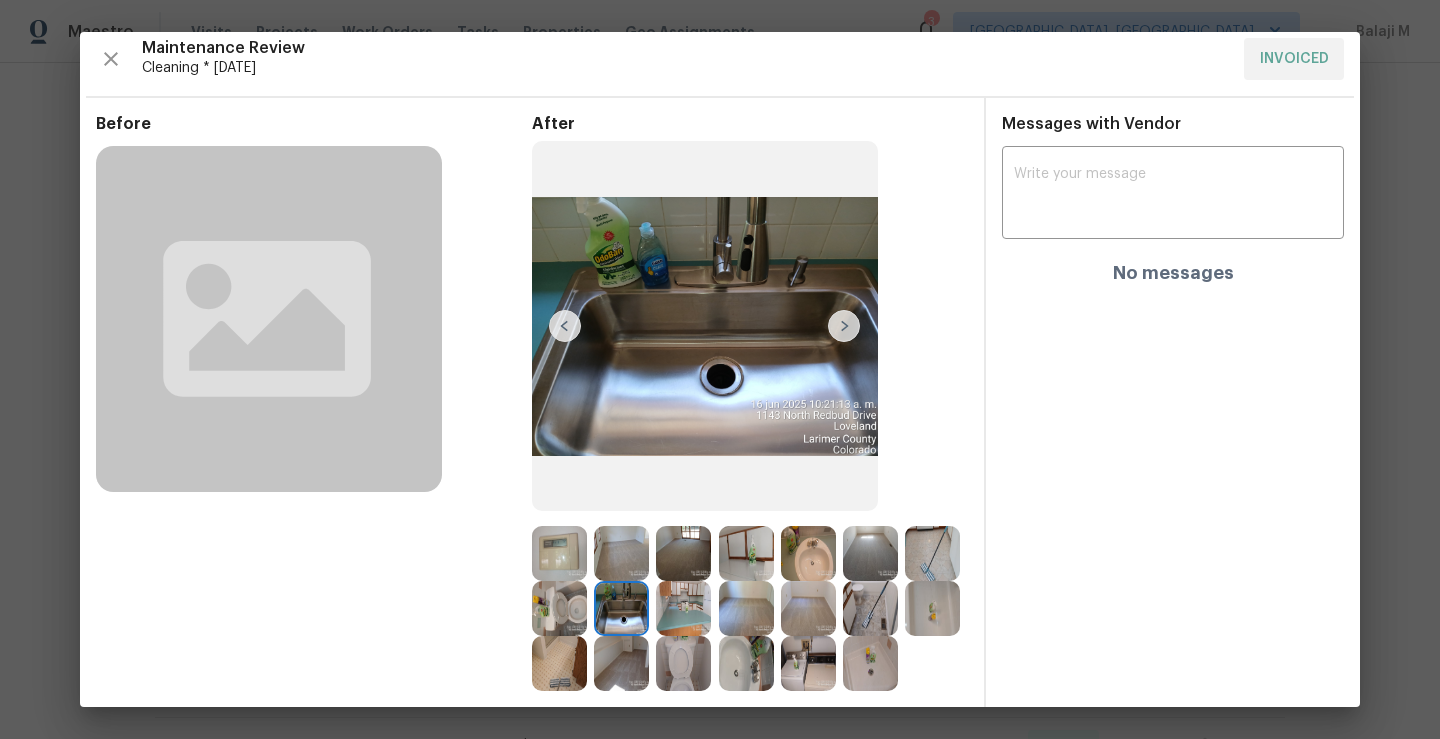 click at bounding box center [844, 326] 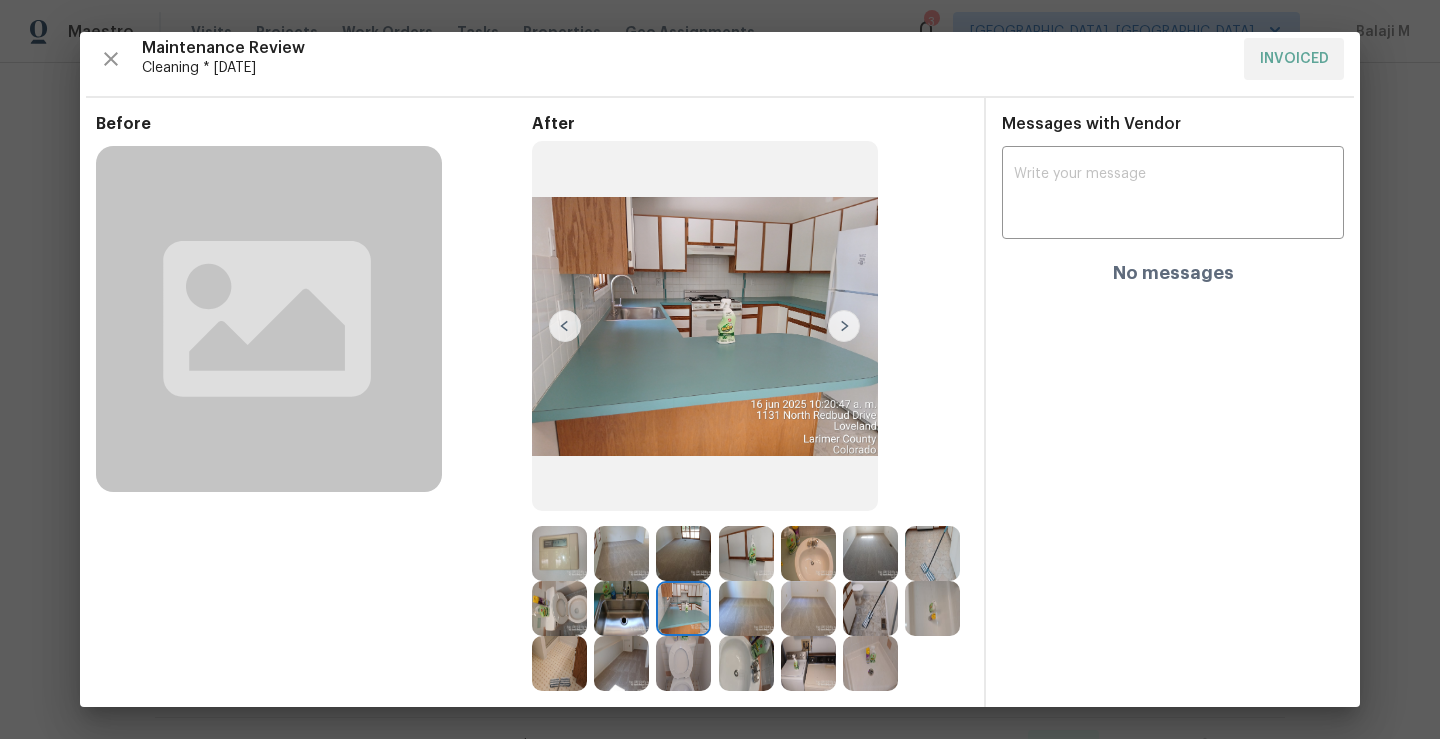 click at bounding box center [844, 326] 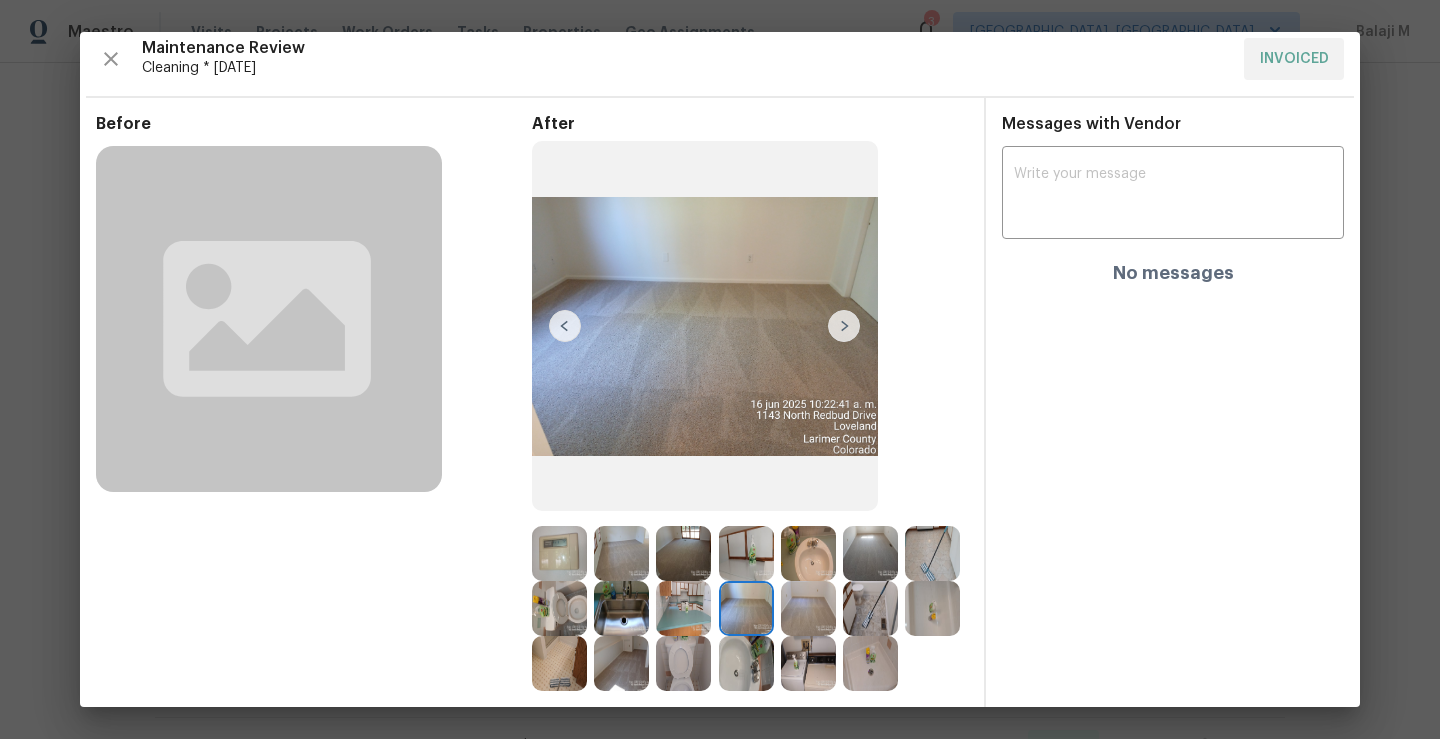 click at bounding box center (844, 326) 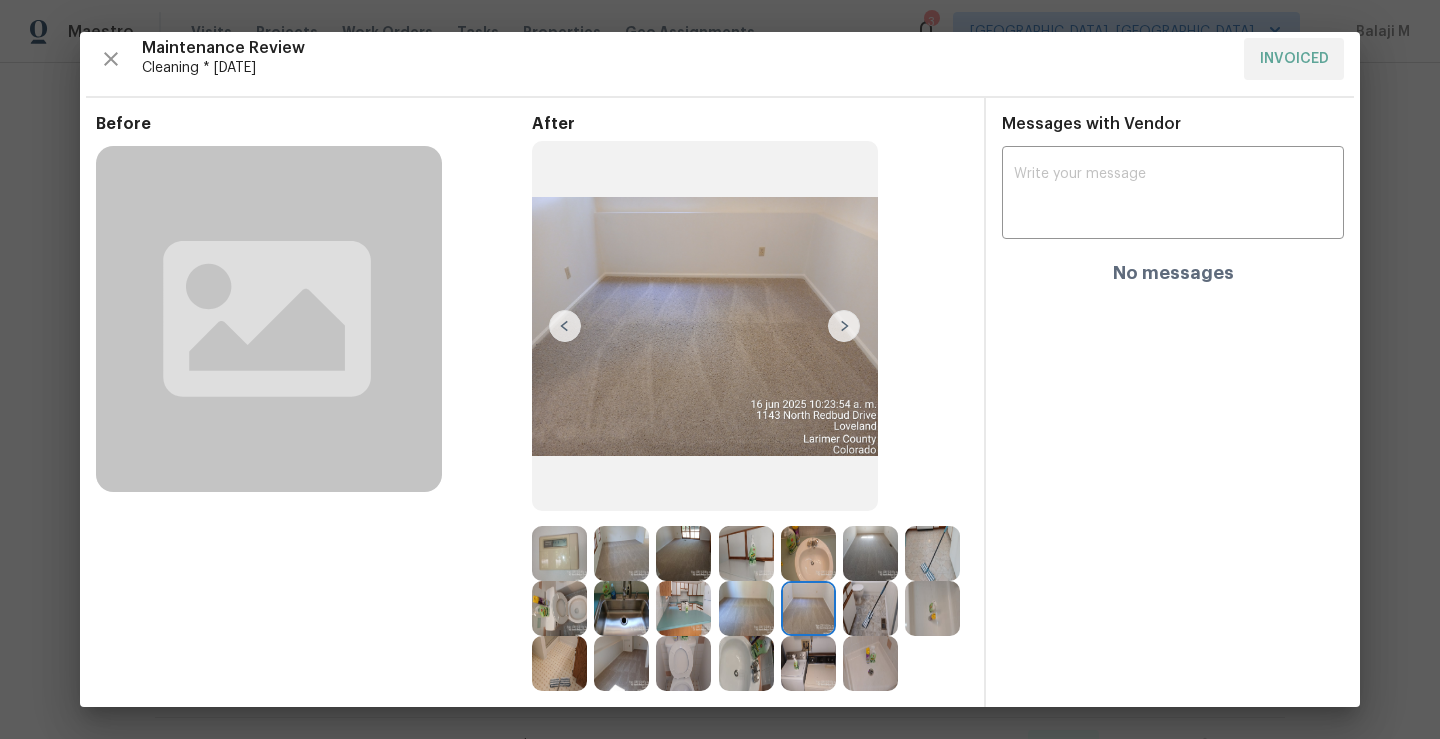 click at bounding box center (844, 326) 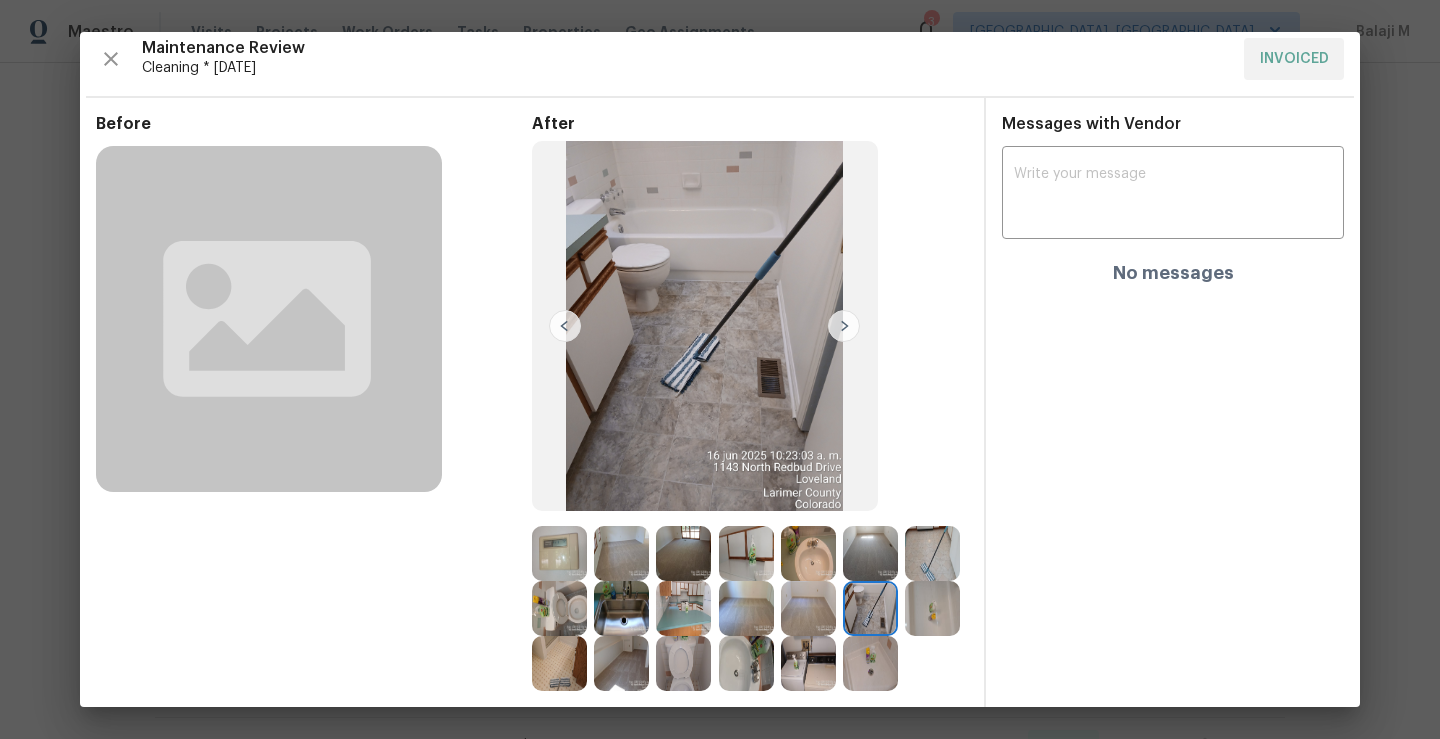 click at bounding box center (844, 326) 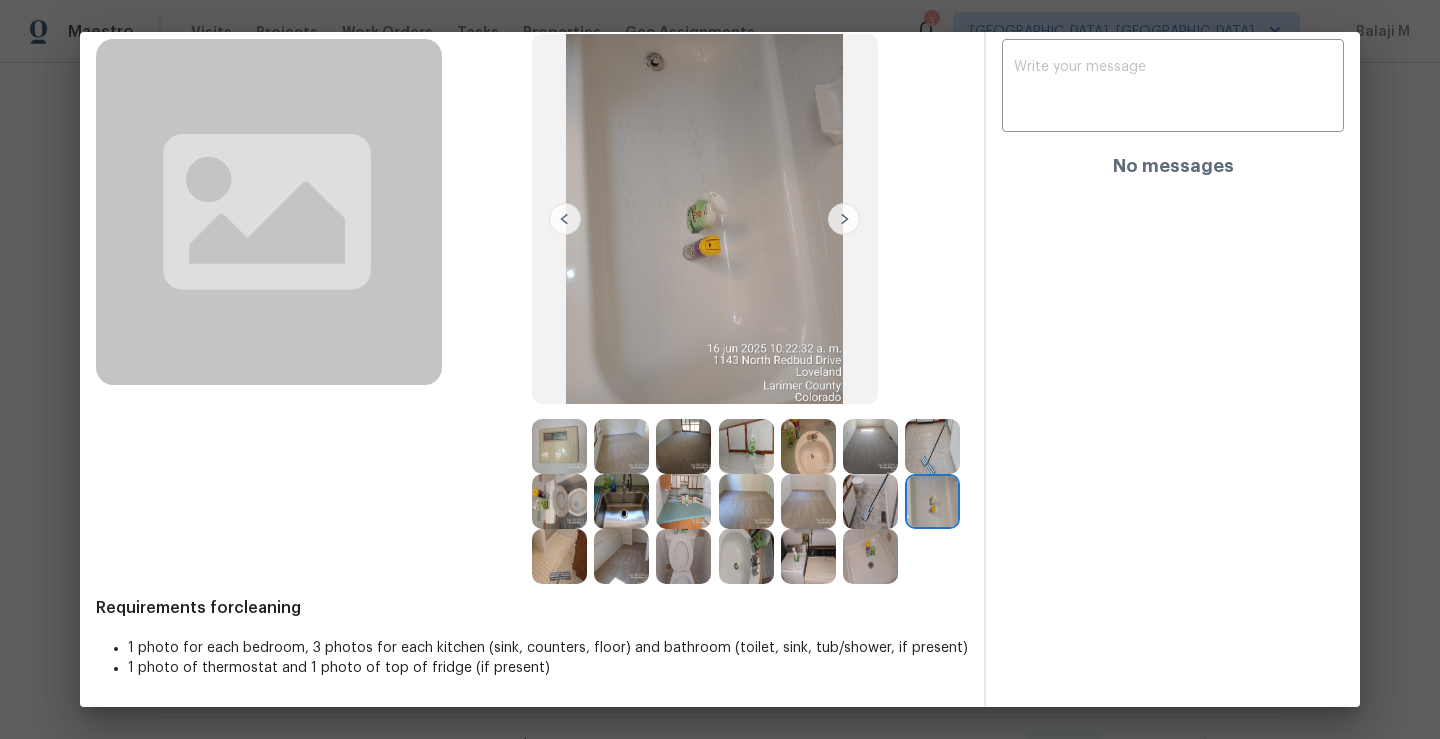 scroll, scrollTop: 172, scrollLeft: 0, axis: vertical 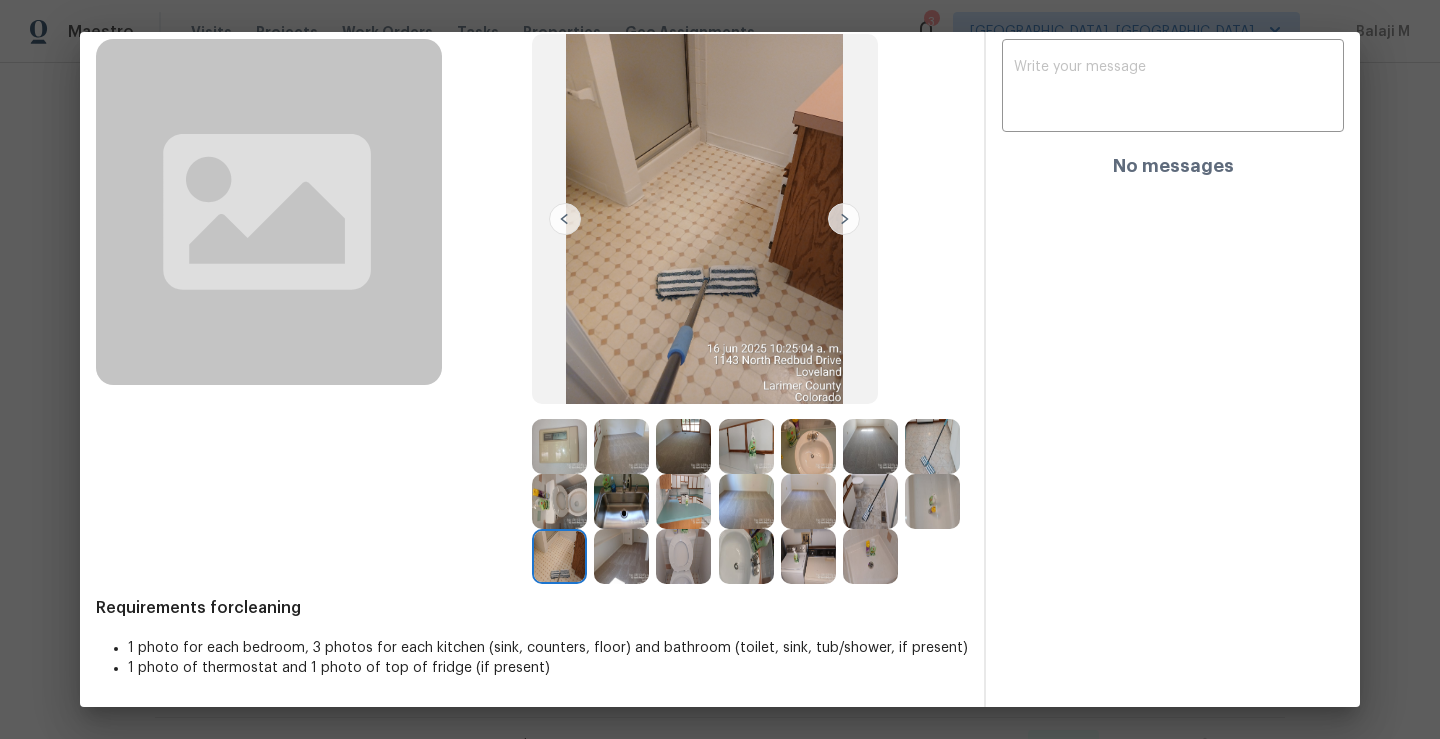 click at bounding box center [621, 556] 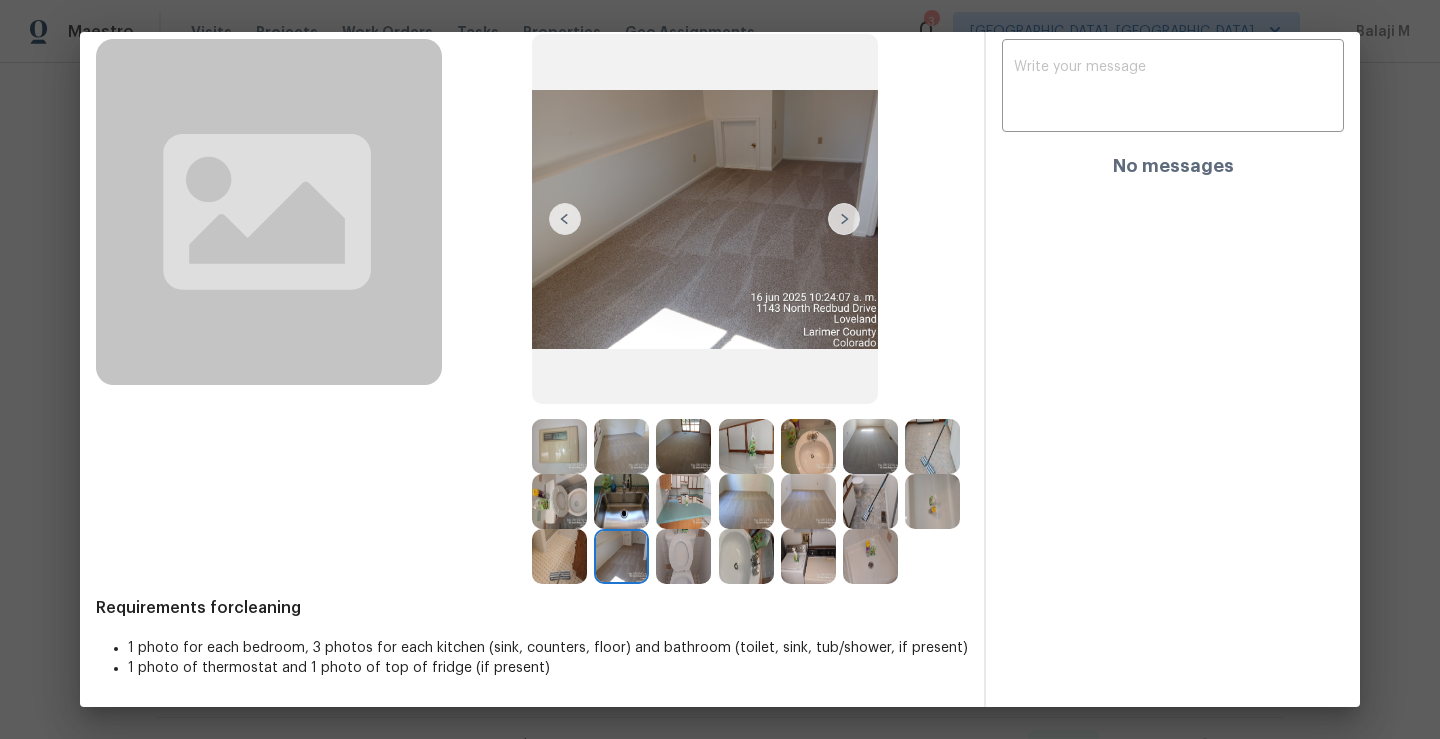 click at bounding box center (683, 556) 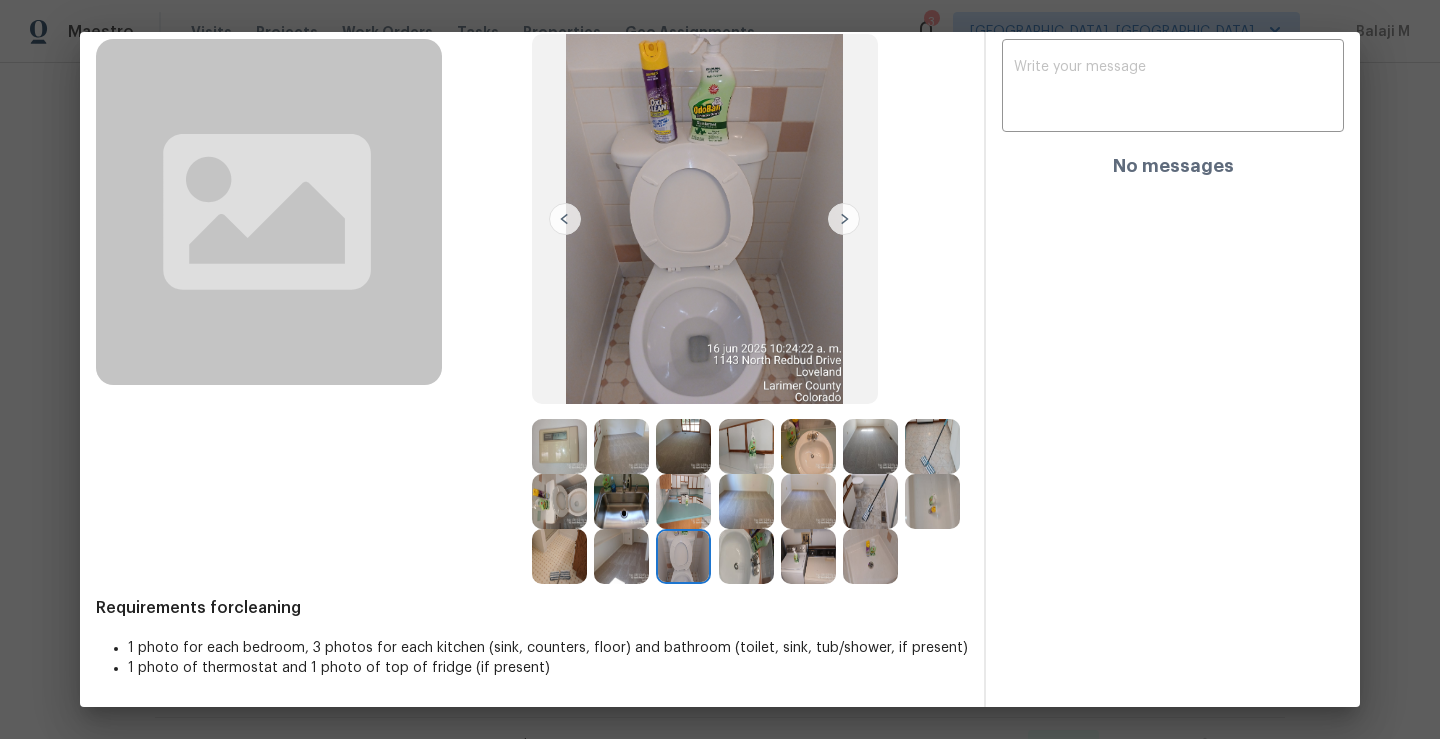 click at bounding box center (746, 556) 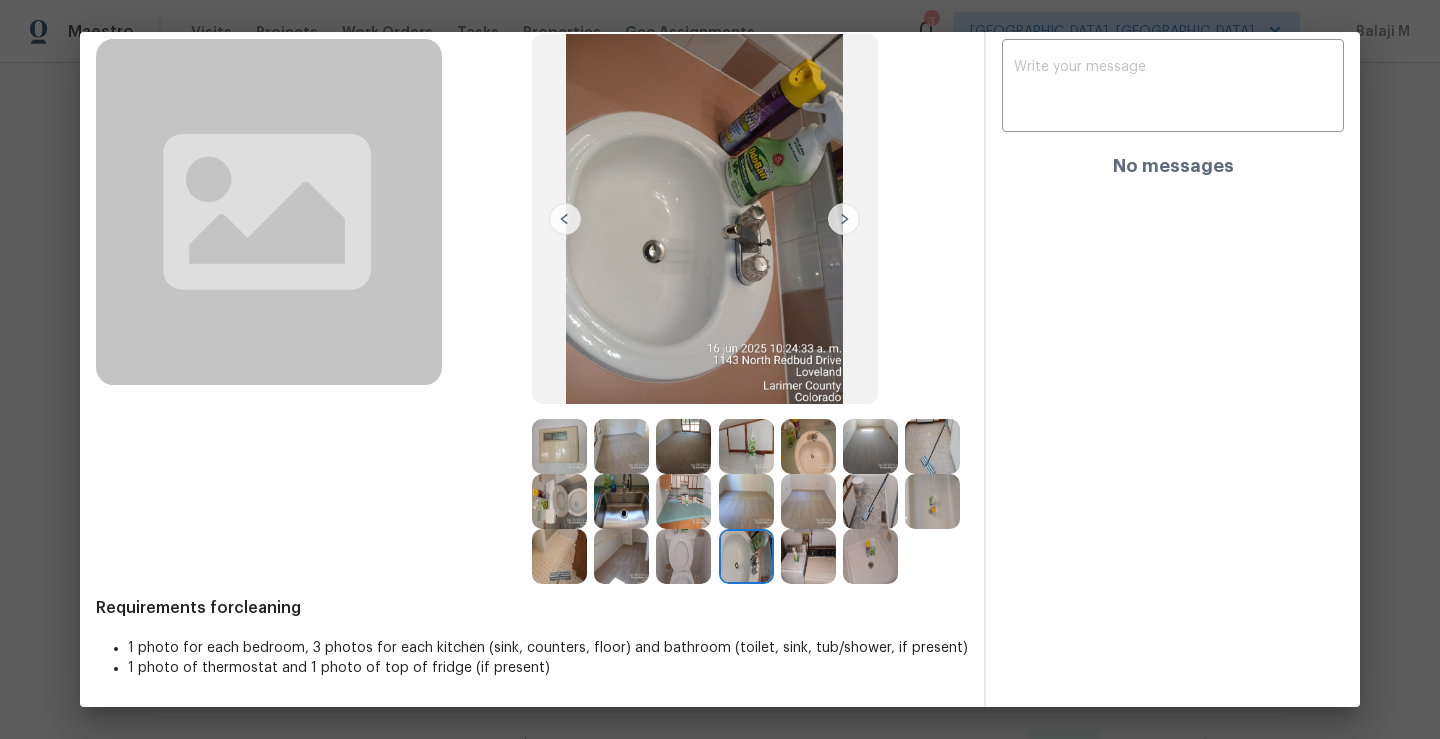 click at bounding box center (808, 556) 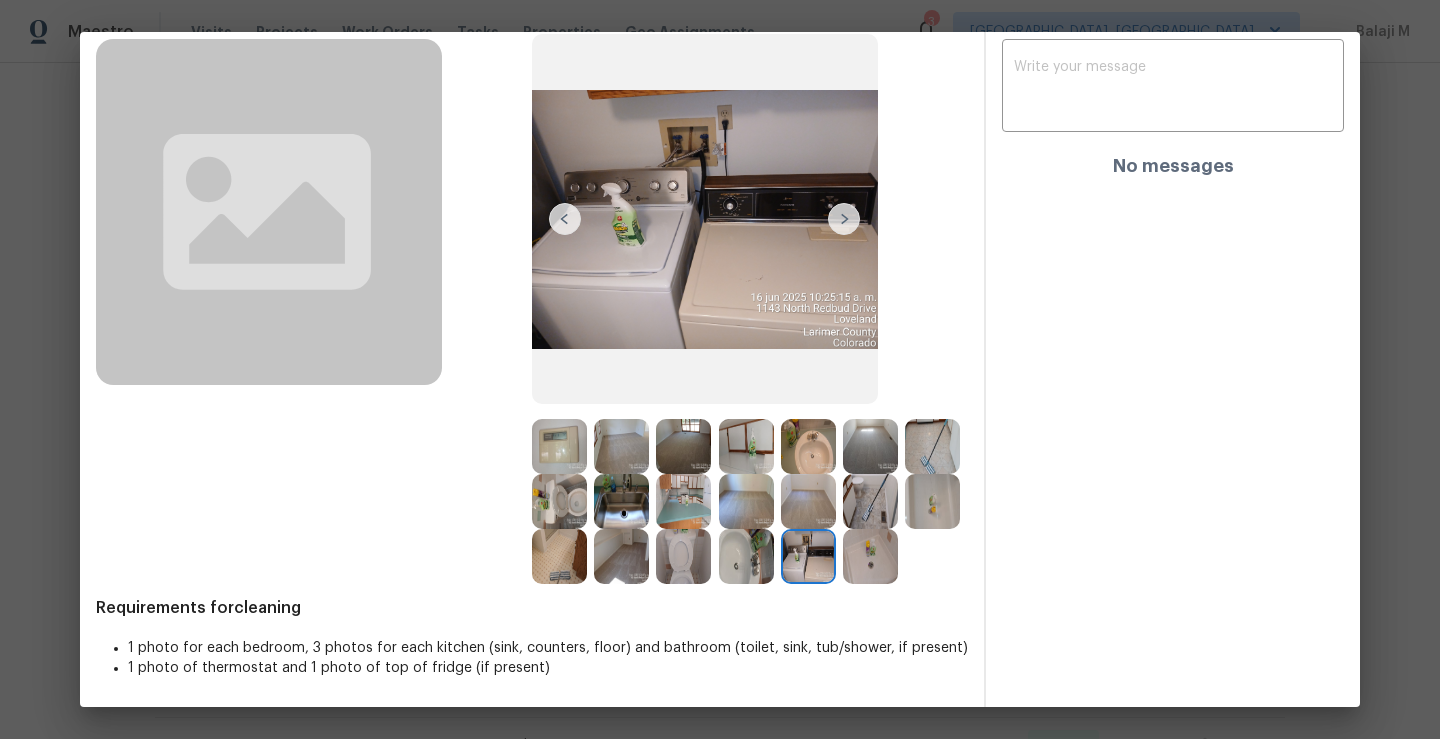 scroll, scrollTop: 165, scrollLeft: 0, axis: vertical 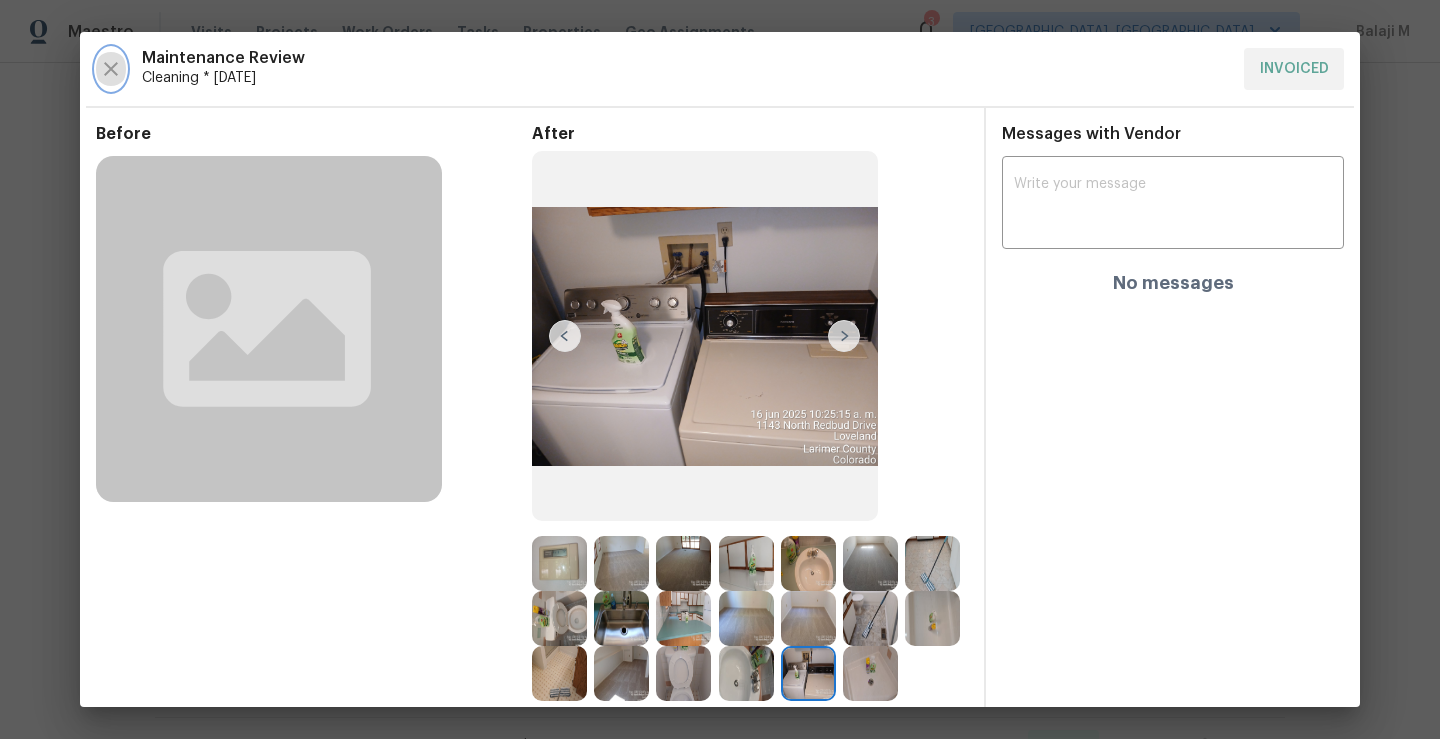 click 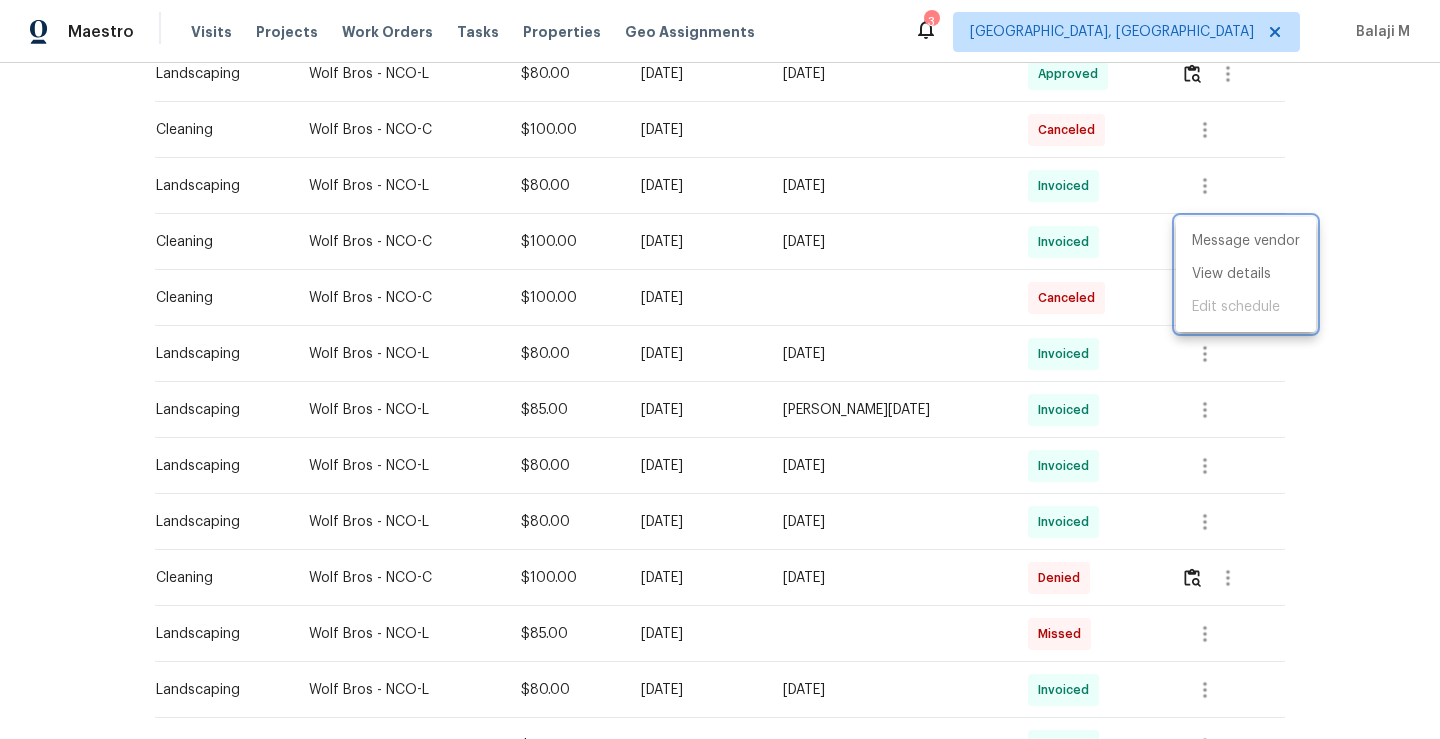 click at bounding box center [720, 369] 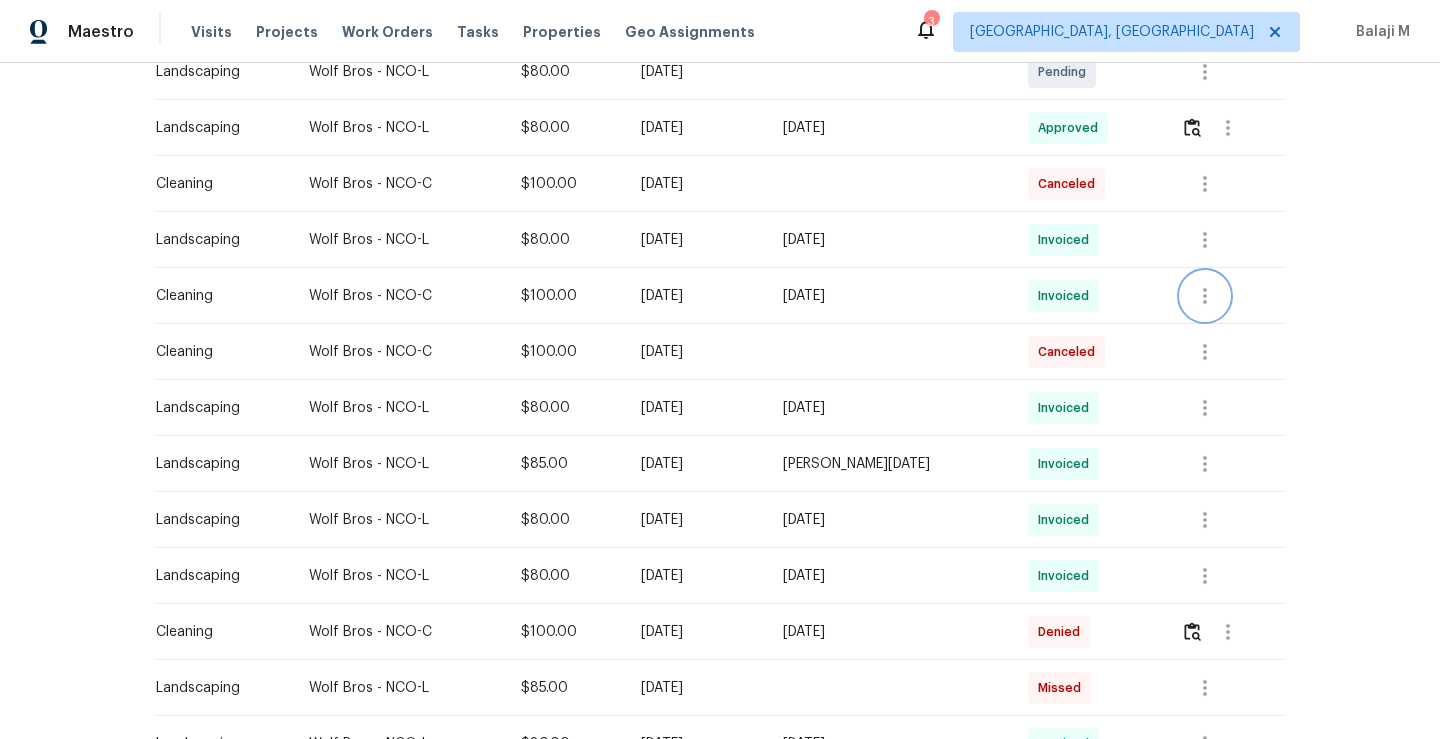 scroll, scrollTop: 455, scrollLeft: 0, axis: vertical 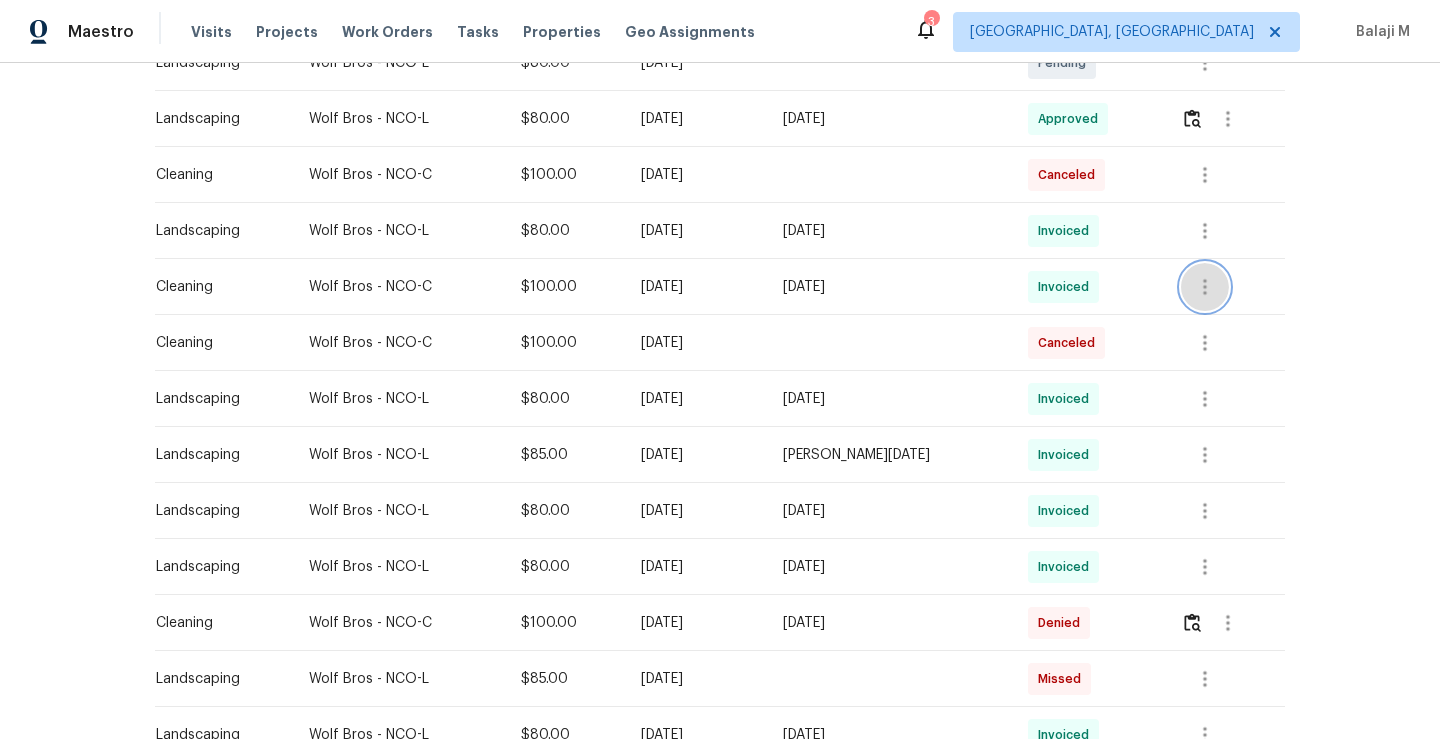 click 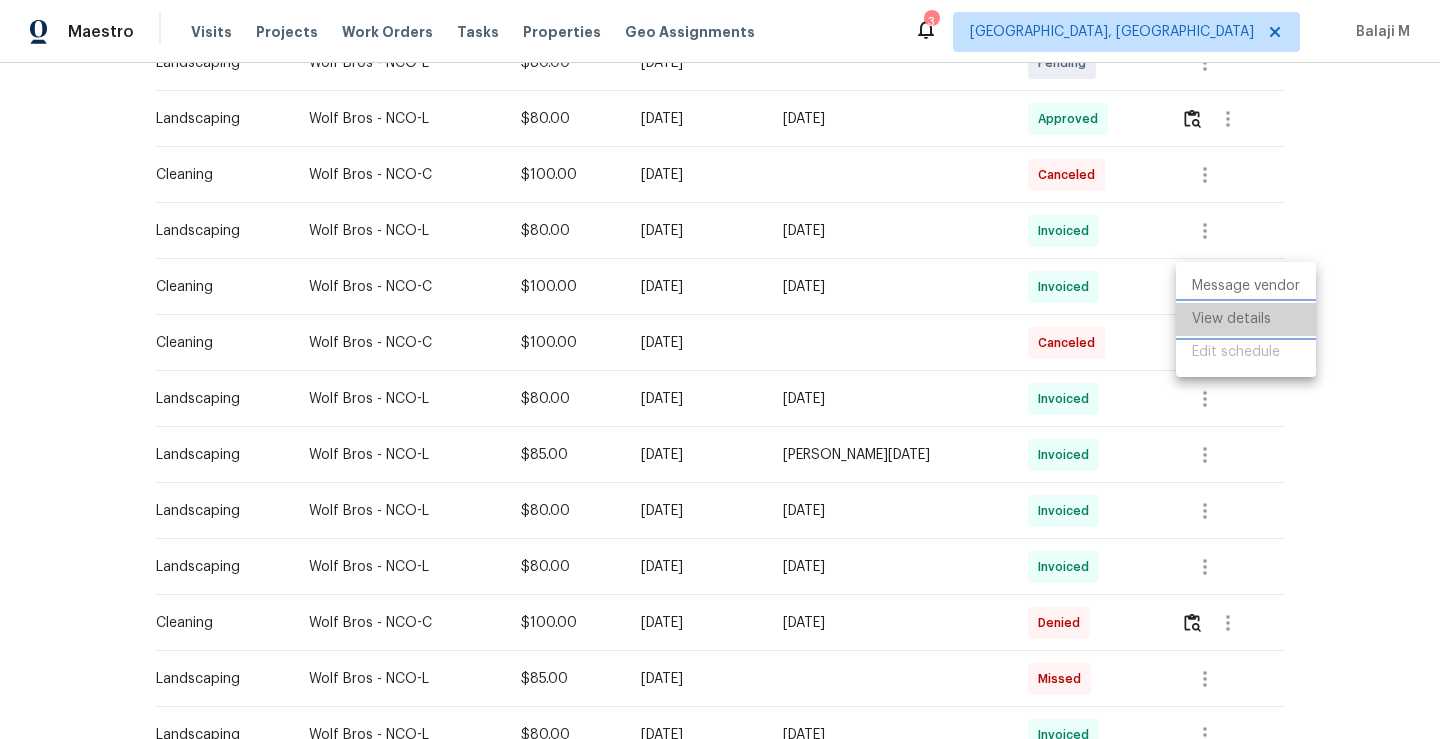 click on "View details" at bounding box center [1246, 319] 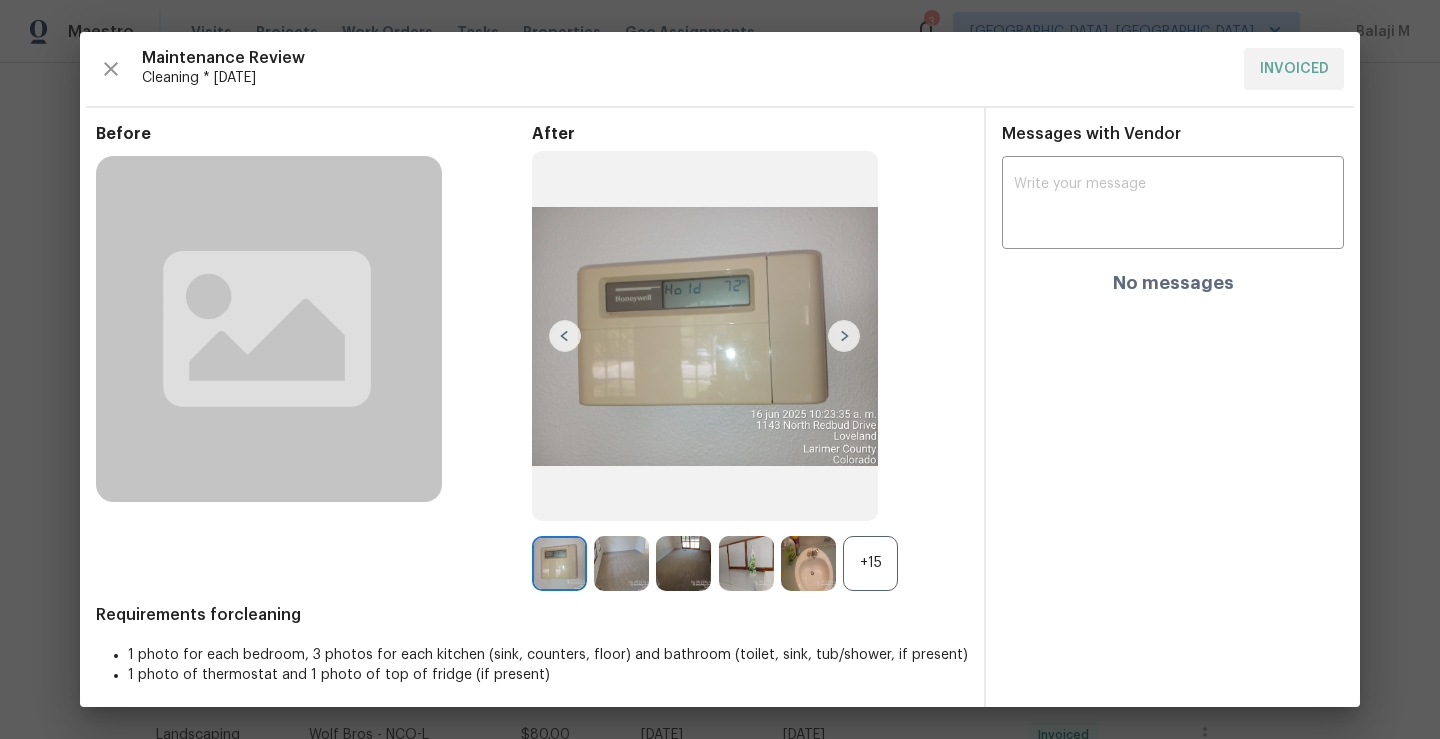 click at bounding box center [844, 336] 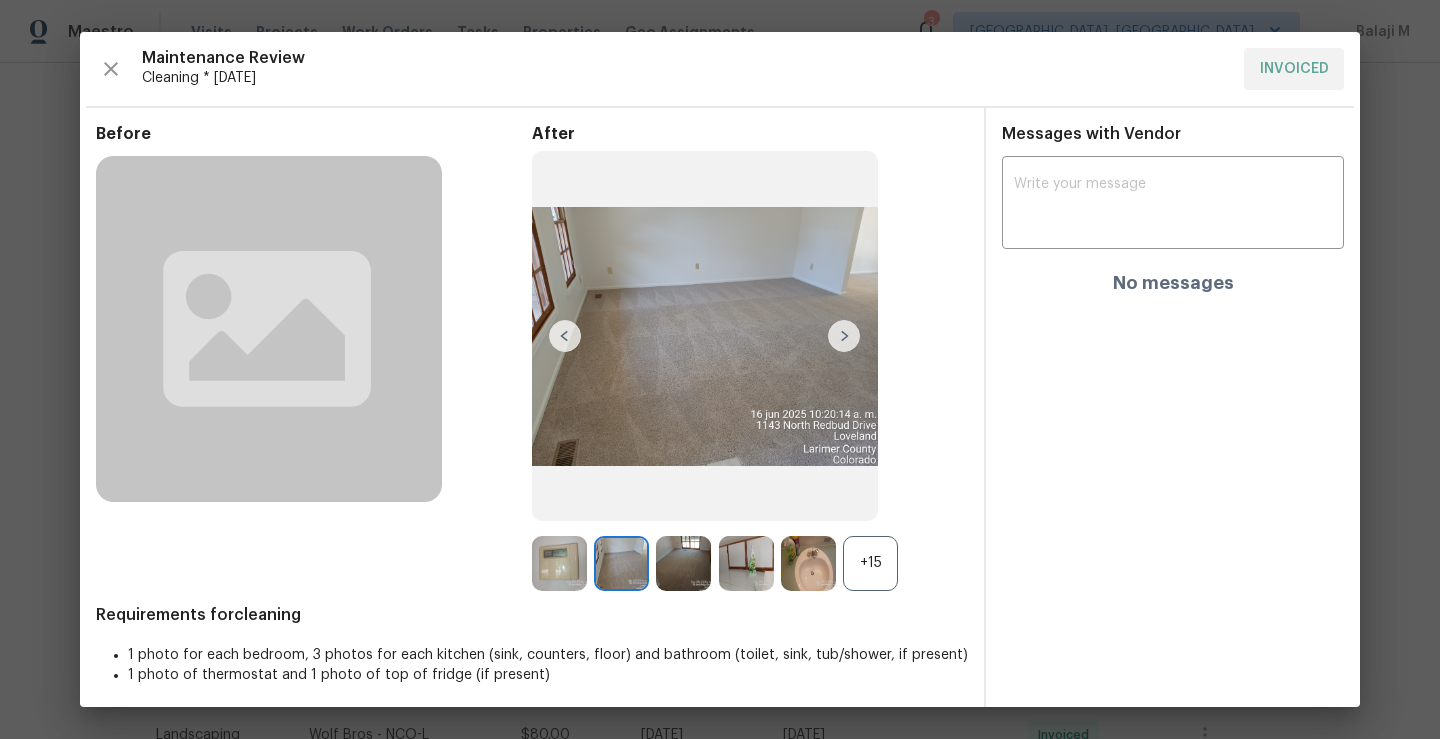 click at bounding box center (844, 336) 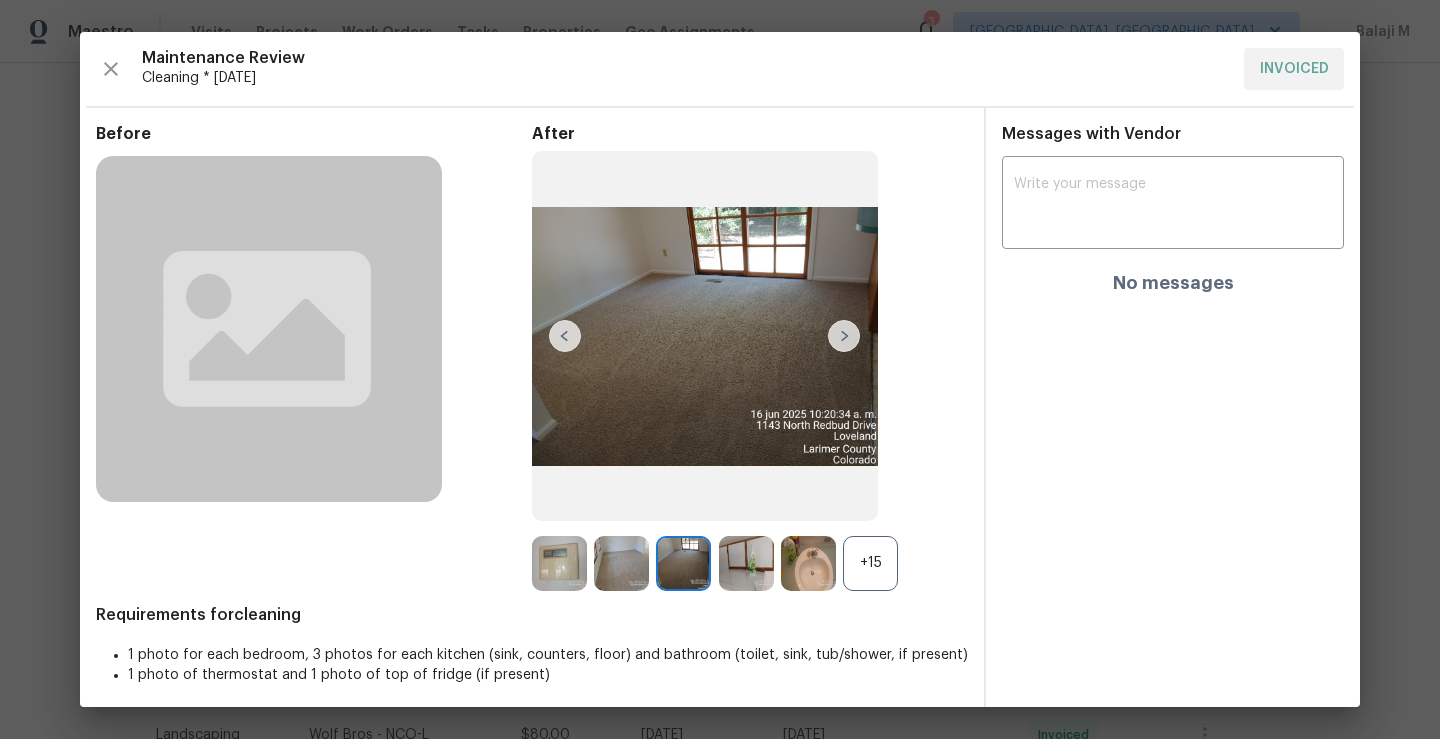 click at bounding box center [844, 336] 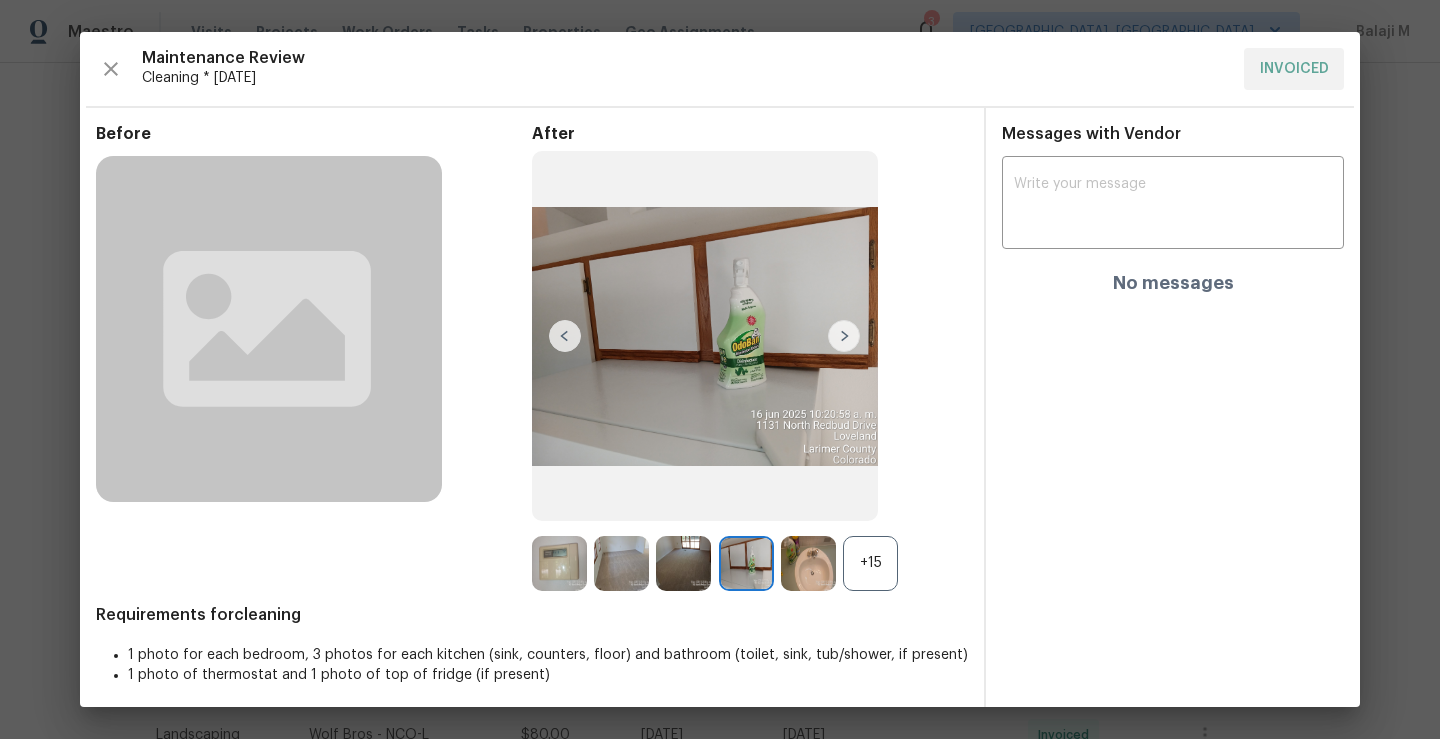 click at bounding box center [844, 336] 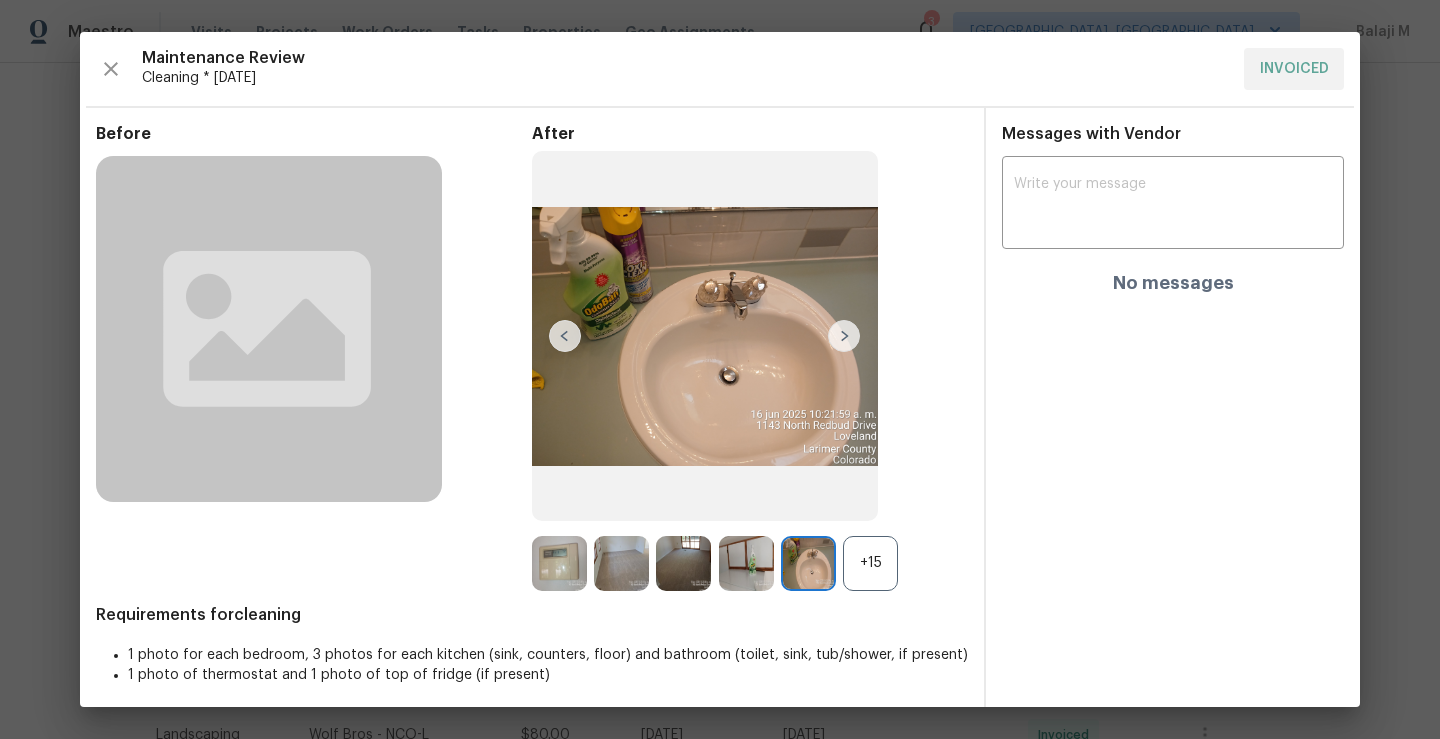 click at bounding box center (844, 336) 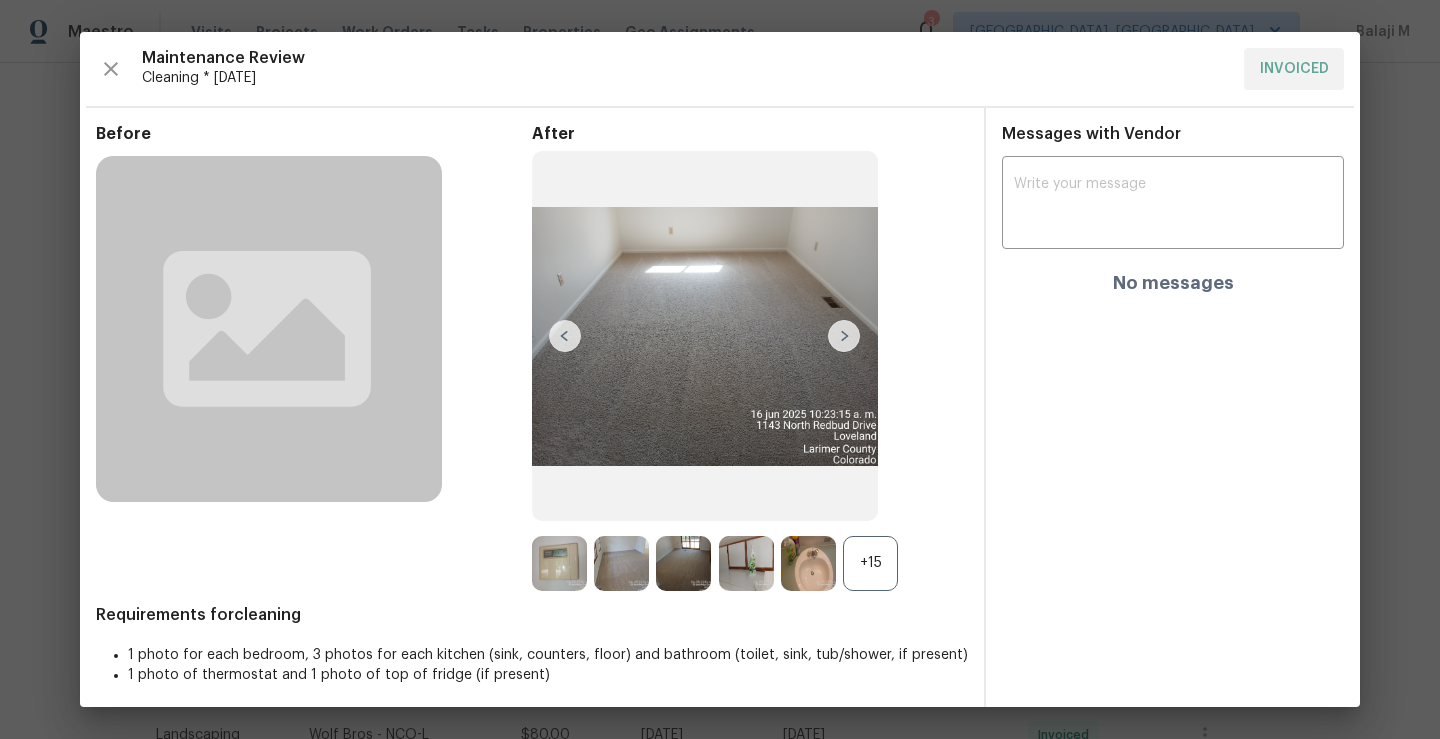 click at bounding box center (844, 336) 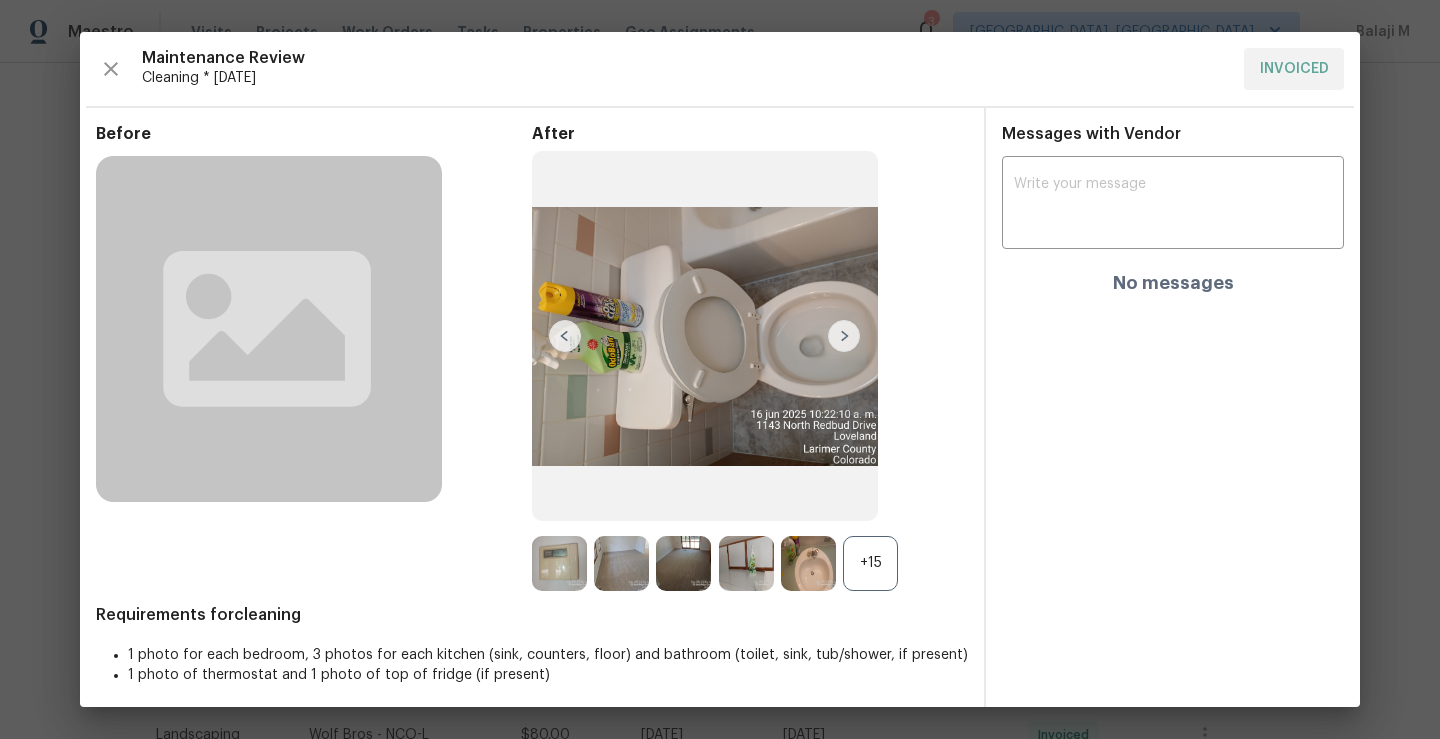 click at bounding box center [844, 336] 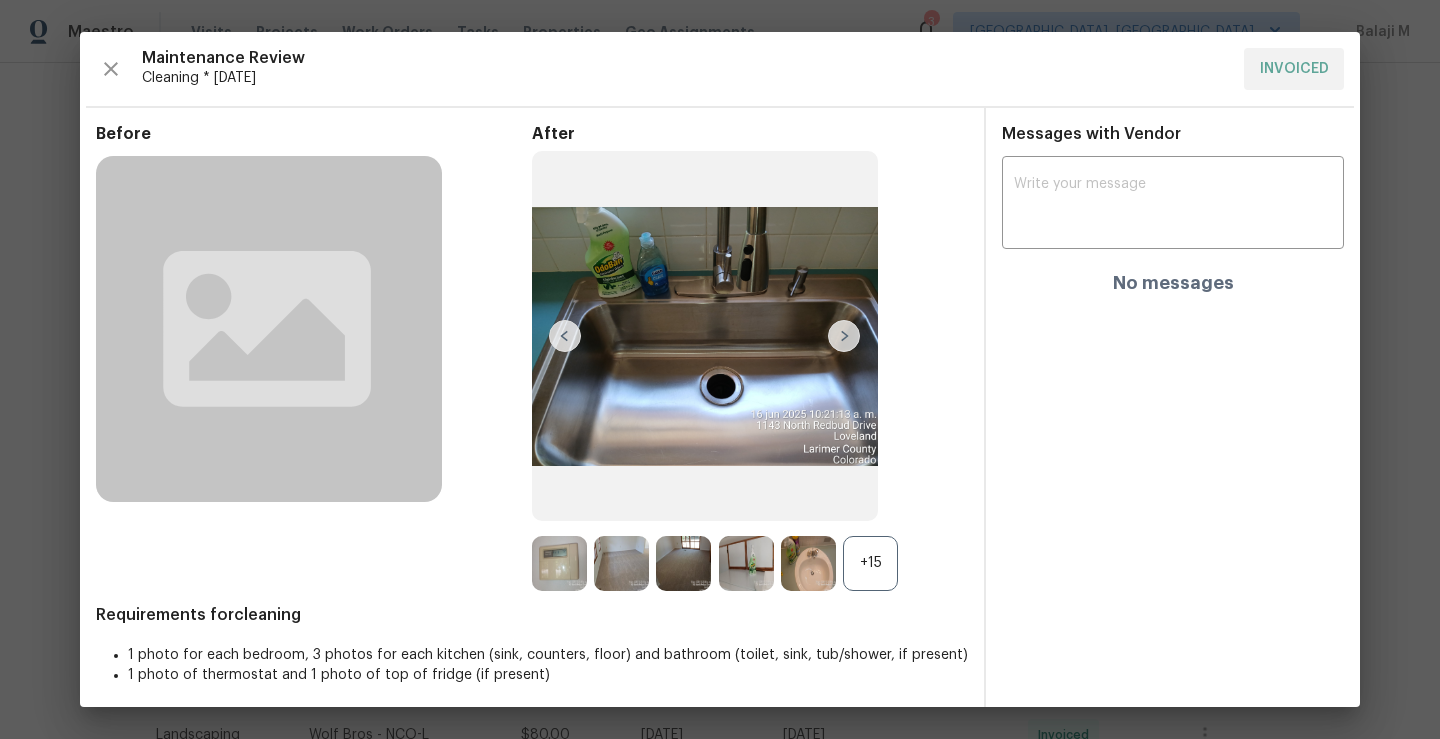 click at bounding box center (844, 336) 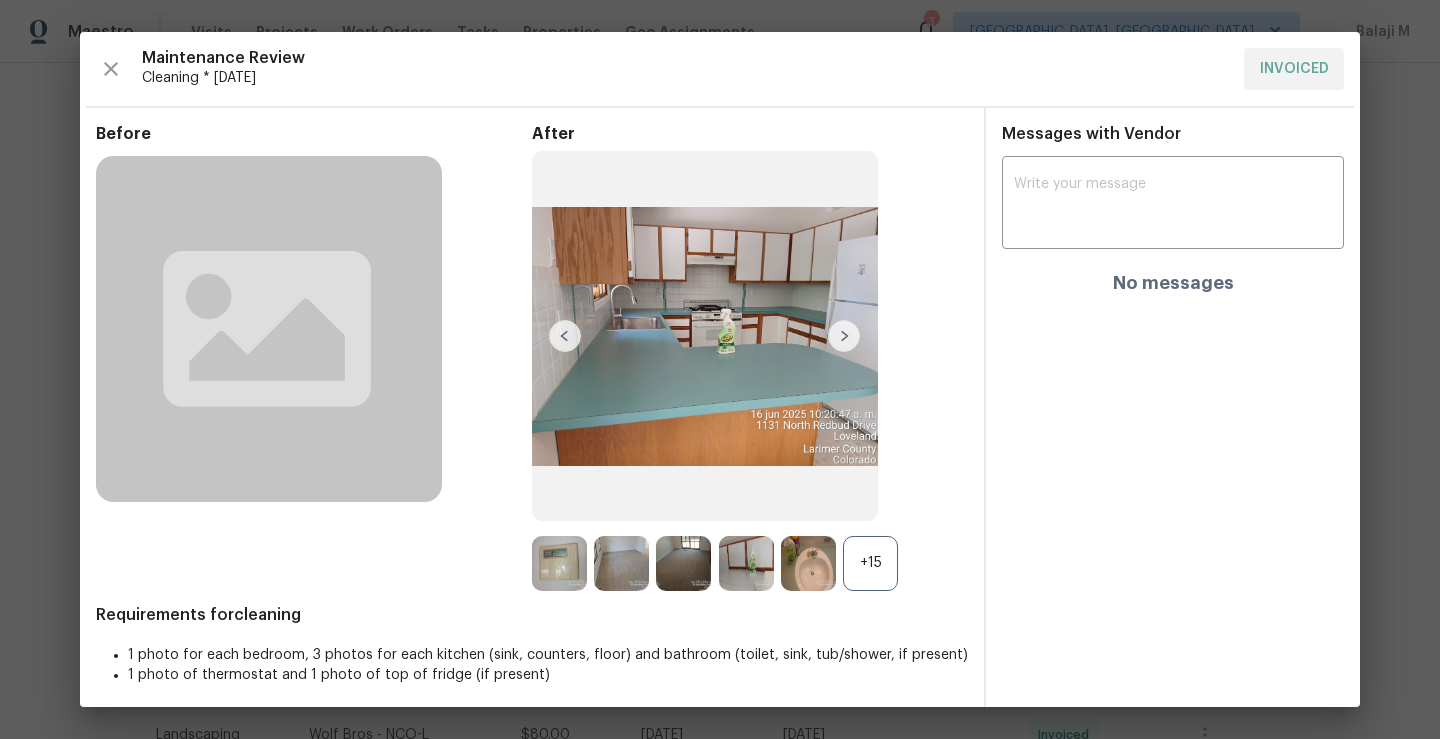 click at bounding box center [844, 336] 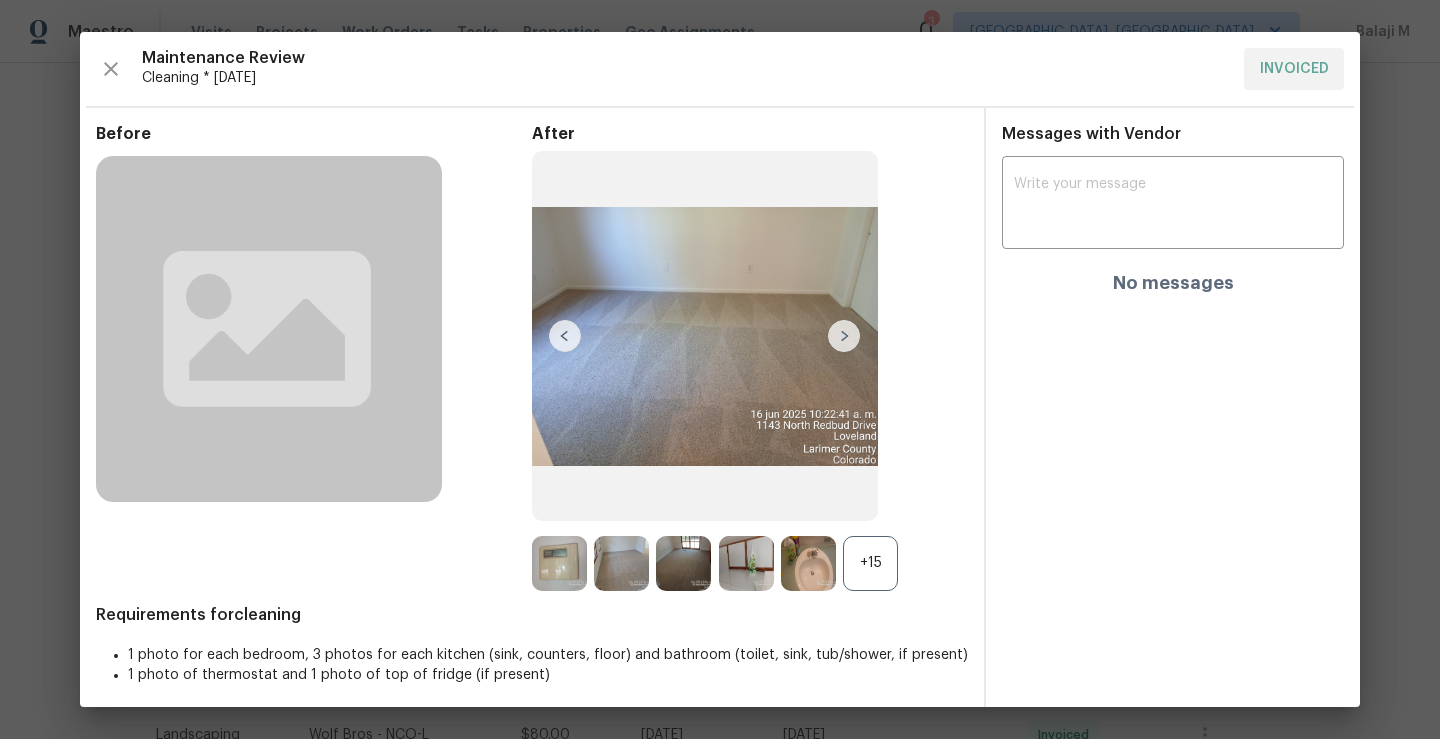 click at bounding box center [844, 336] 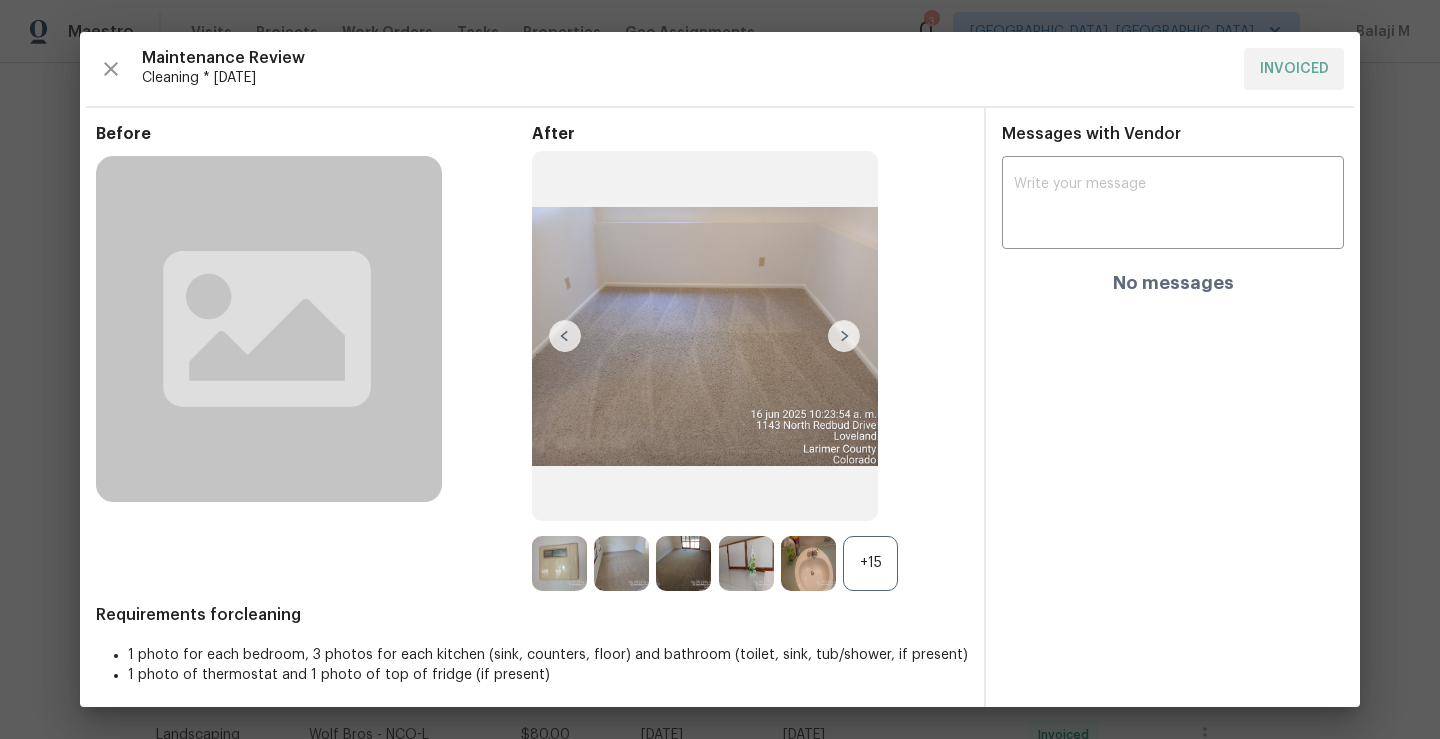 click at bounding box center [844, 336] 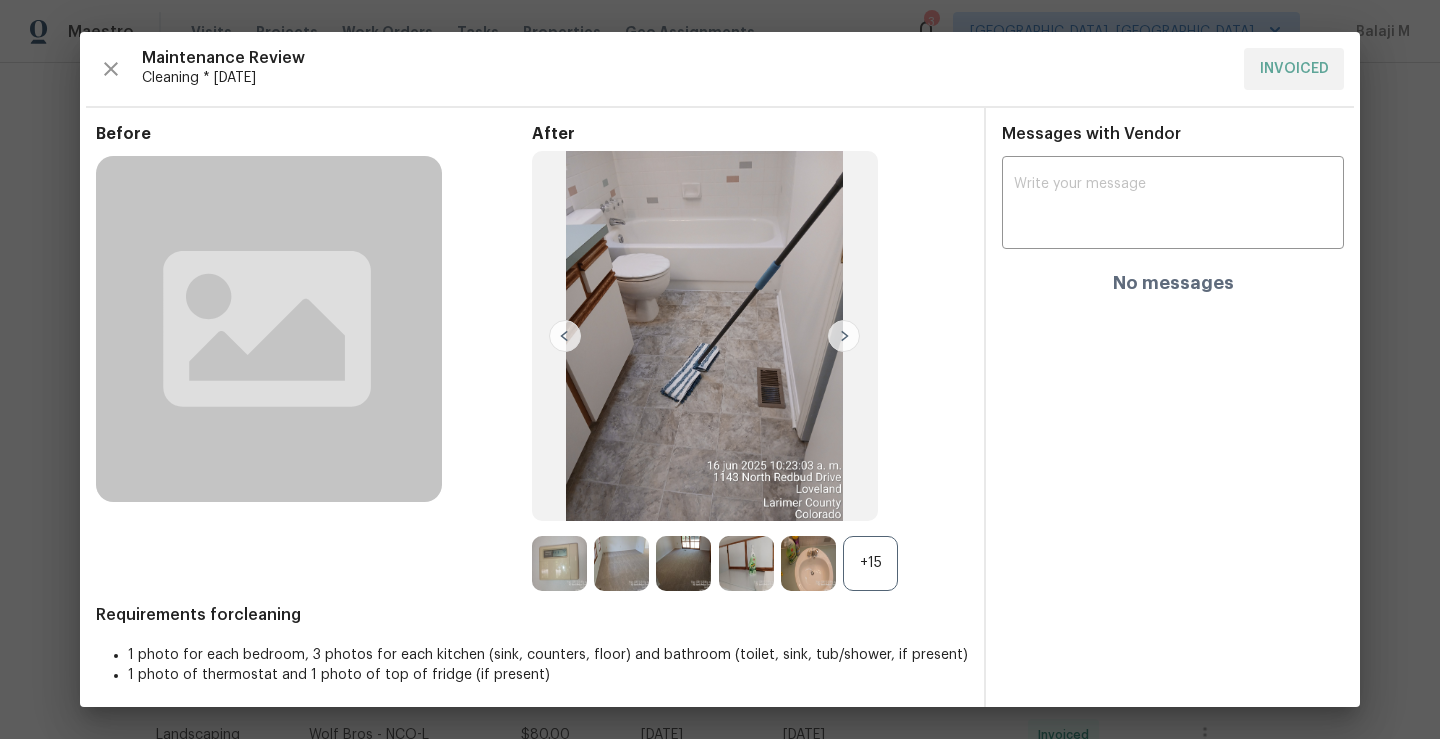 click at bounding box center (844, 336) 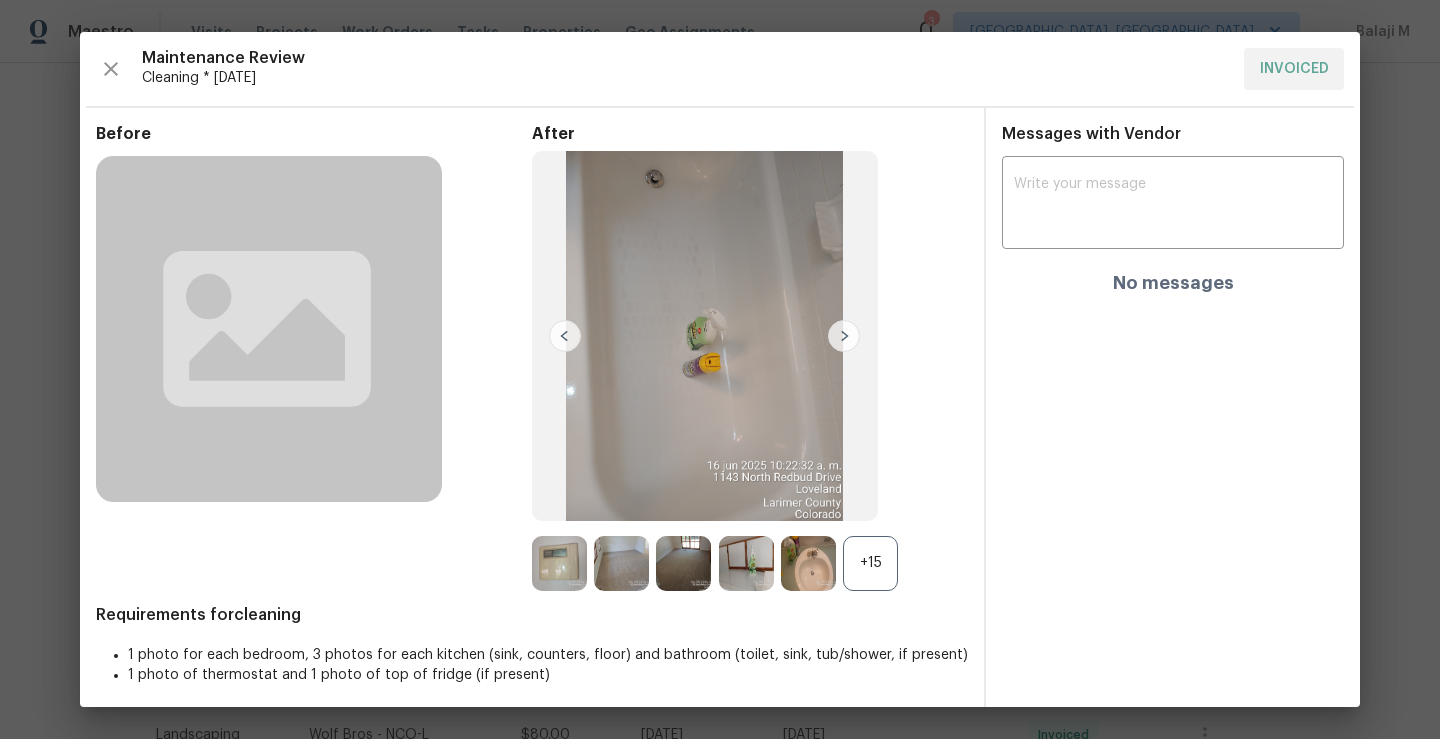 click at bounding box center [844, 336] 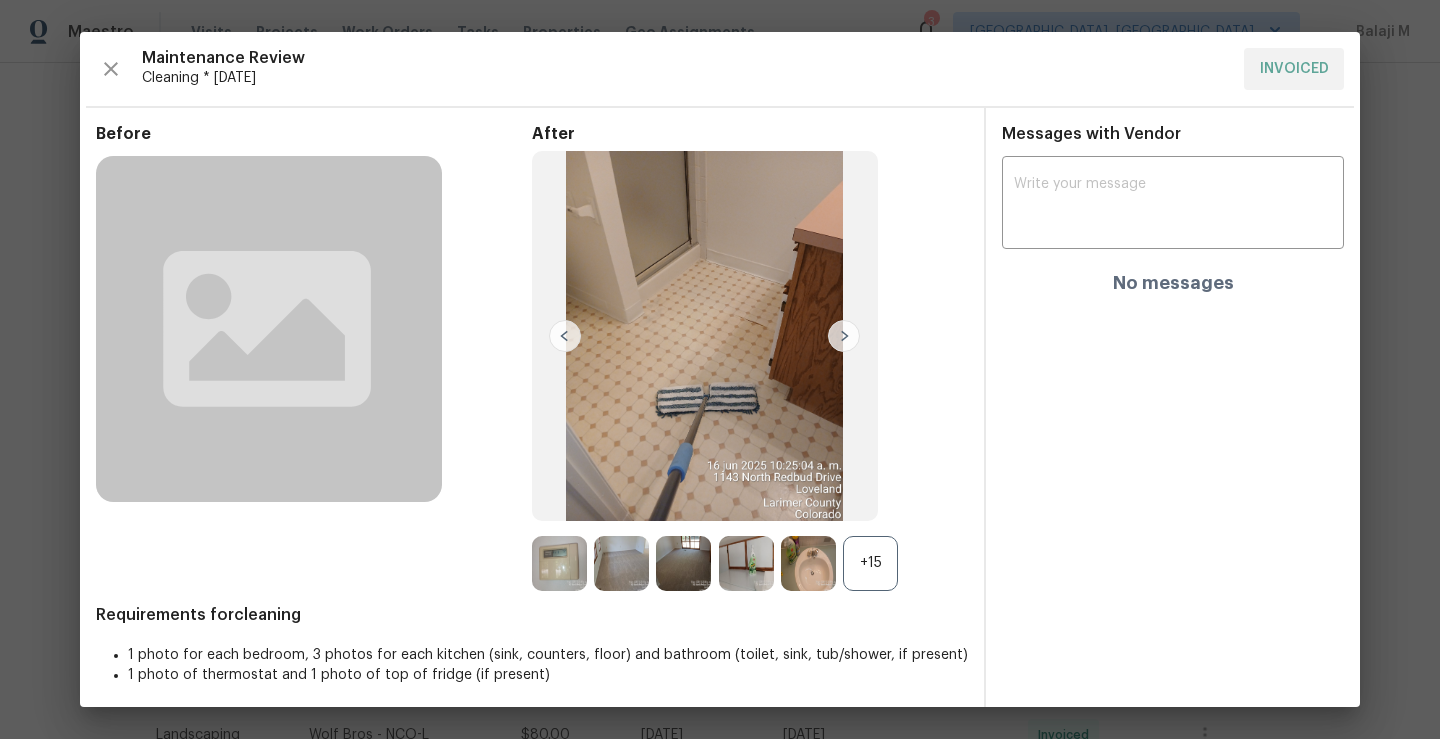 click at bounding box center (844, 336) 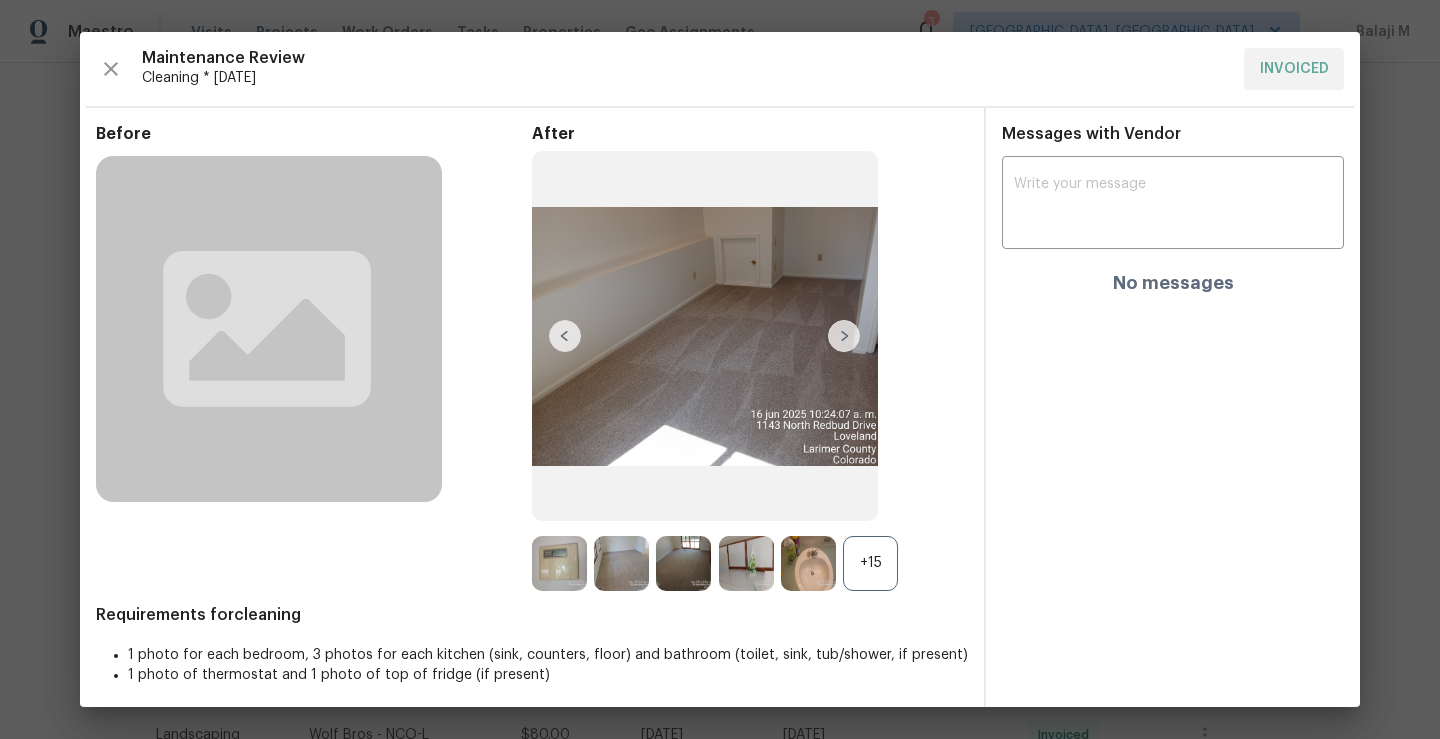 click at bounding box center [844, 336] 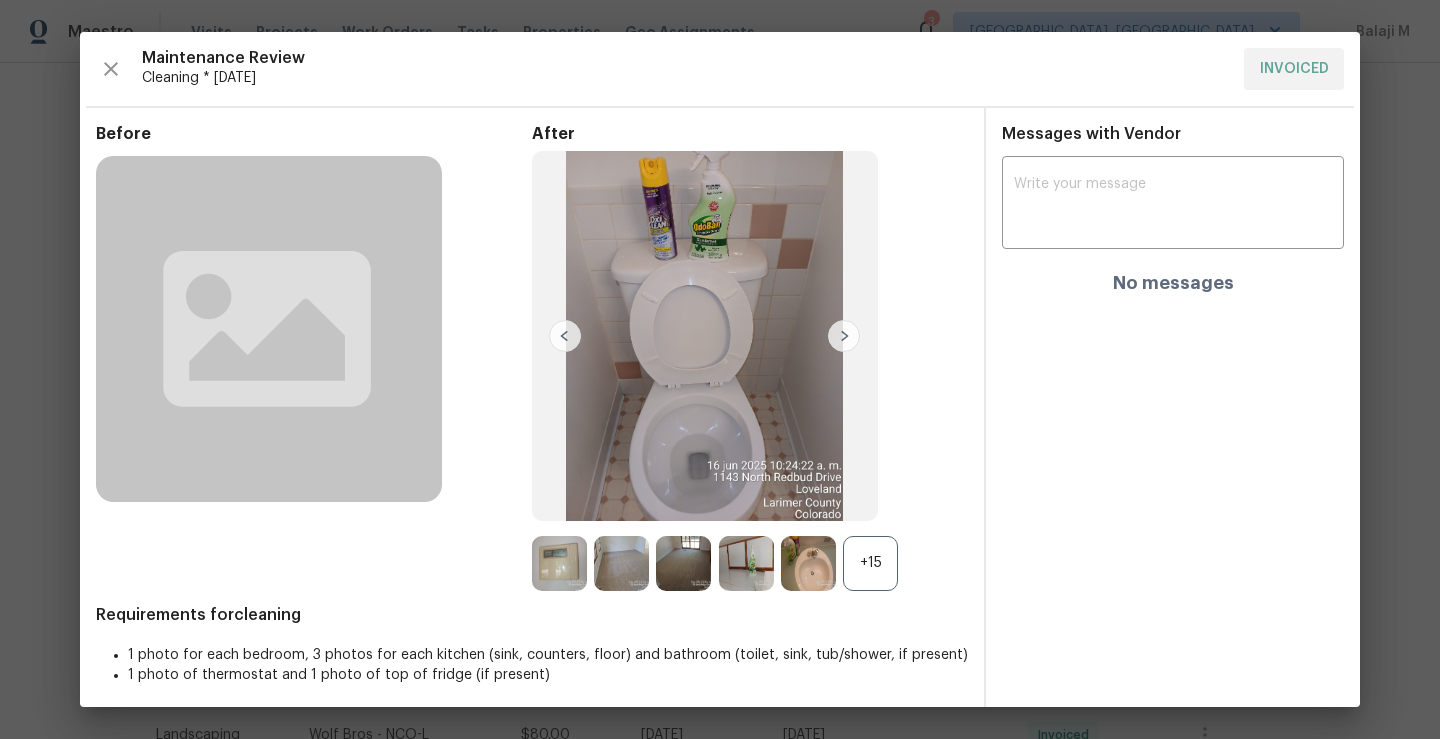 click at bounding box center (844, 336) 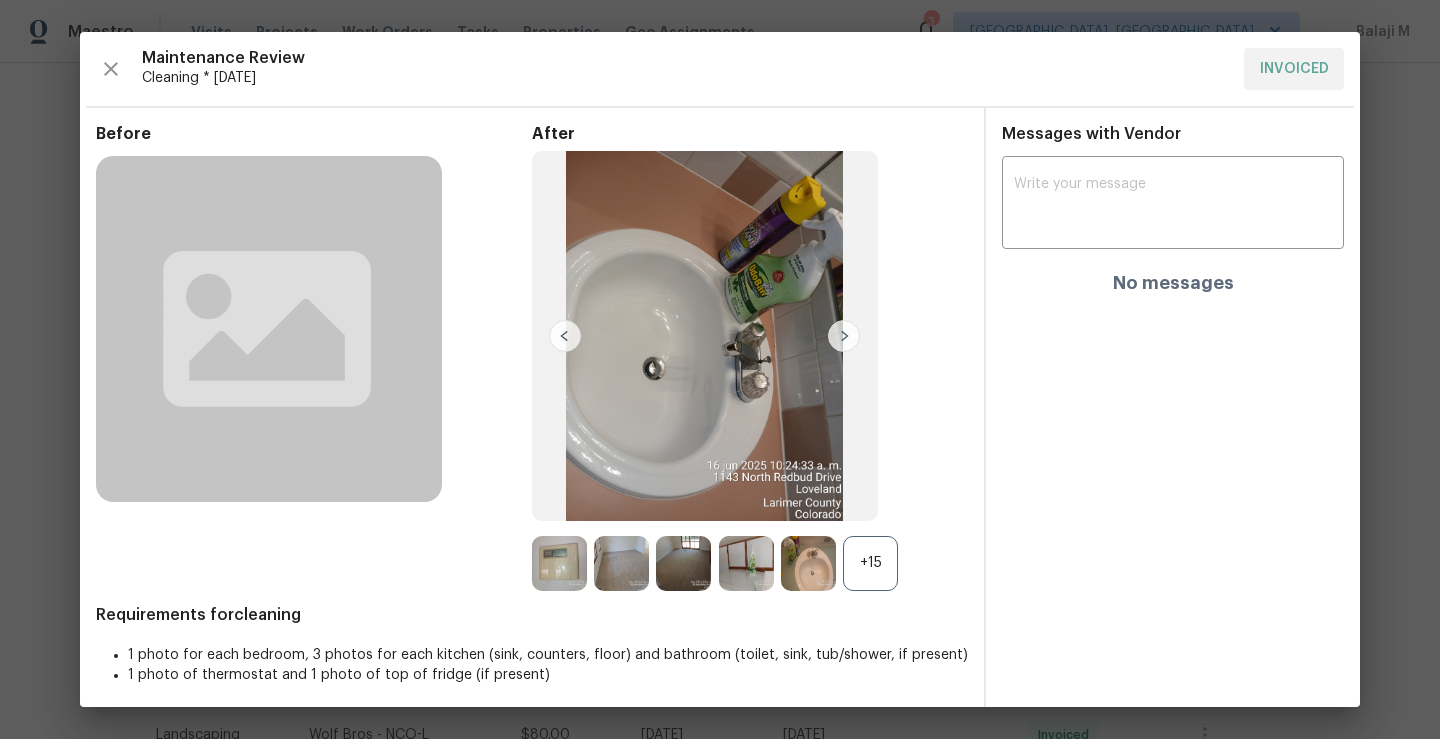 click at bounding box center [844, 336] 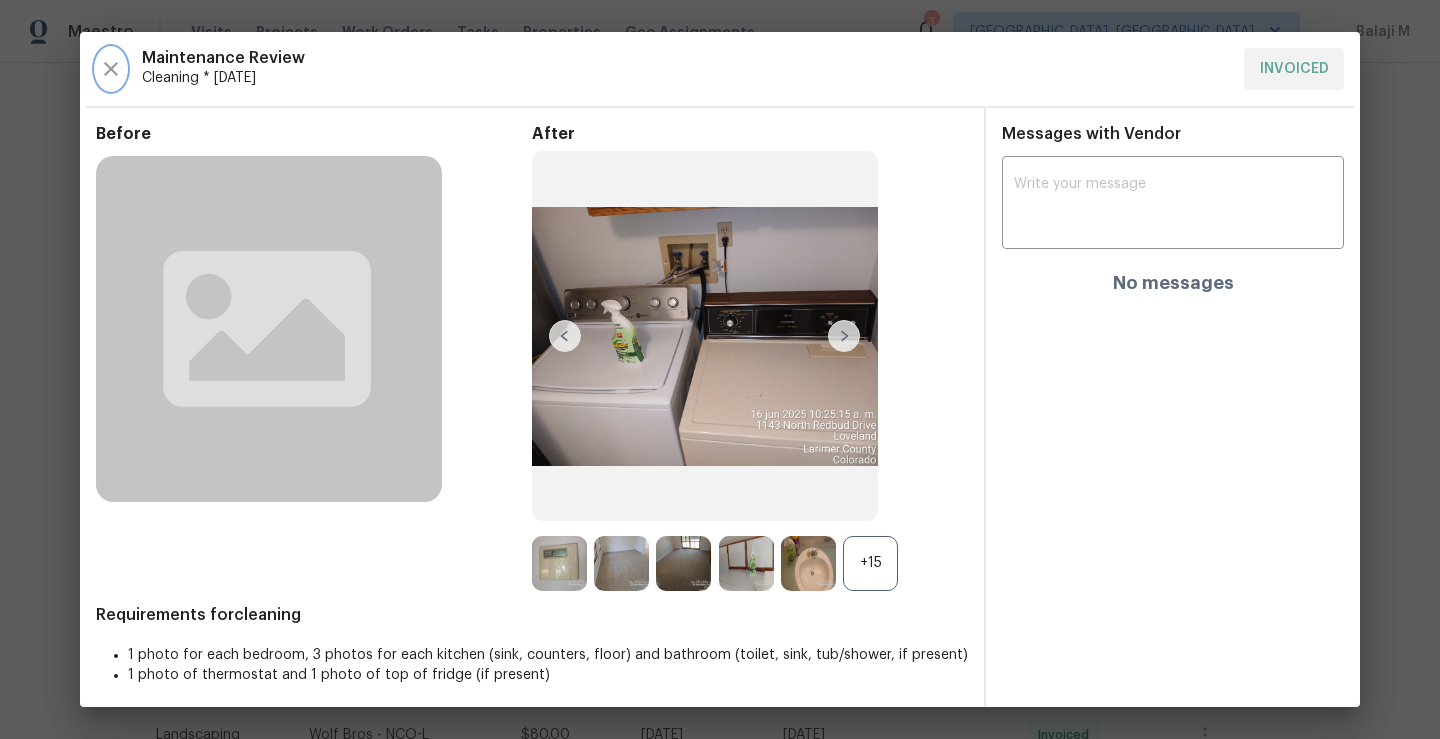 click at bounding box center [111, 69] 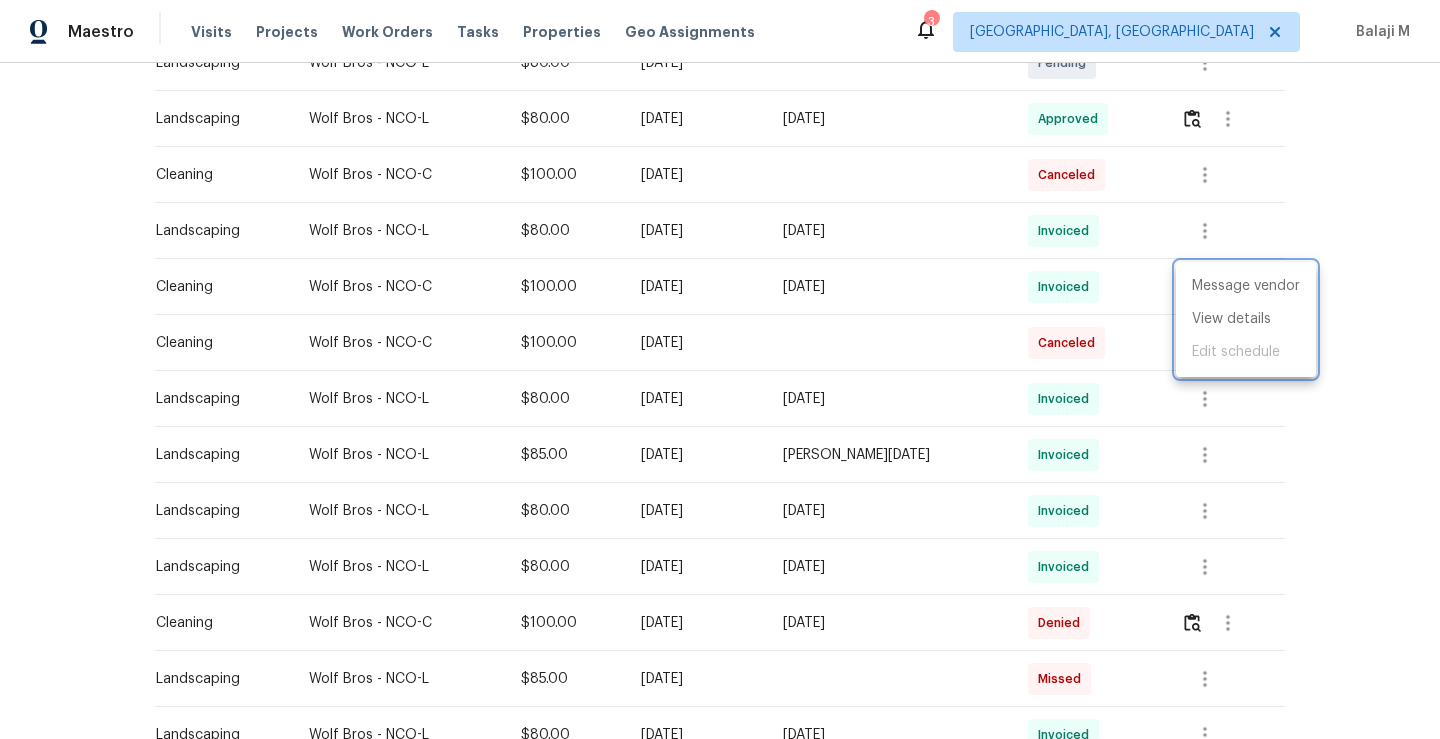 click at bounding box center (720, 369) 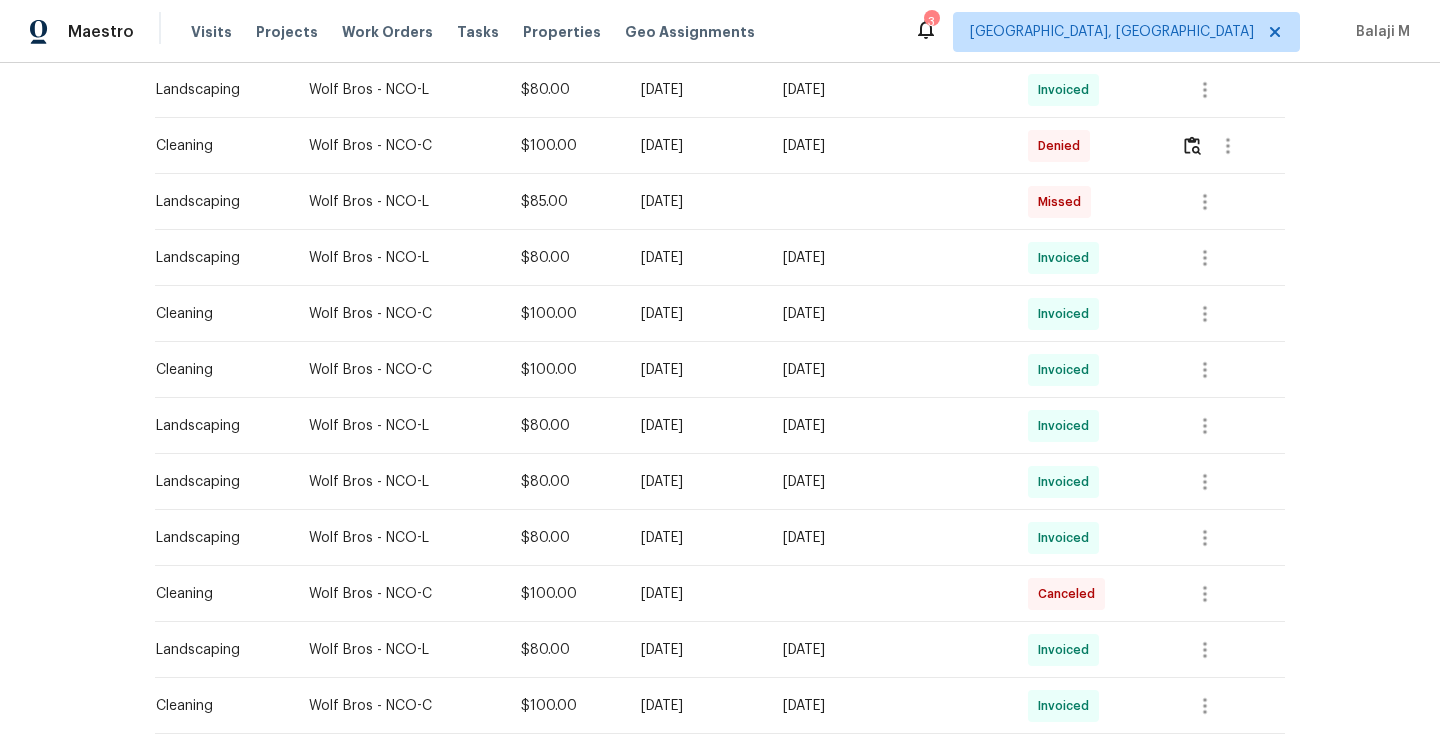 scroll, scrollTop: 926, scrollLeft: 0, axis: vertical 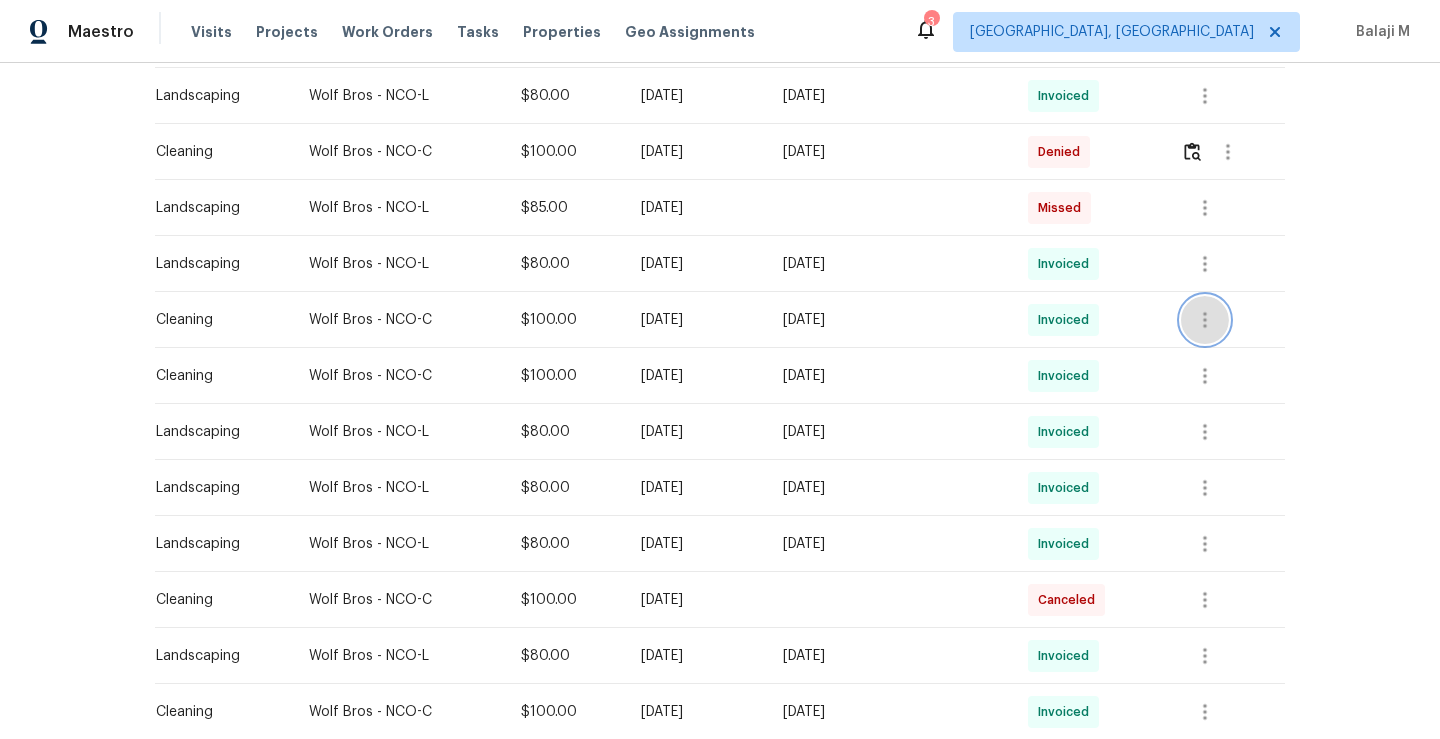 click at bounding box center (1205, 320) 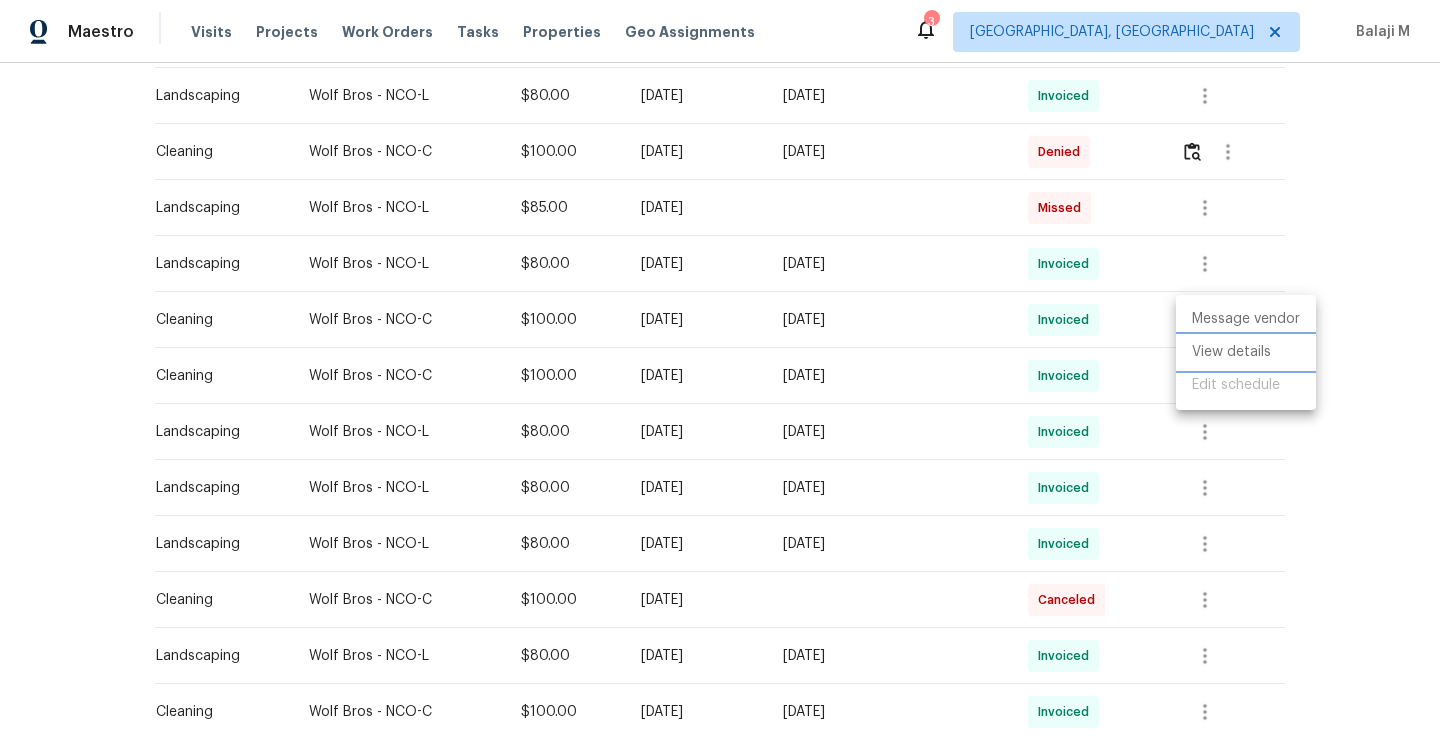 click on "View details" at bounding box center [1246, 352] 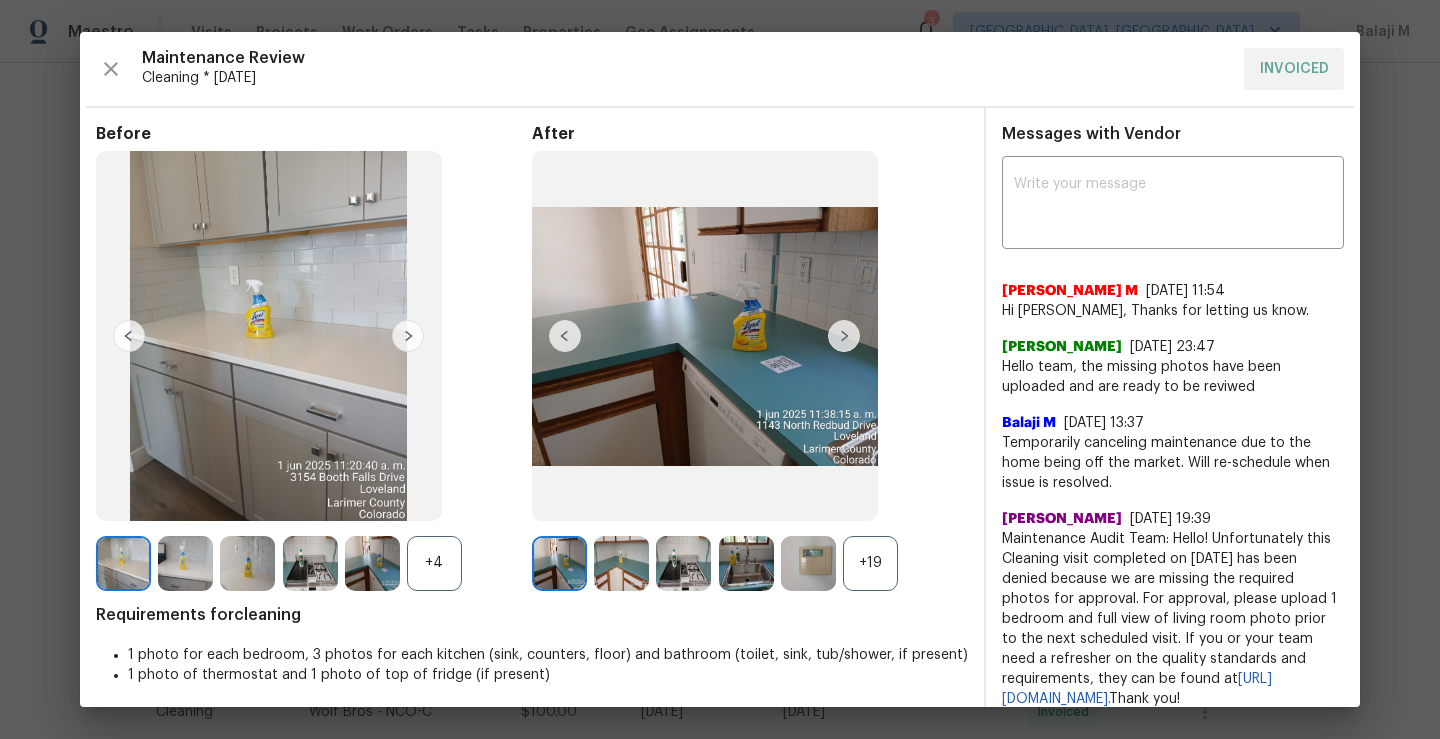 click at bounding box center (844, 336) 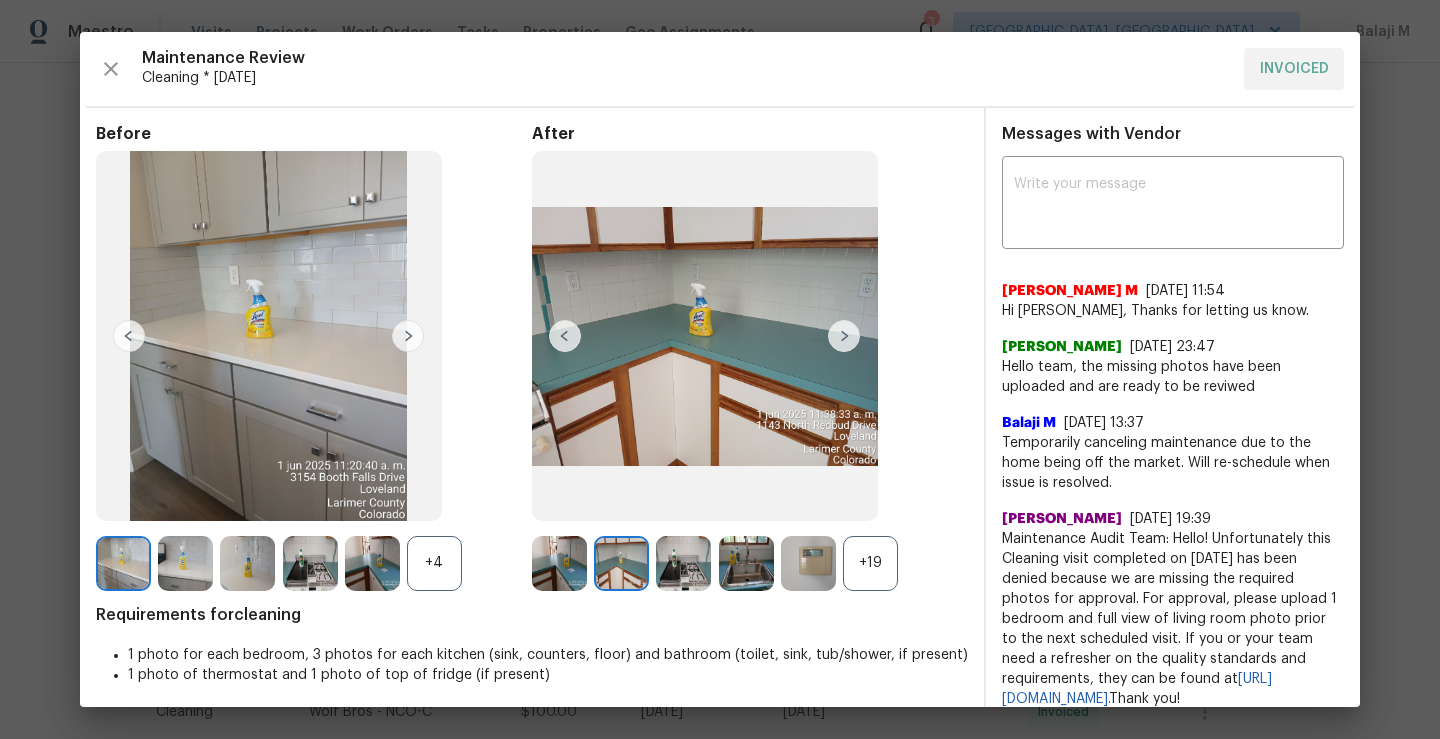 click at bounding box center [844, 336] 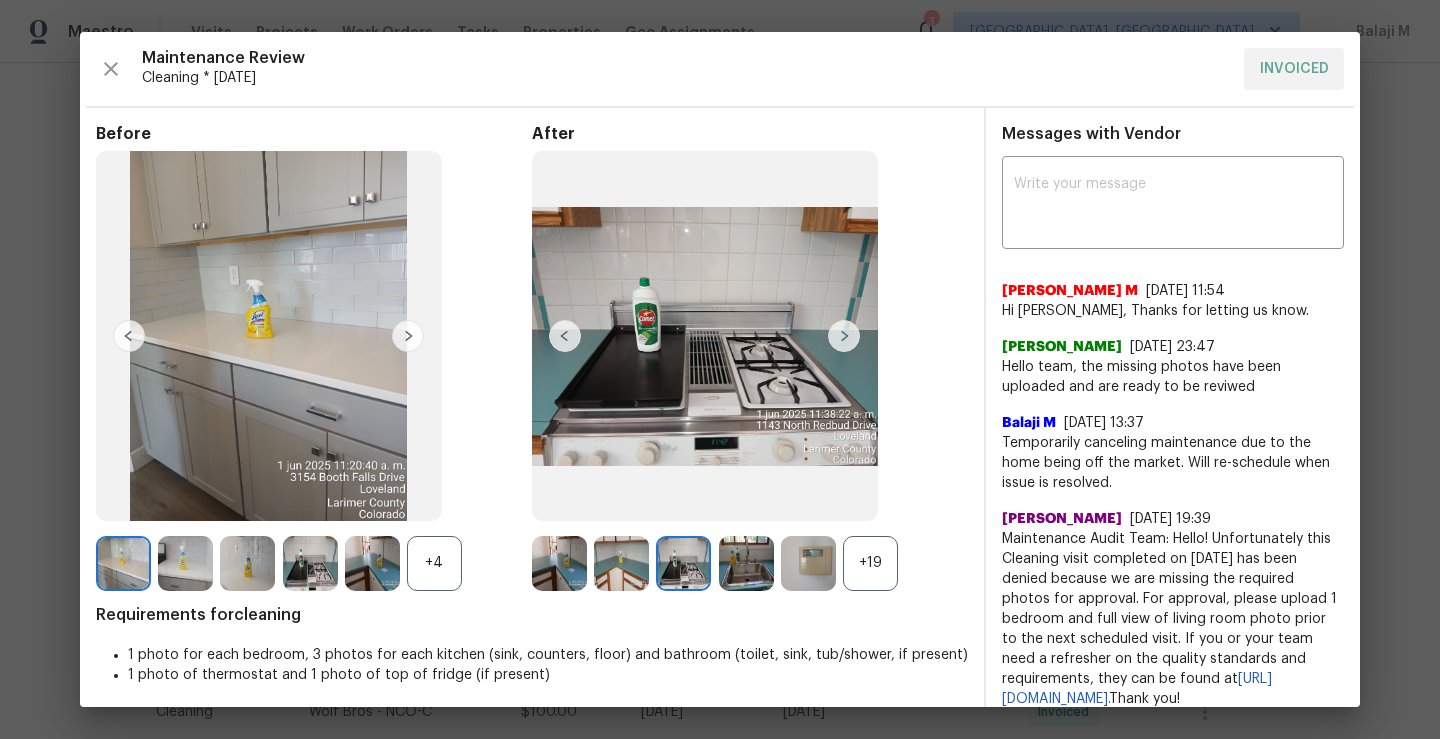 click at bounding box center [844, 336] 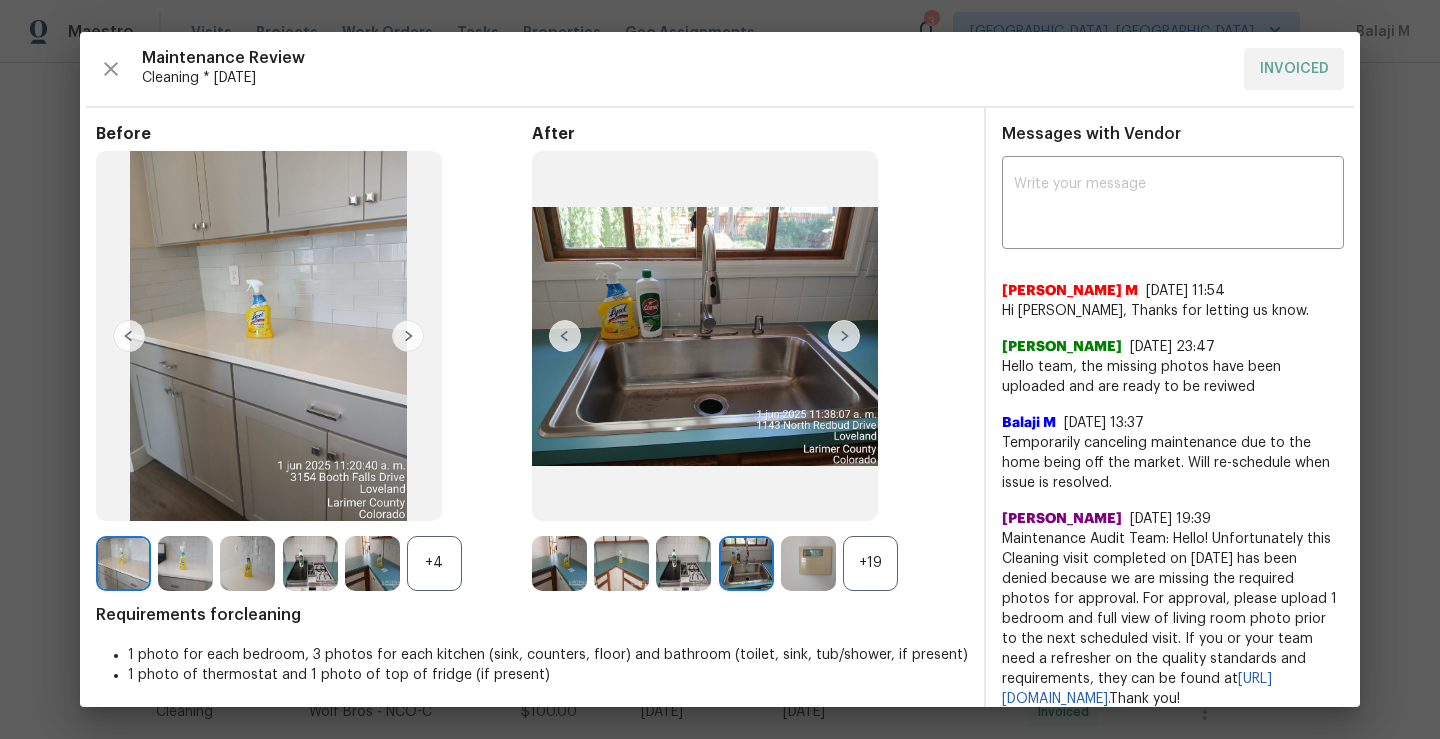 click at bounding box center (844, 336) 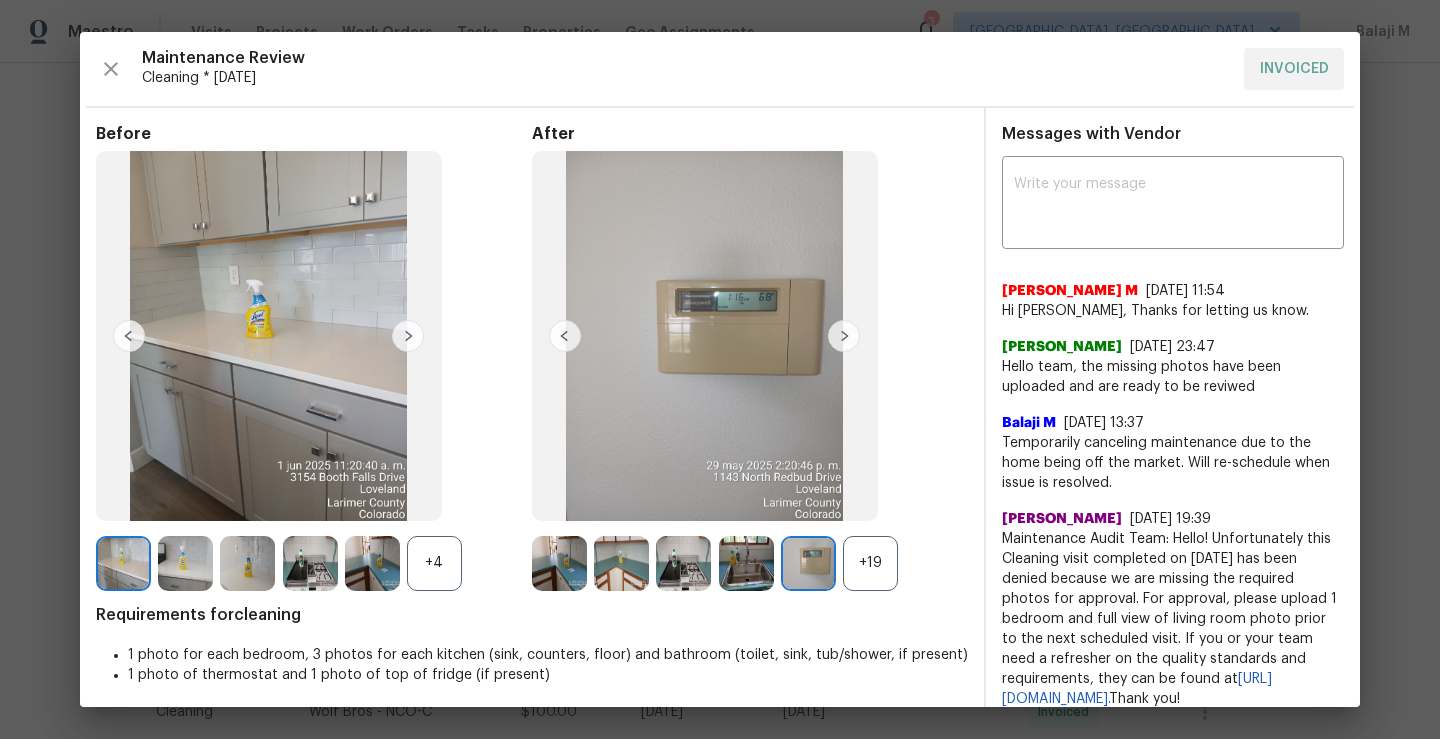 click at bounding box center [565, 336] 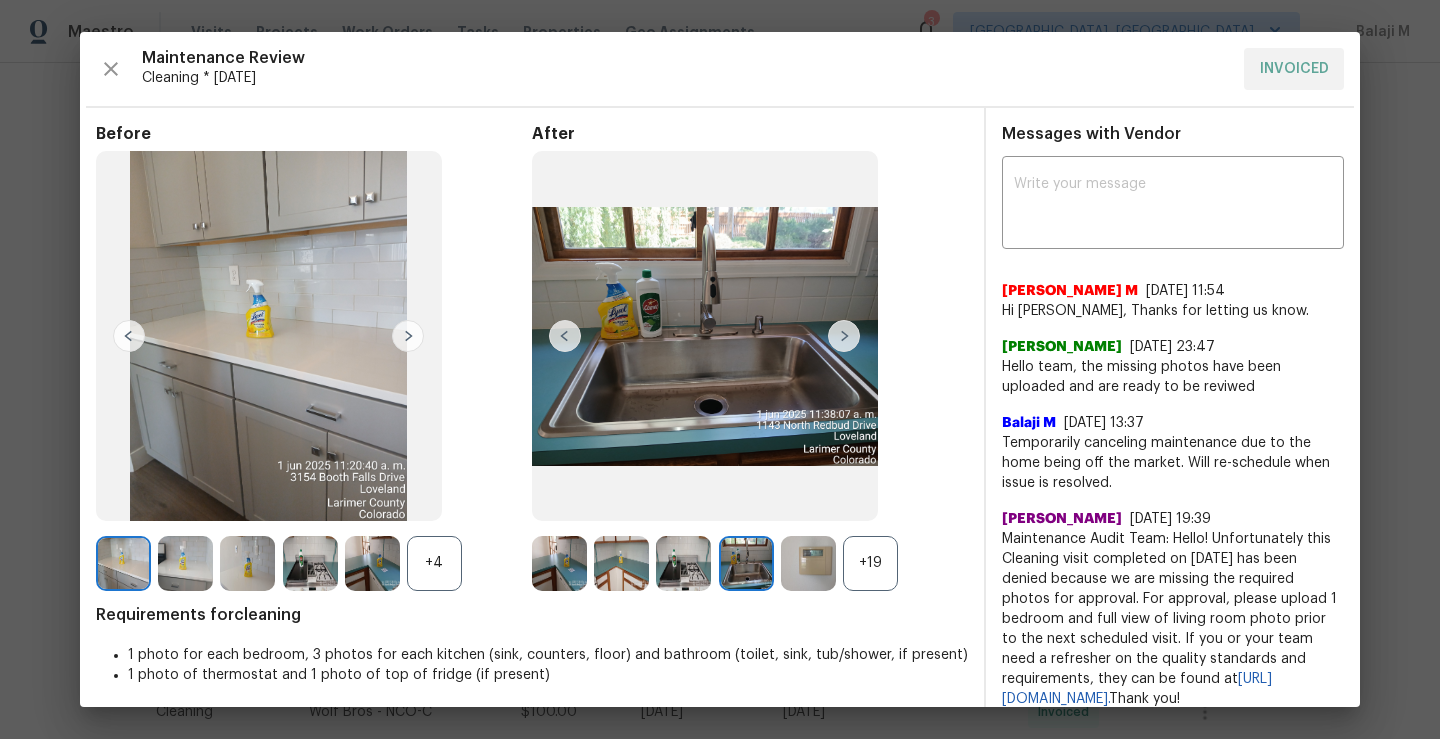 click at bounding box center [844, 336] 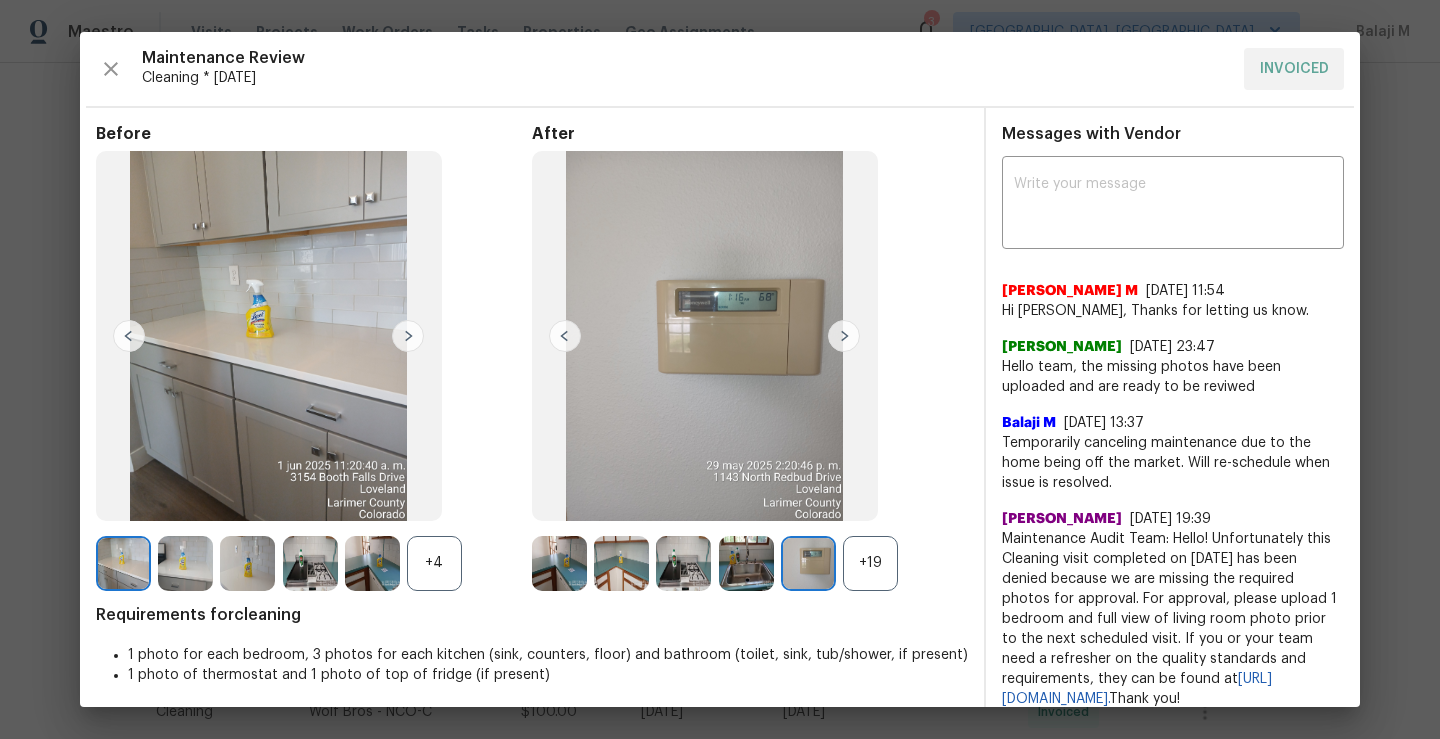 click at bounding box center [844, 336] 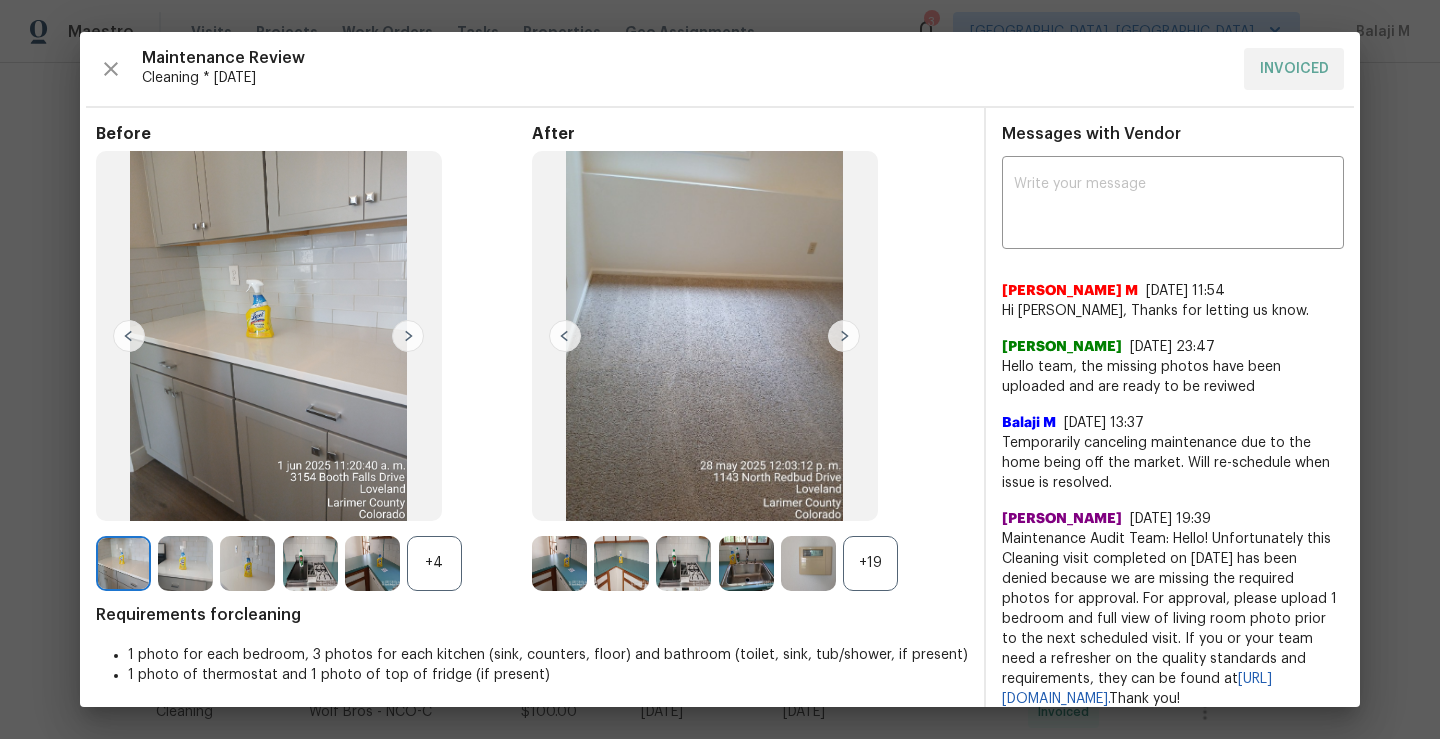 click at bounding box center (844, 336) 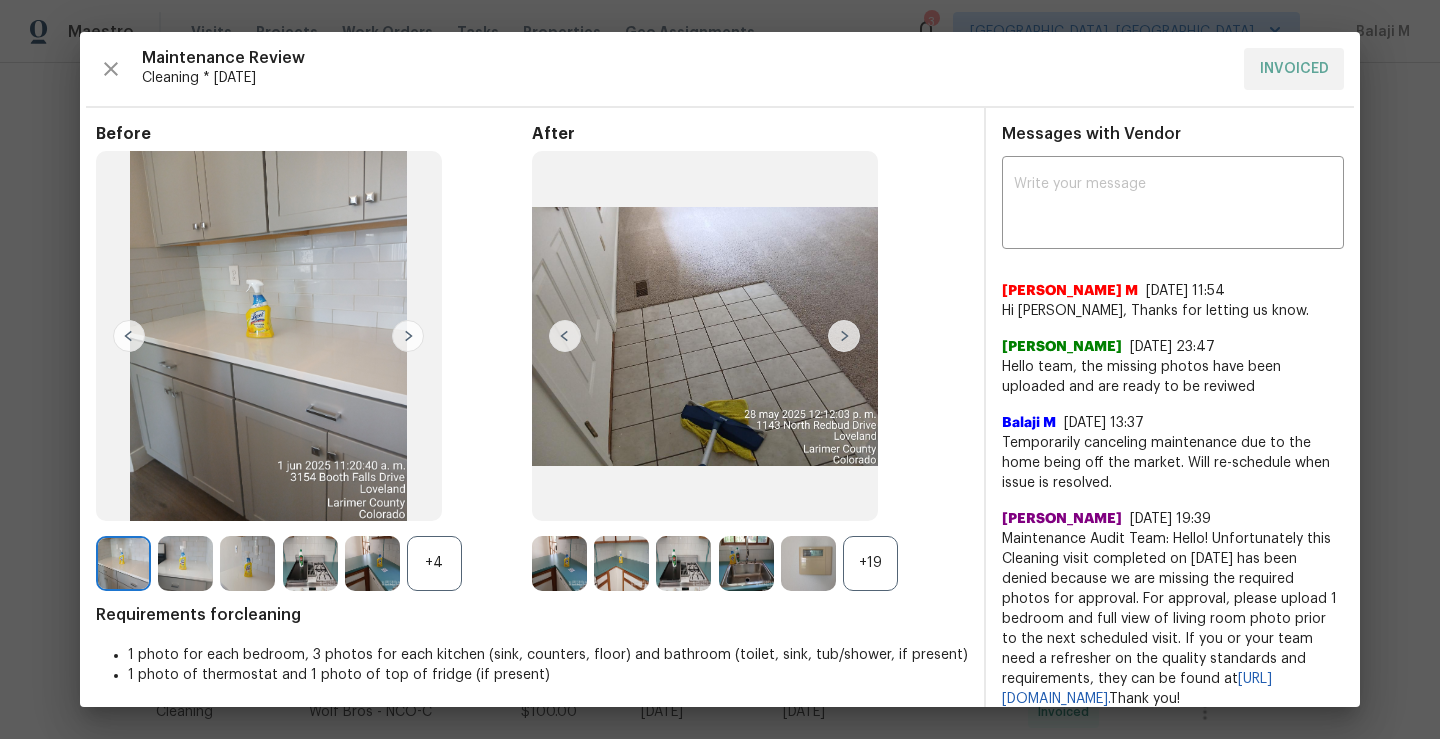 click at bounding box center [844, 336] 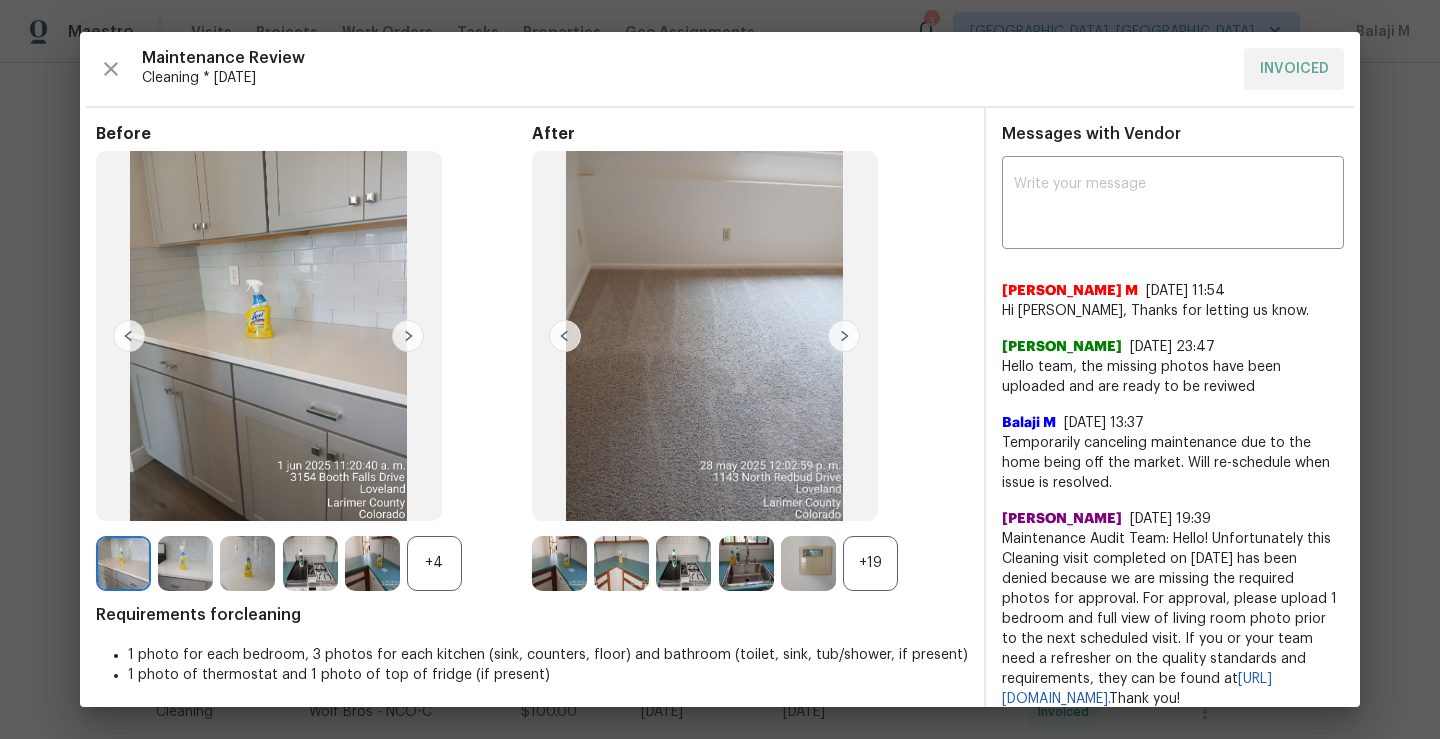 click at bounding box center [844, 336] 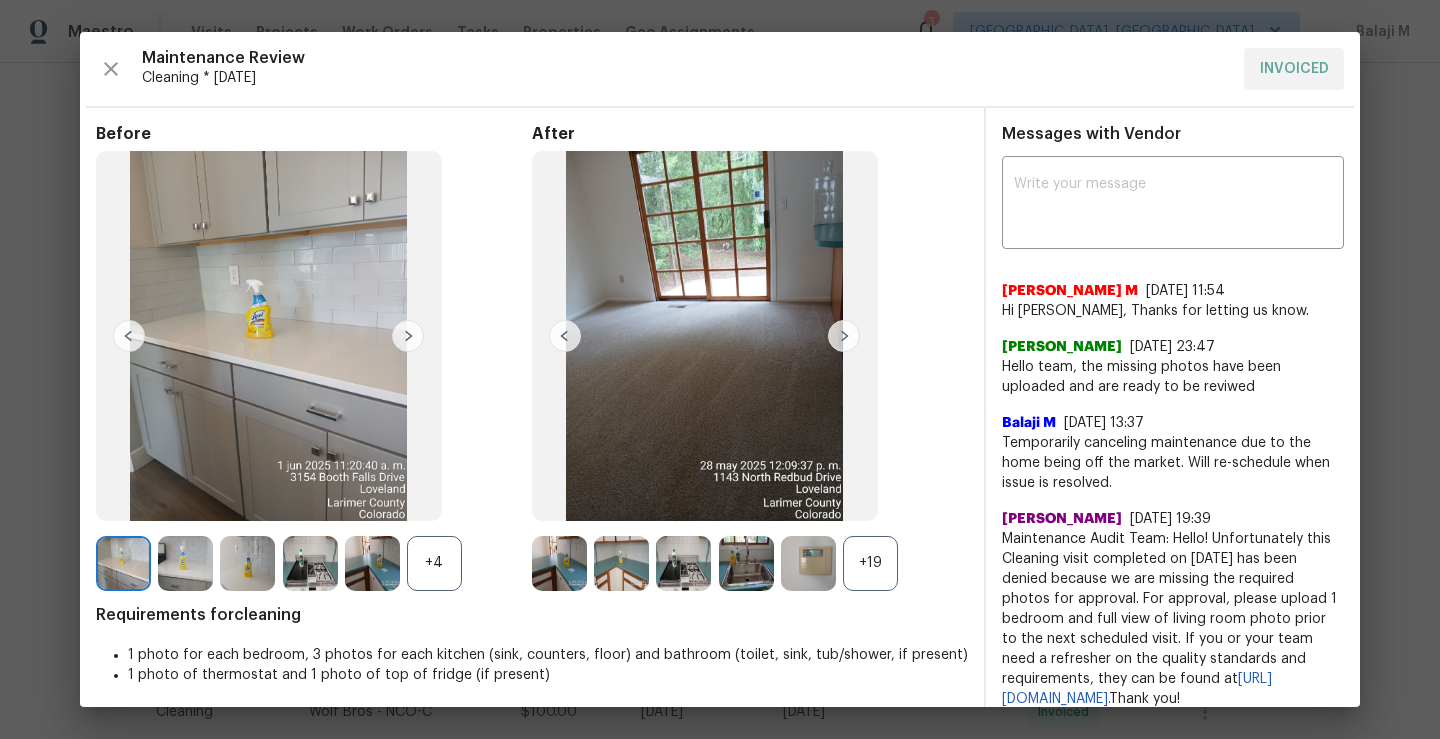 click at bounding box center (844, 336) 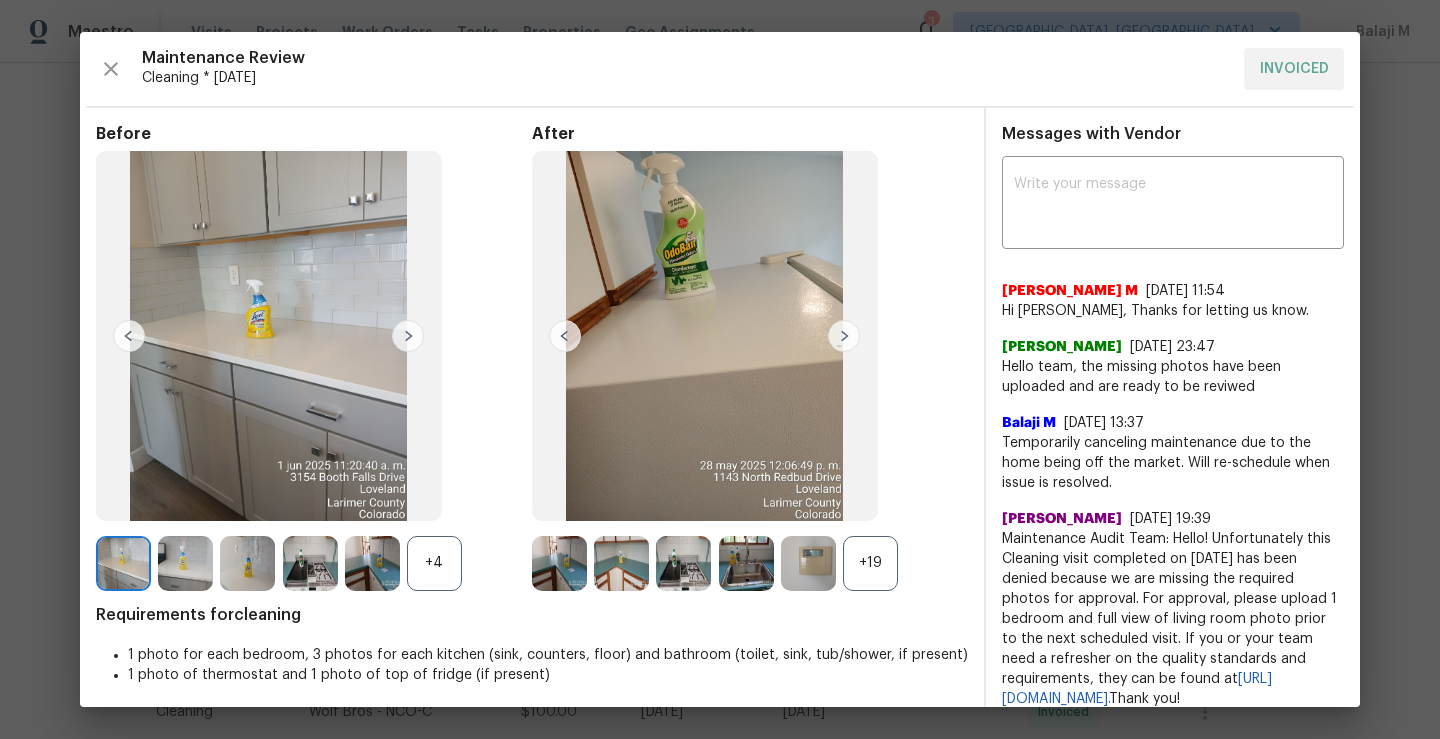click at bounding box center [844, 336] 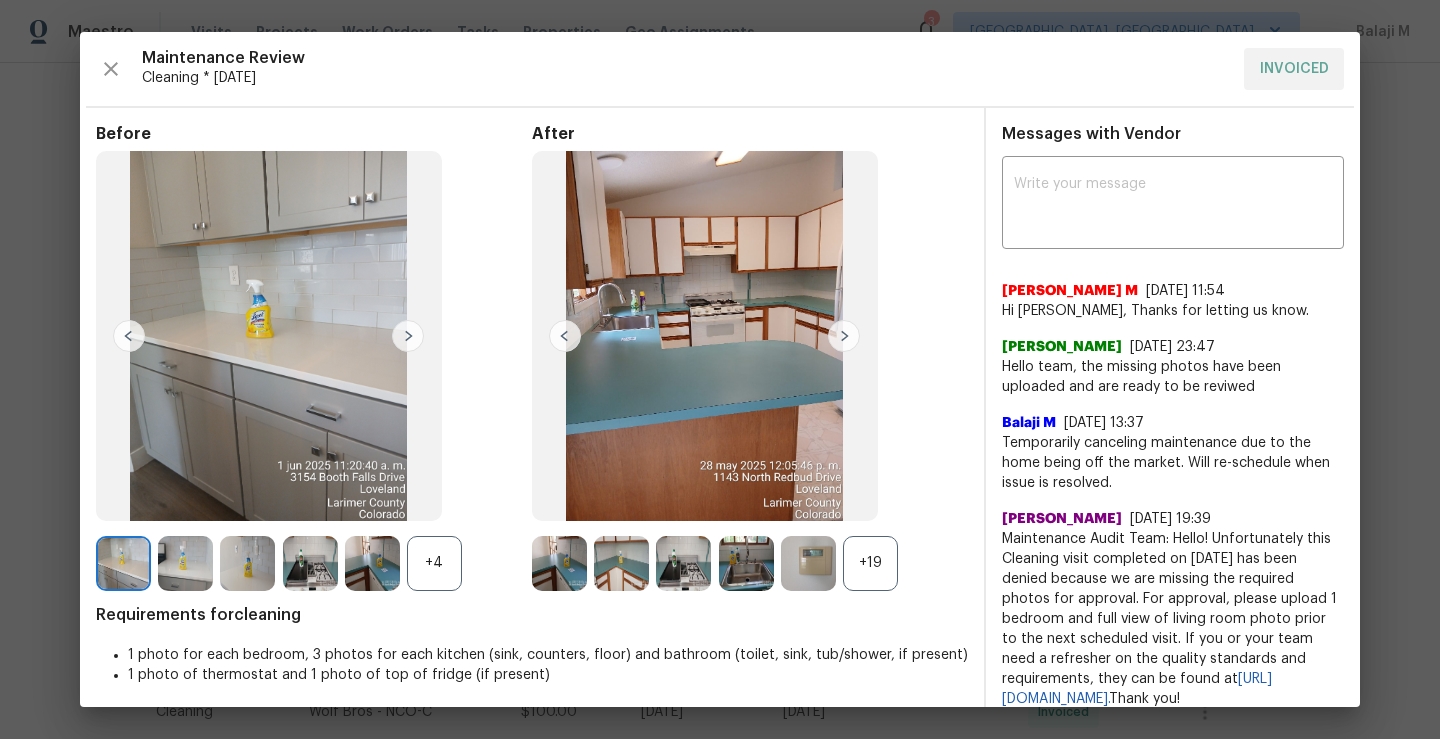 click at bounding box center (844, 336) 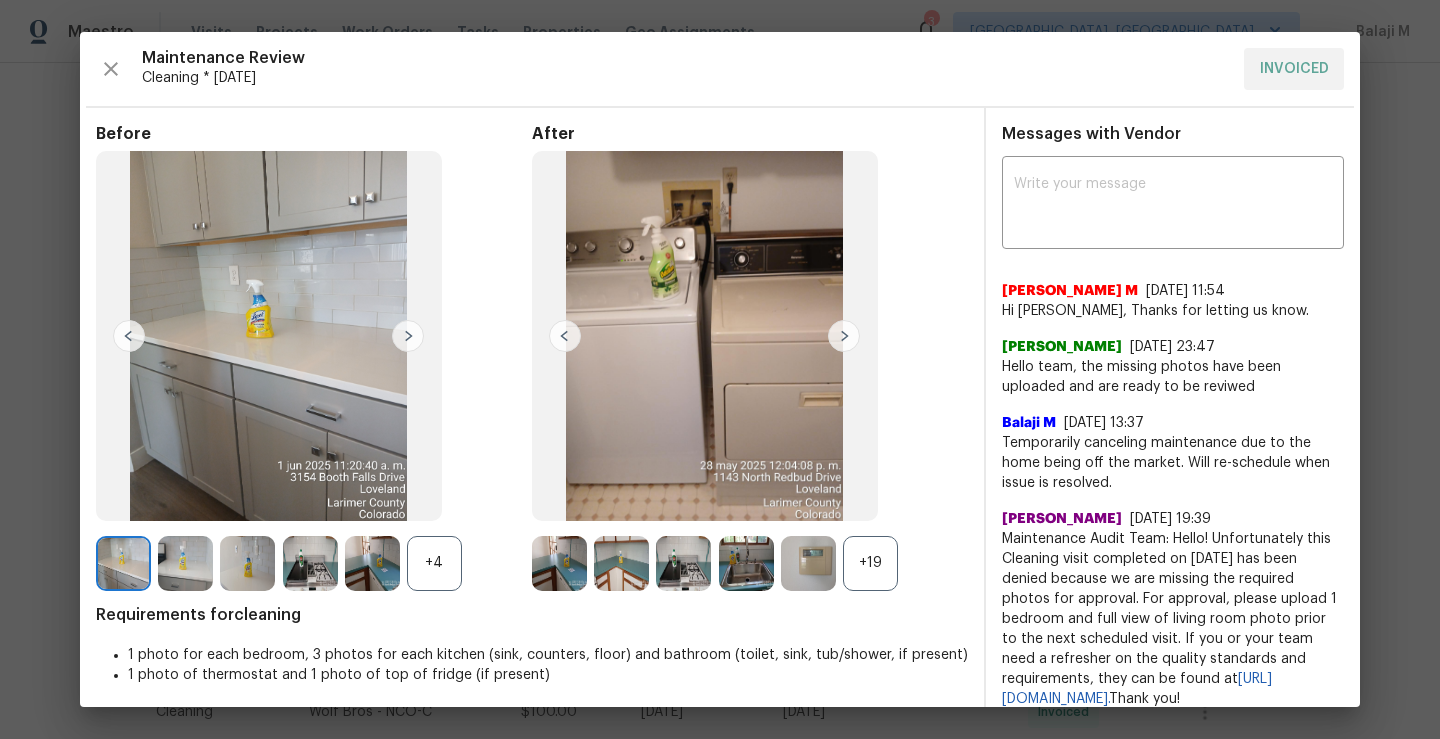 click at bounding box center (844, 336) 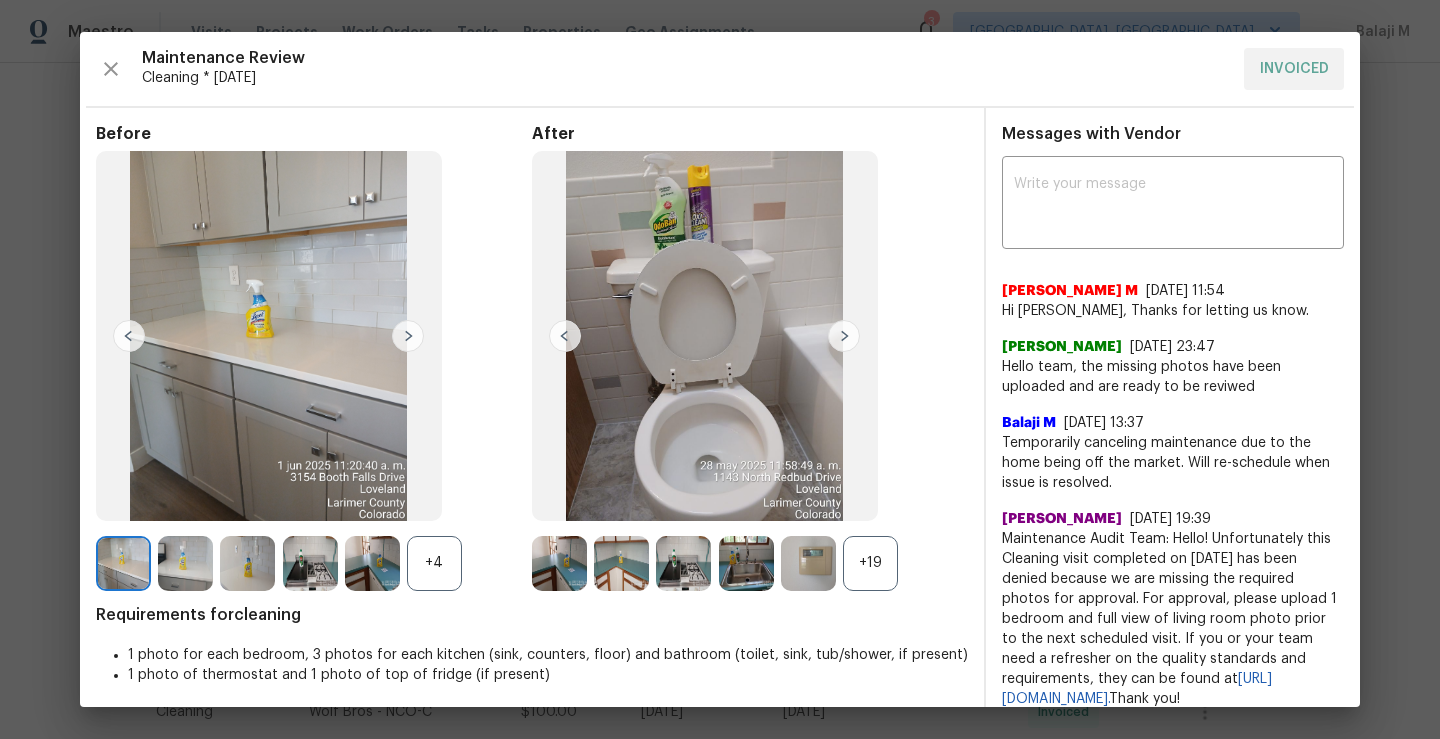 click at bounding box center (844, 336) 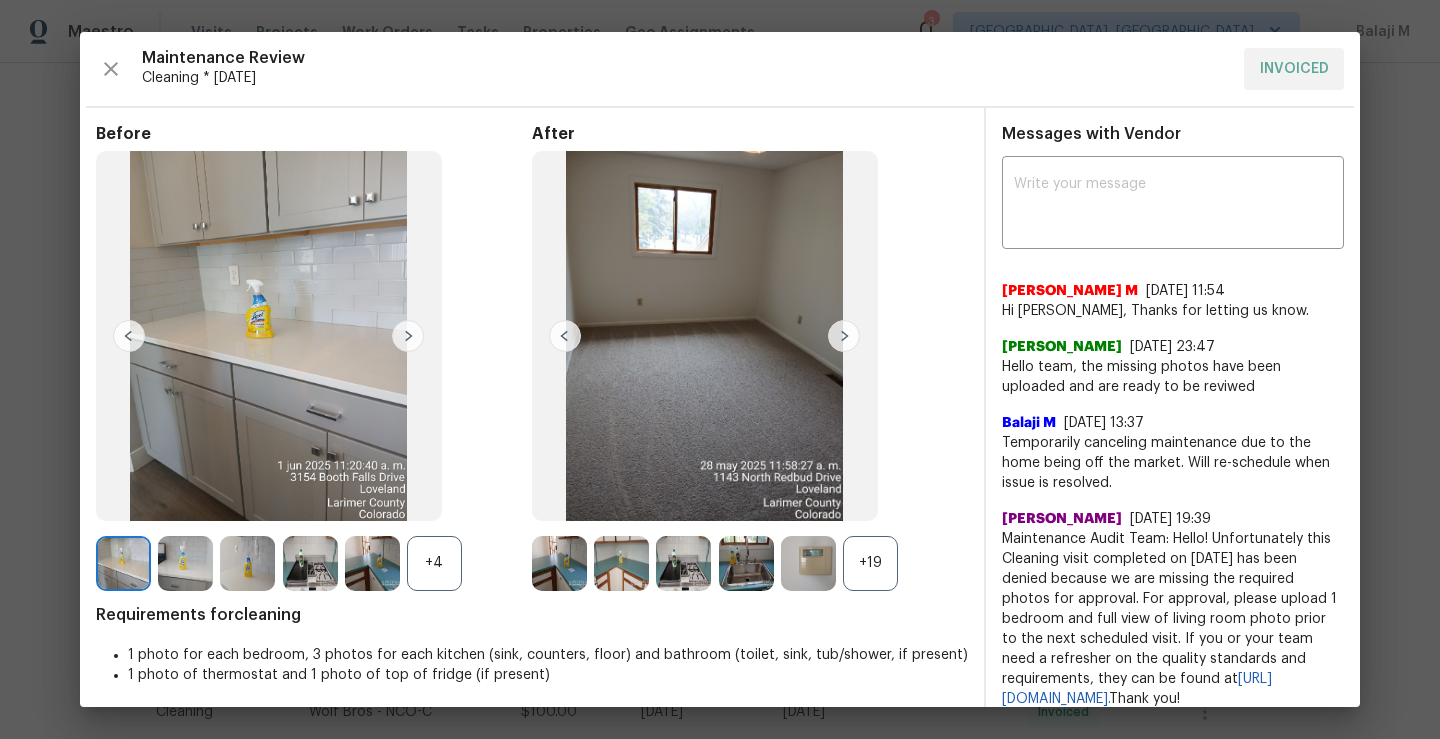 click at bounding box center [844, 336] 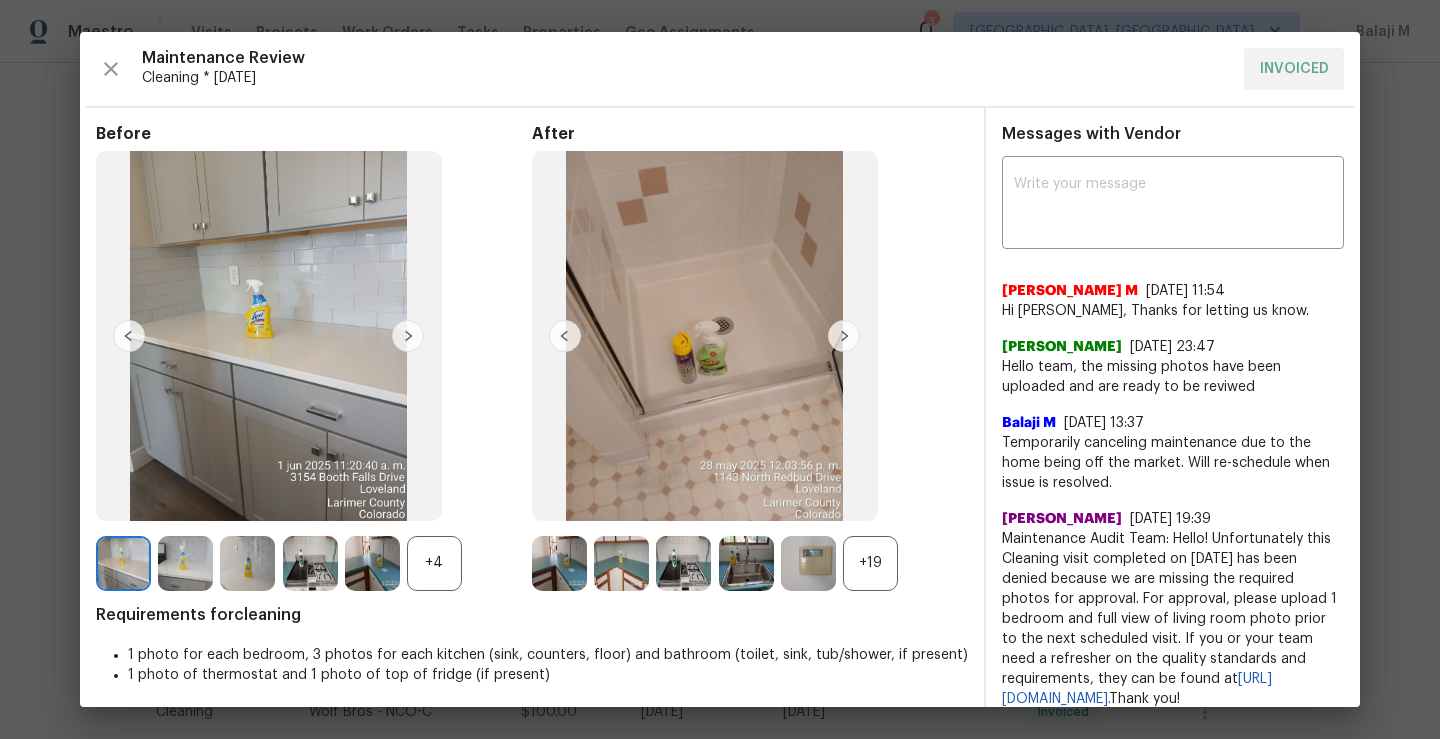 click at bounding box center (844, 336) 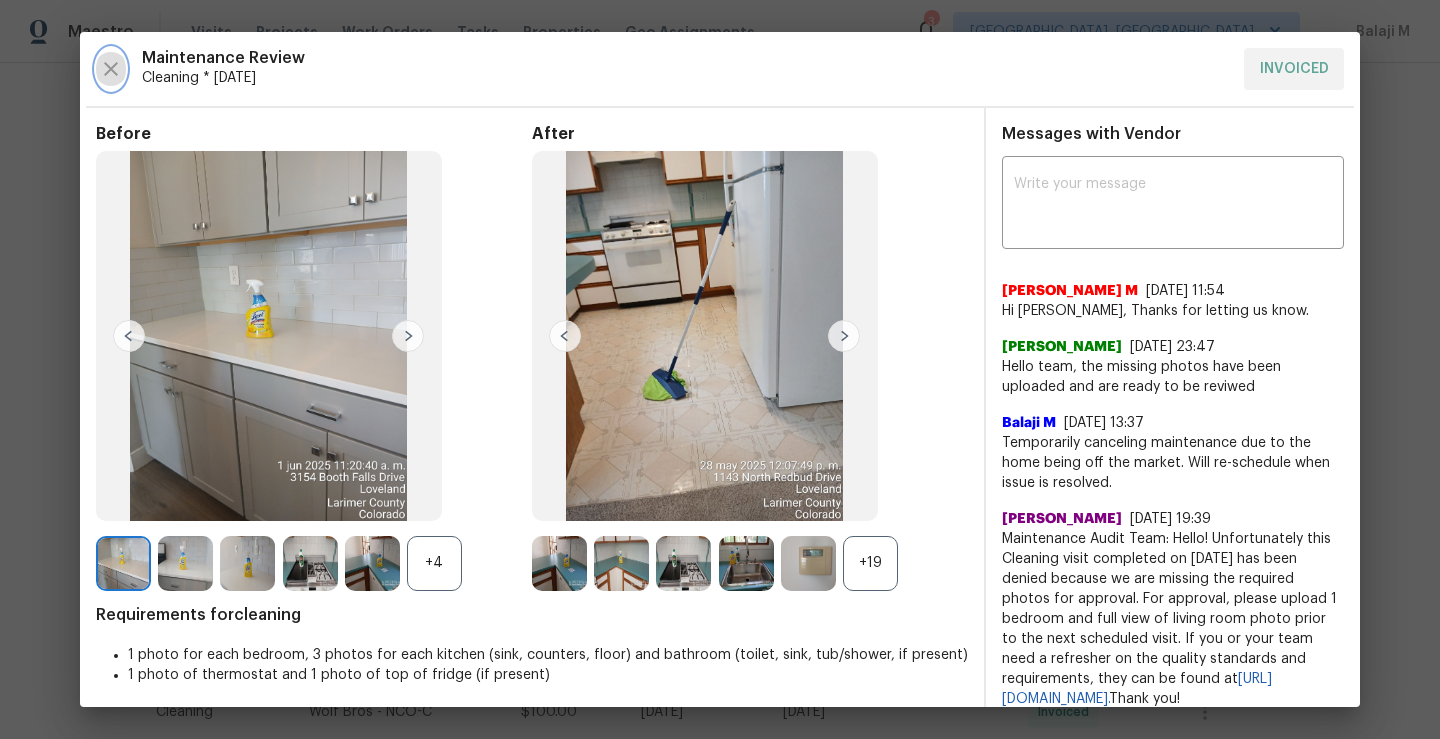 click 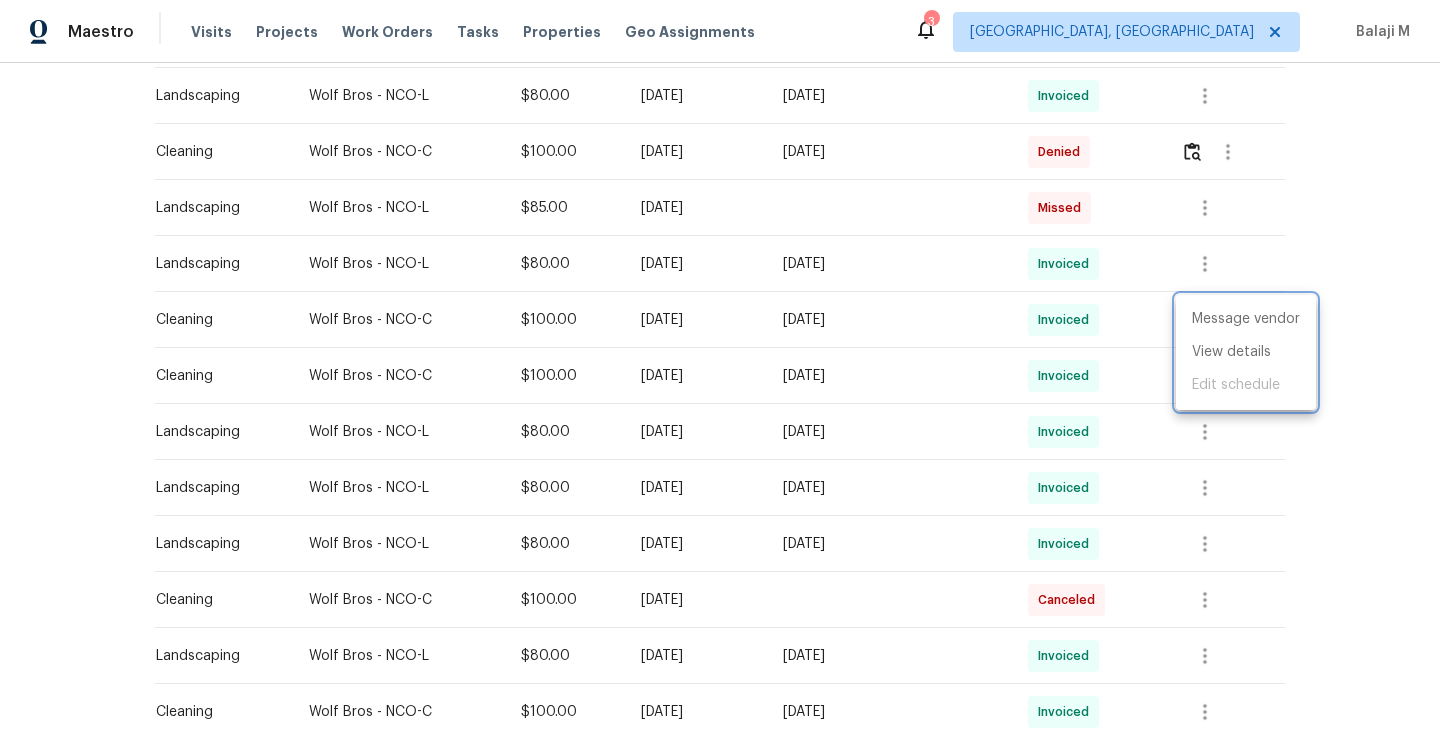 drag, startPoint x: 300, startPoint y: 370, endPoint x: 359, endPoint y: 371, distance: 59.008472 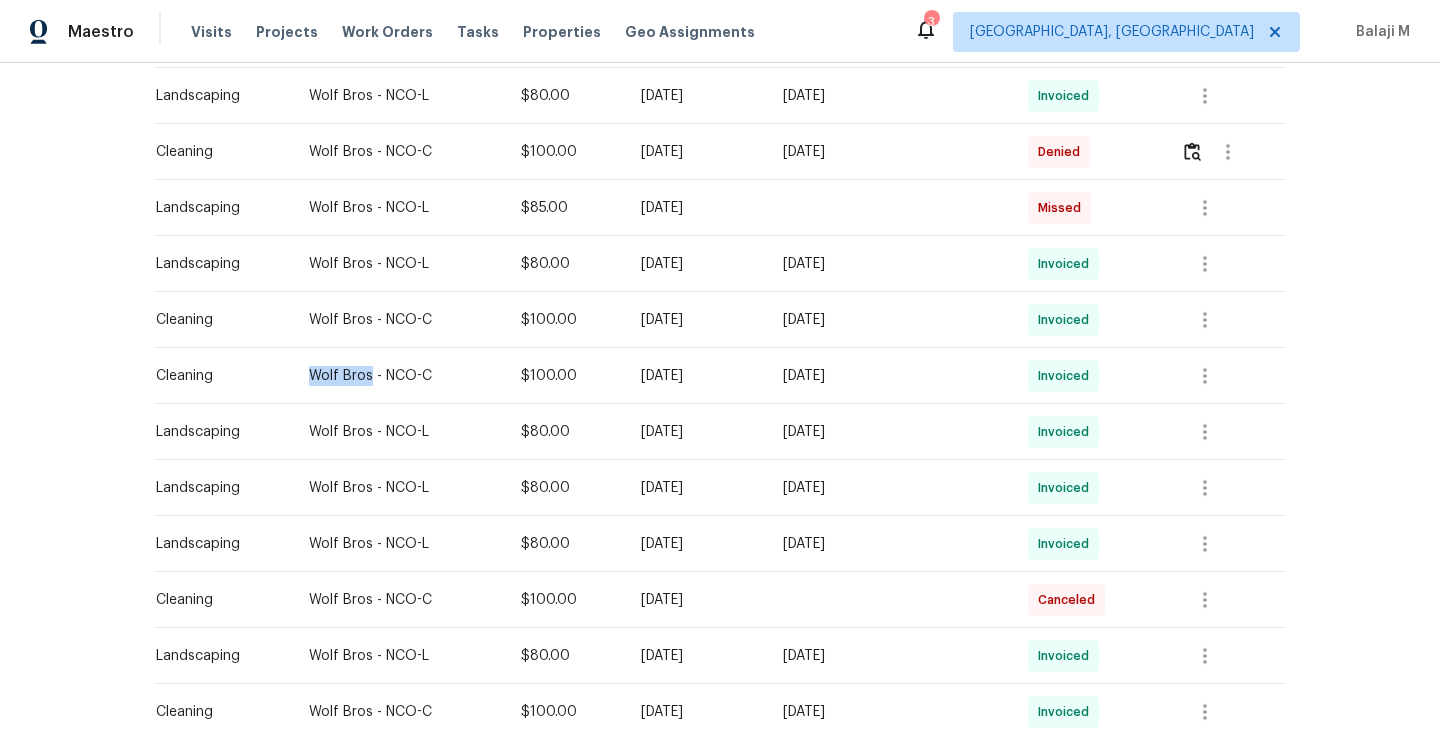 drag, startPoint x: 298, startPoint y: 373, endPoint x: 360, endPoint y: 372, distance: 62.008064 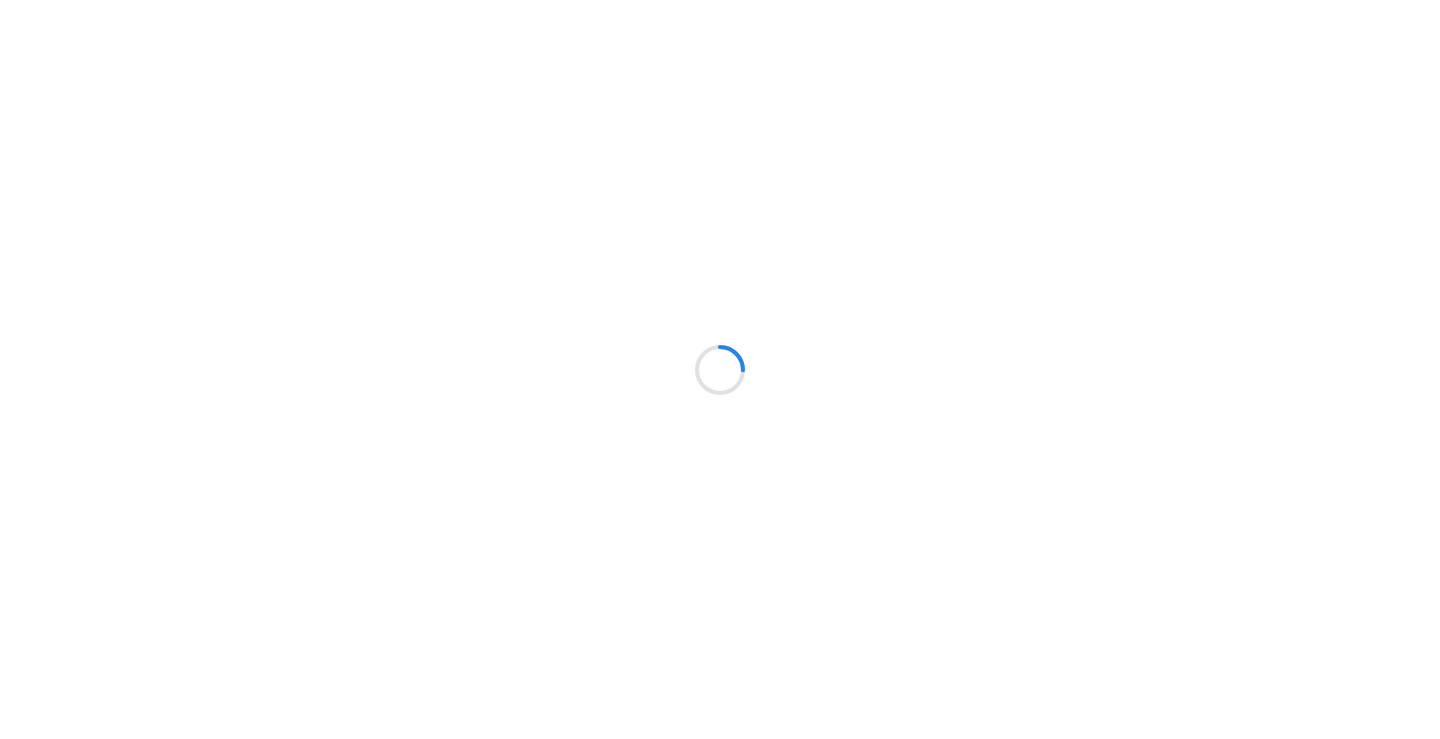 scroll, scrollTop: 0, scrollLeft: 0, axis: both 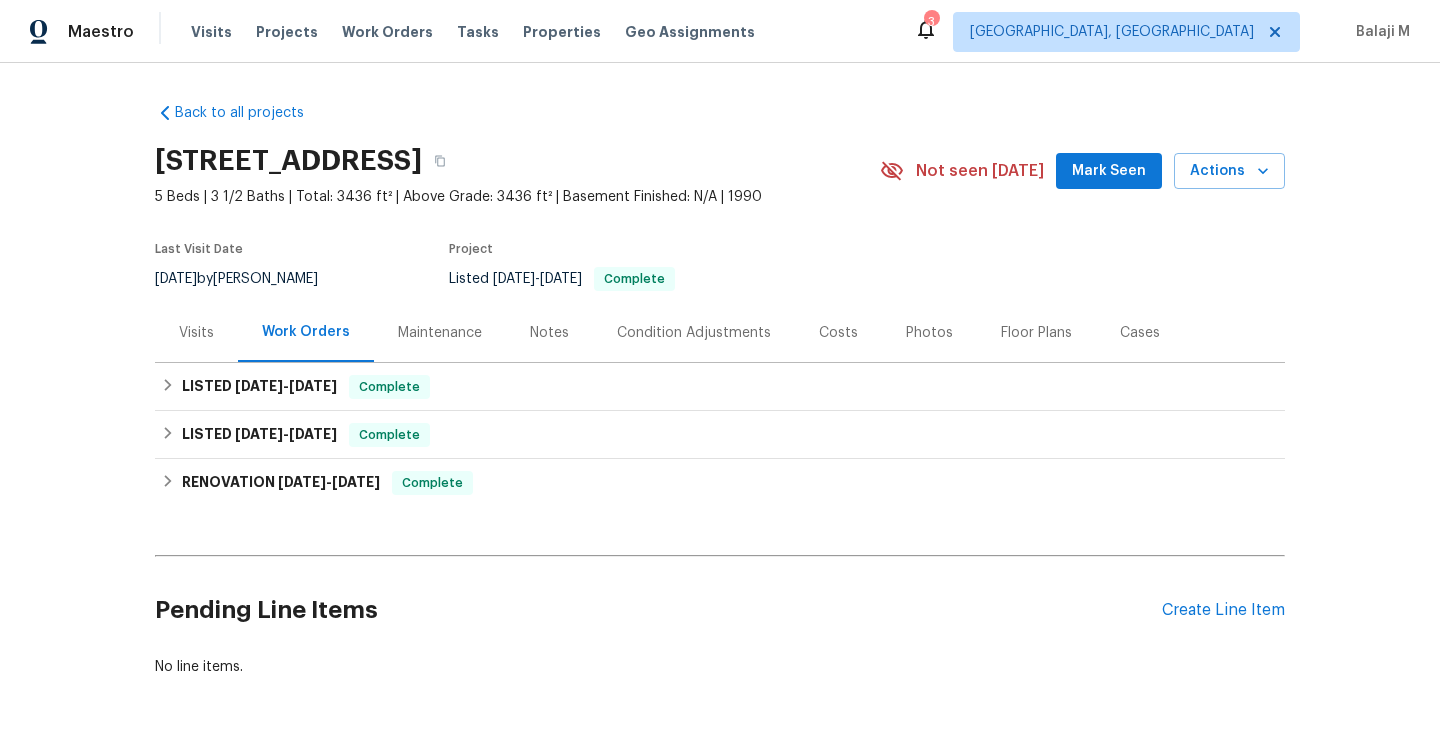 click on "Maintenance" at bounding box center (440, 333) 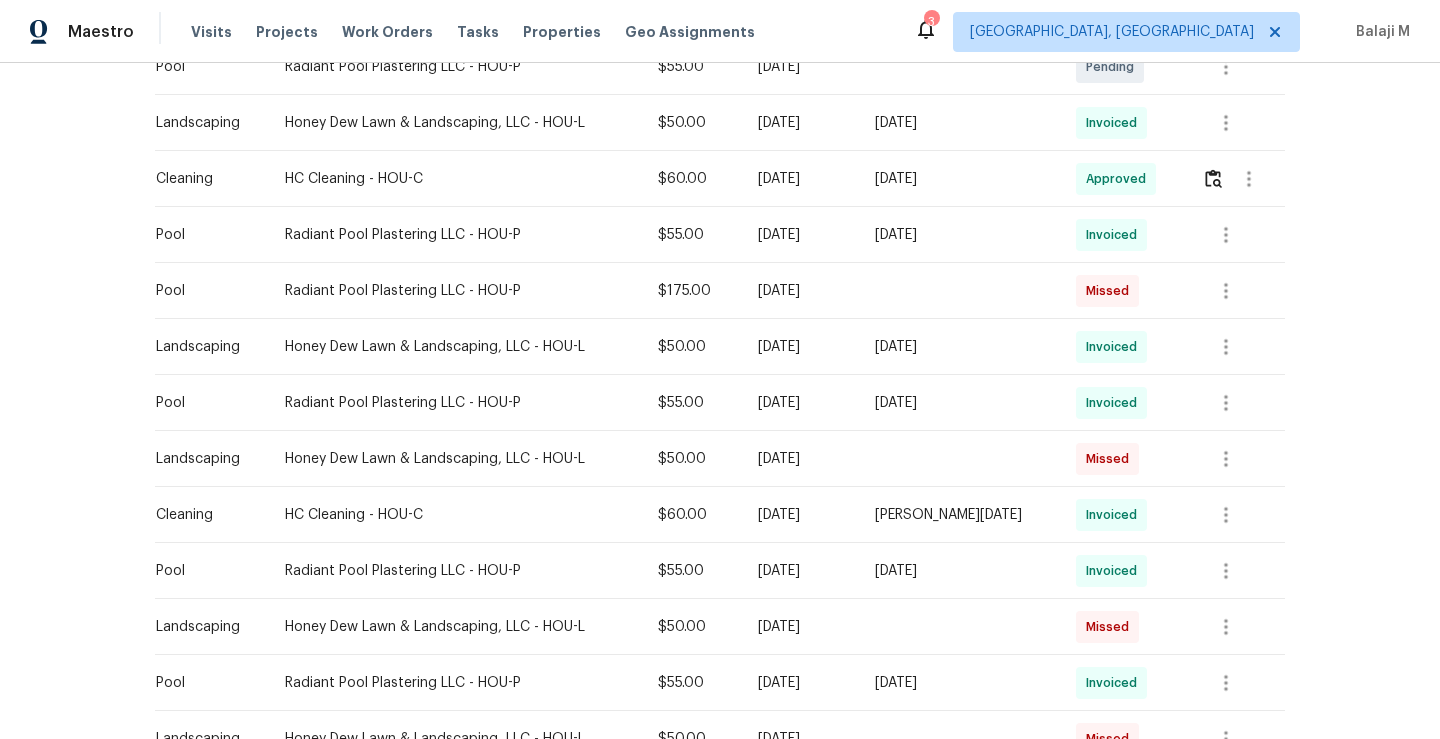 scroll, scrollTop: 791, scrollLeft: 0, axis: vertical 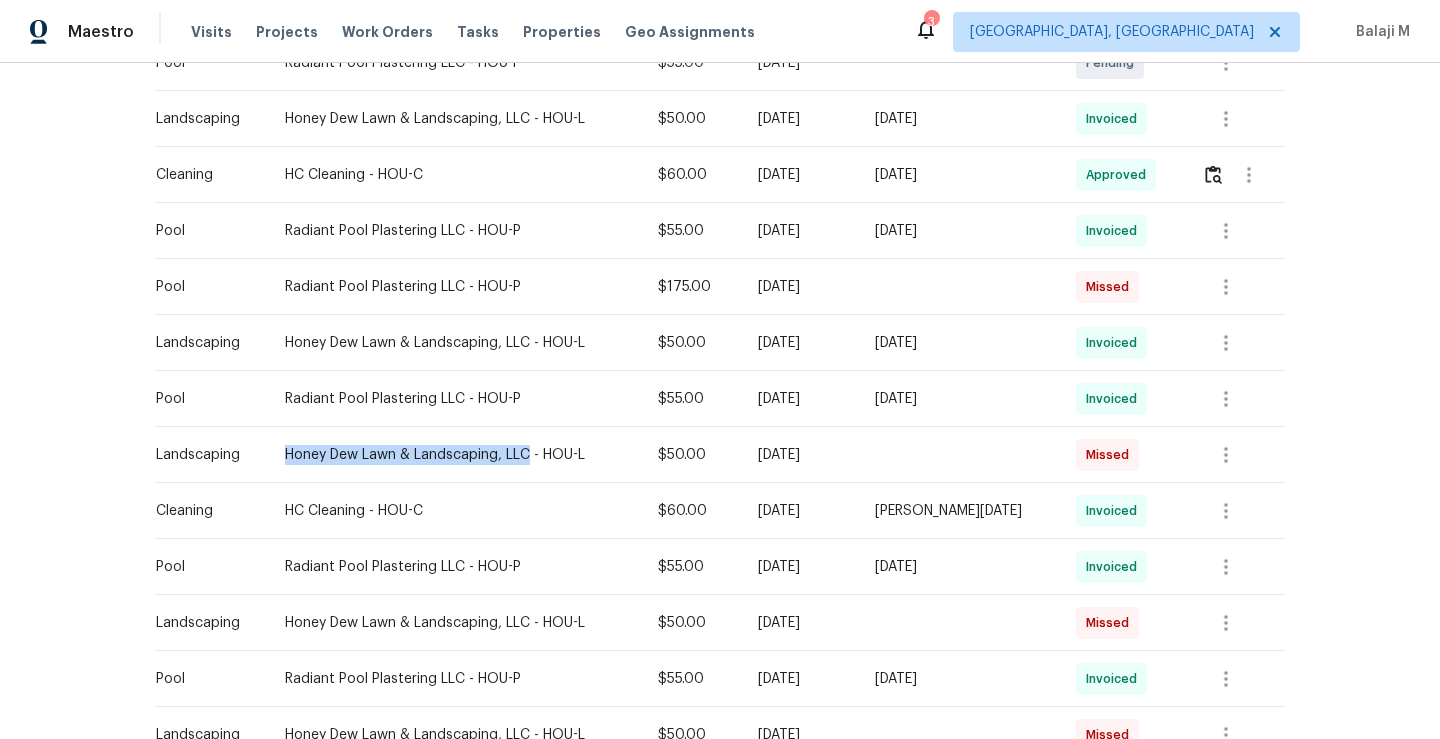 drag, startPoint x: 278, startPoint y: 453, endPoint x: 521, endPoint y: 452, distance: 243.00206 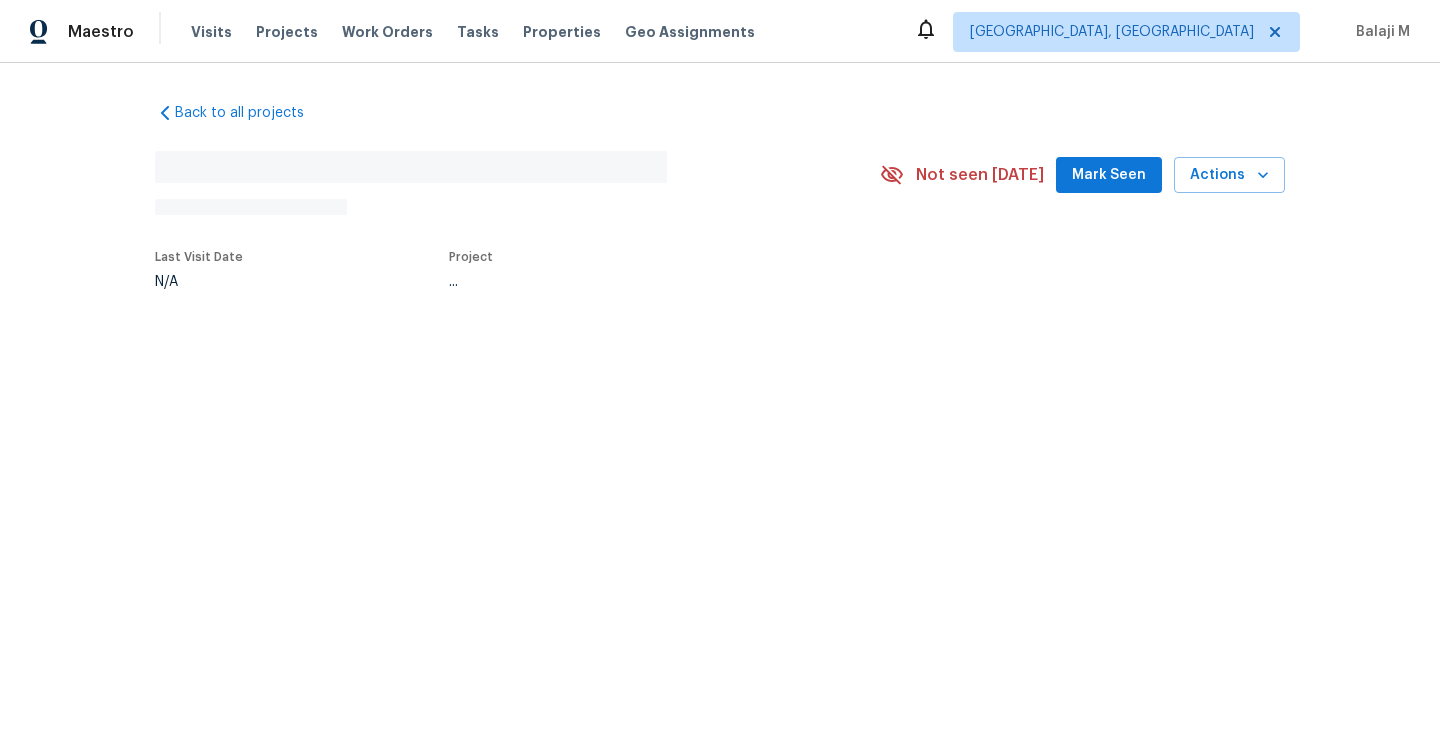 scroll, scrollTop: 0, scrollLeft: 0, axis: both 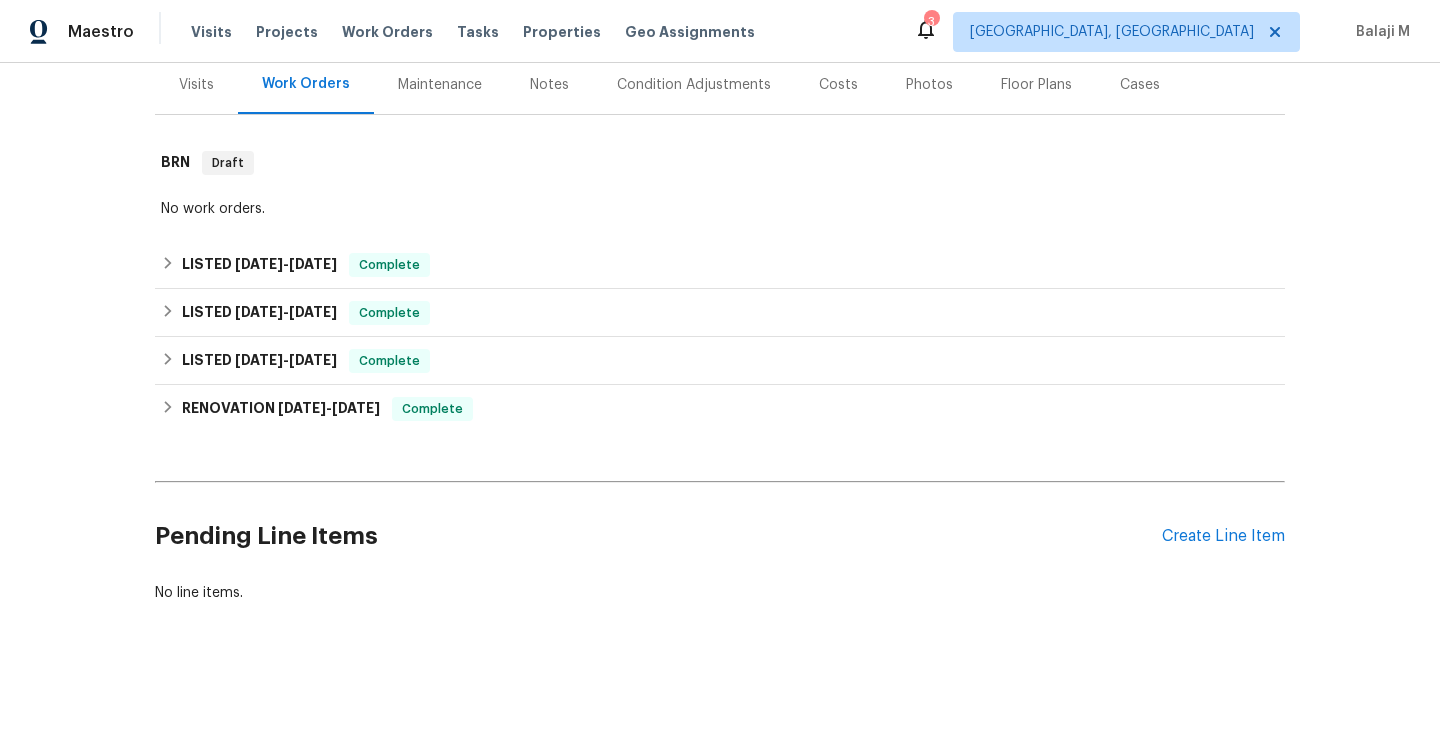 click on "Maintenance" at bounding box center [440, 84] 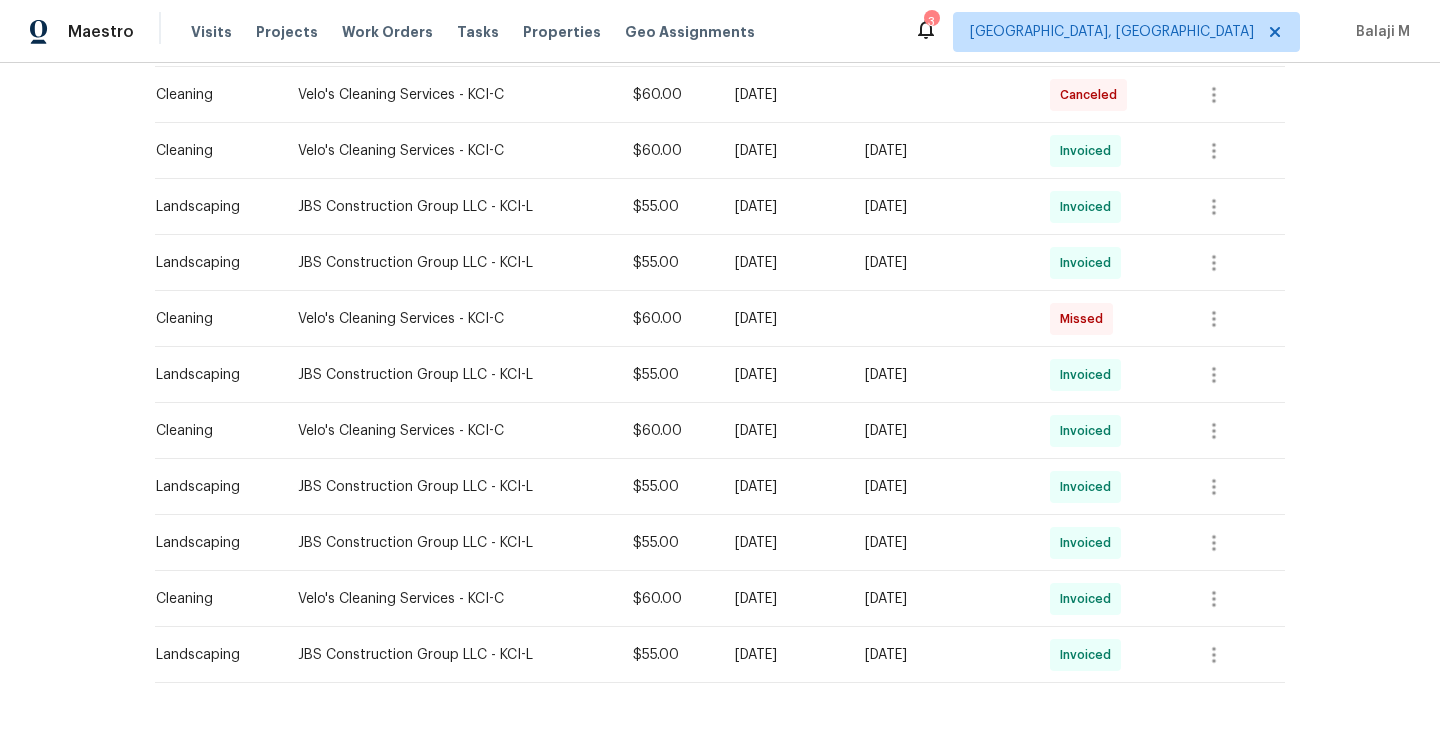scroll, scrollTop: 537, scrollLeft: 0, axis: vertical 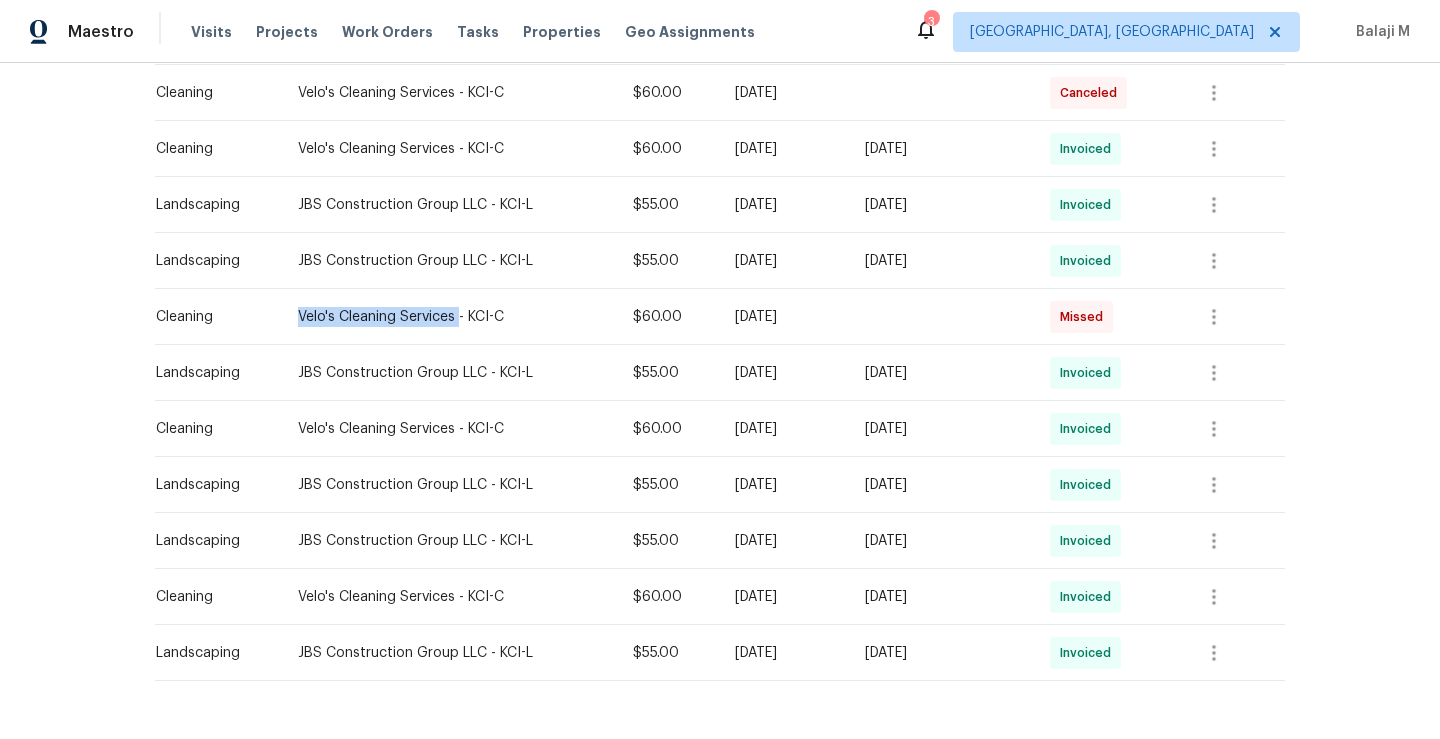 drag, startPoint x: 281, startPoint y: 315, endPoint x: 442, endPoint y: 320, distance: 161.07762 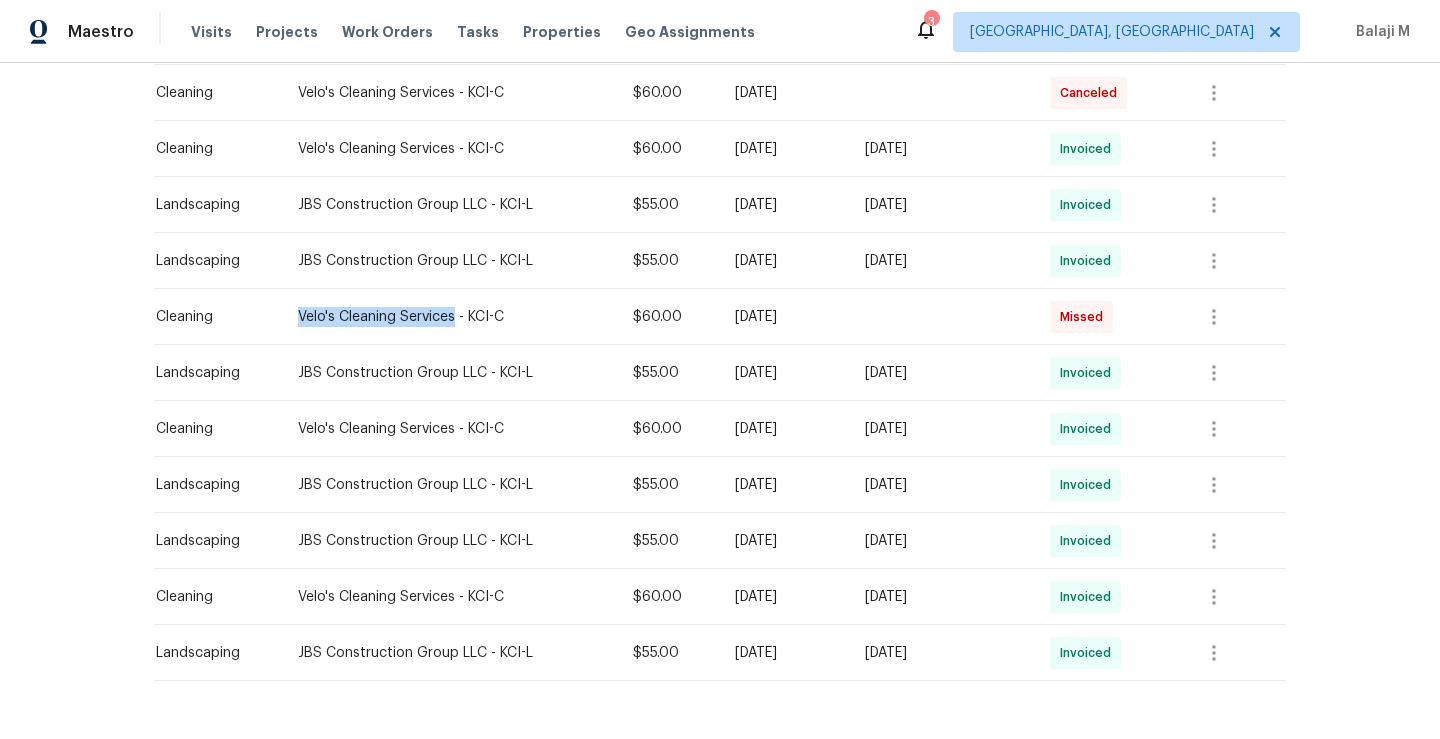 copy on "Velo's Cleaning Services" 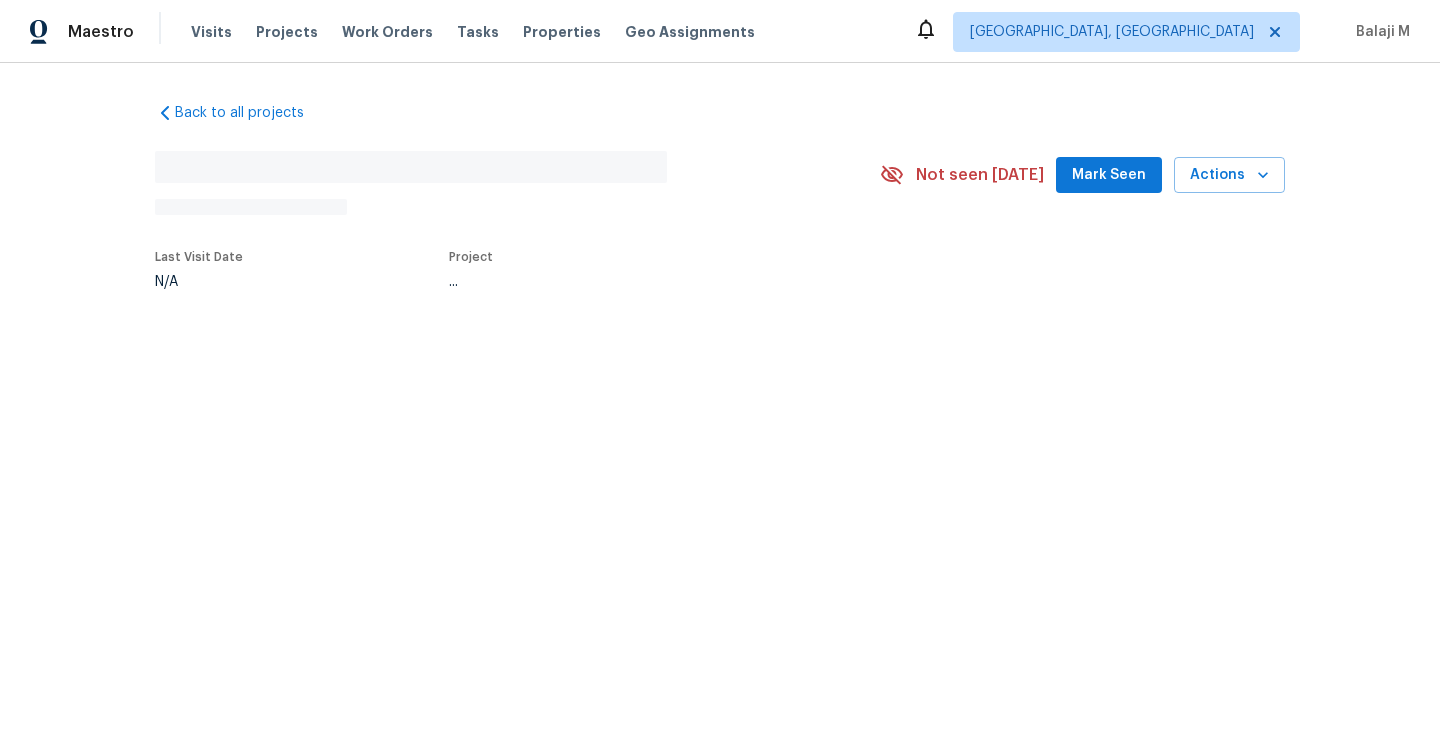scroll, scrollTop: 0, scrollLeft: 0, axis: both 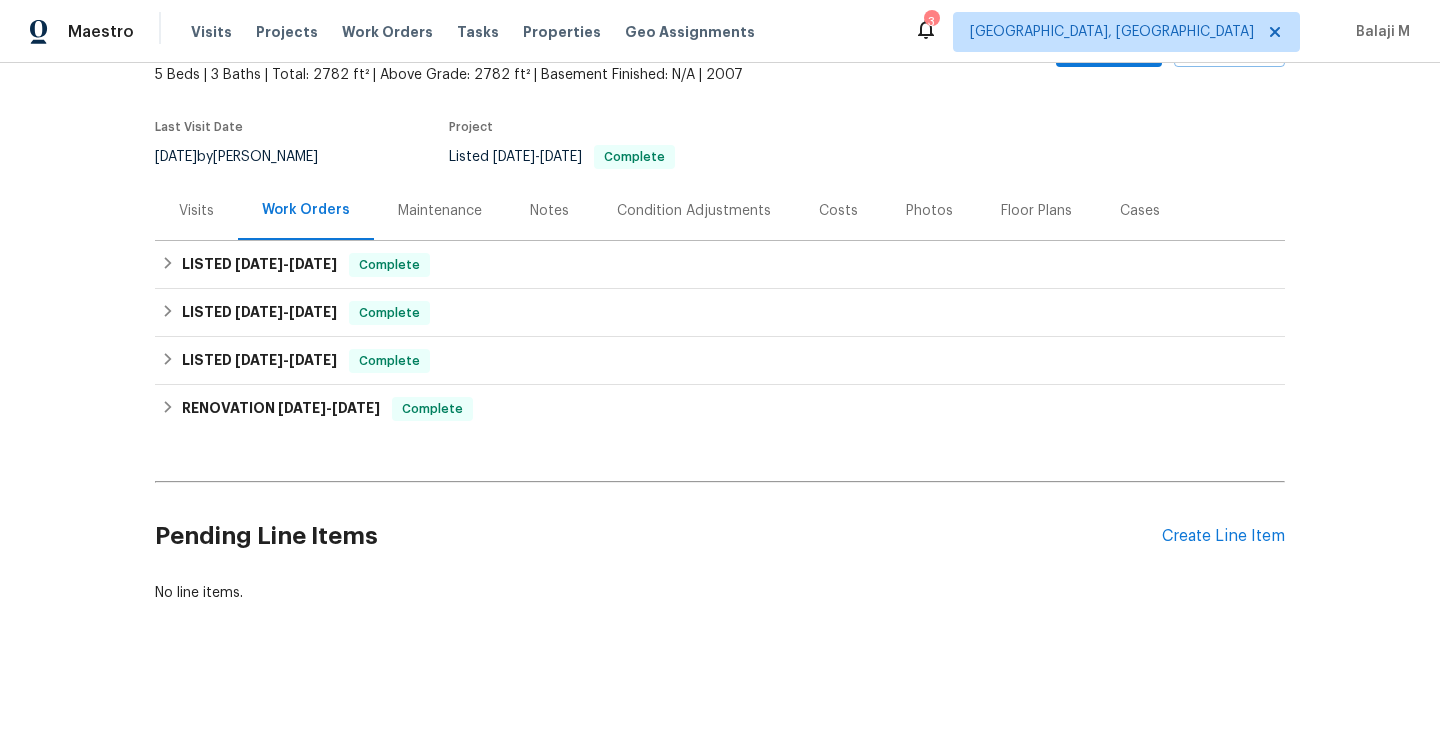 click on "Maintenance" at bounding box center [440, 211] 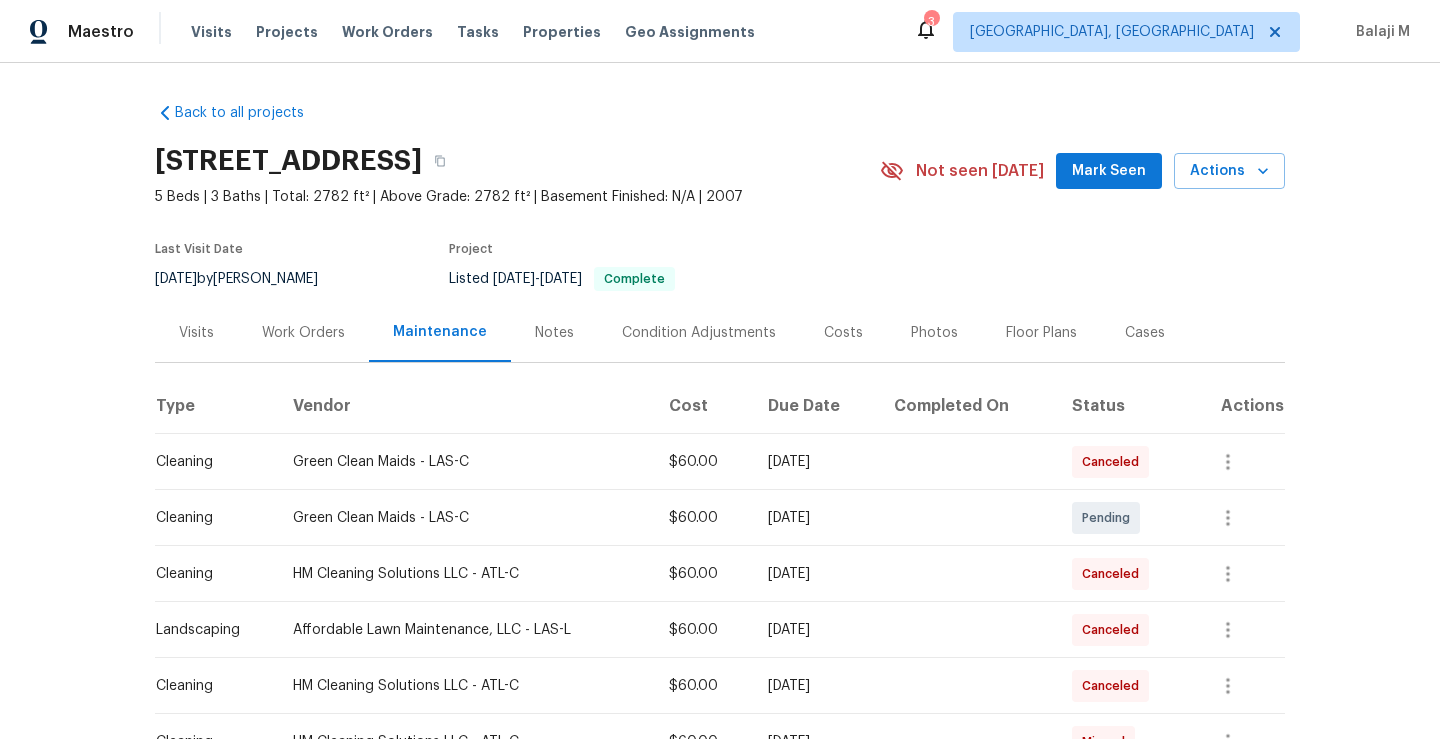 scroll, scrollTop: 278, scrollLeft: 0, axis: vertical 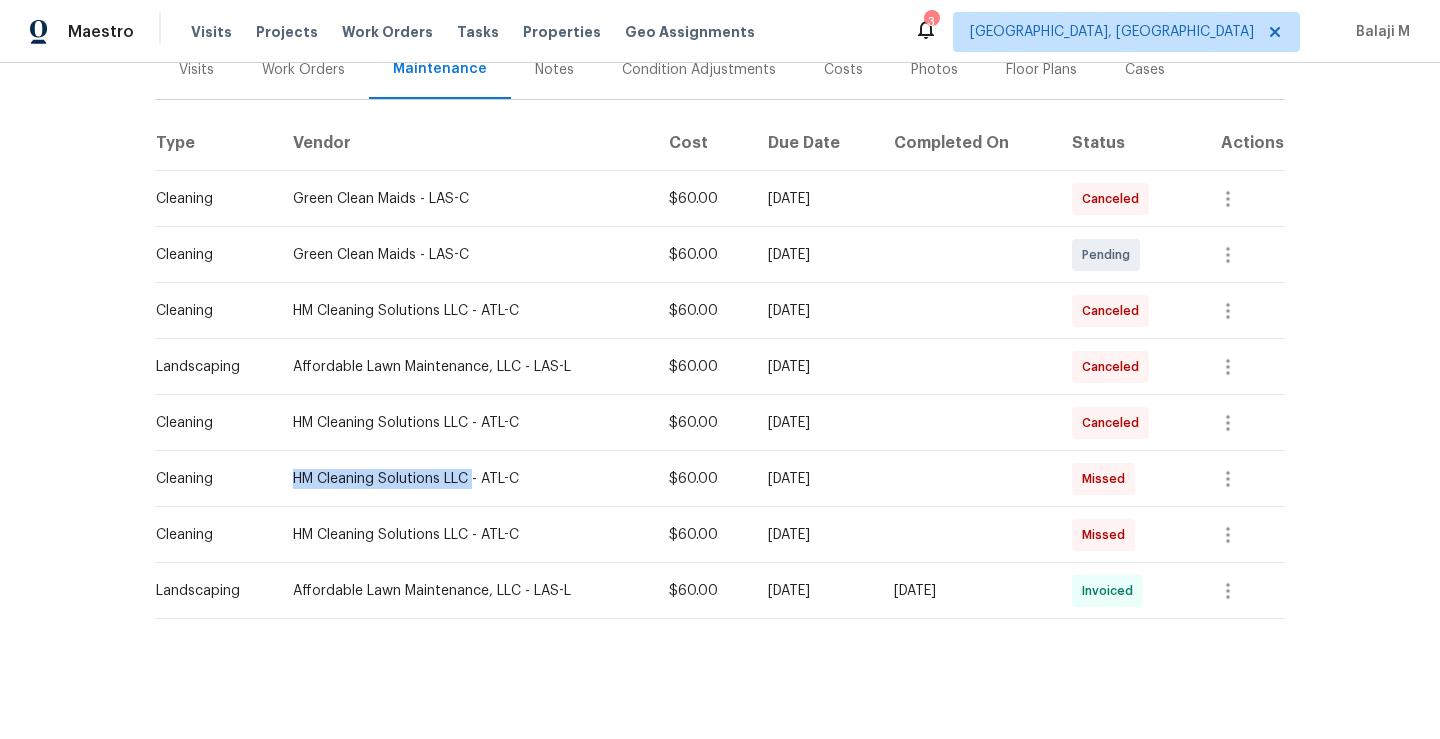 drag, startPoint x: 282, startPoint y: 461, endPoint x: 463, endPoint y: 463, distance: 181.01105 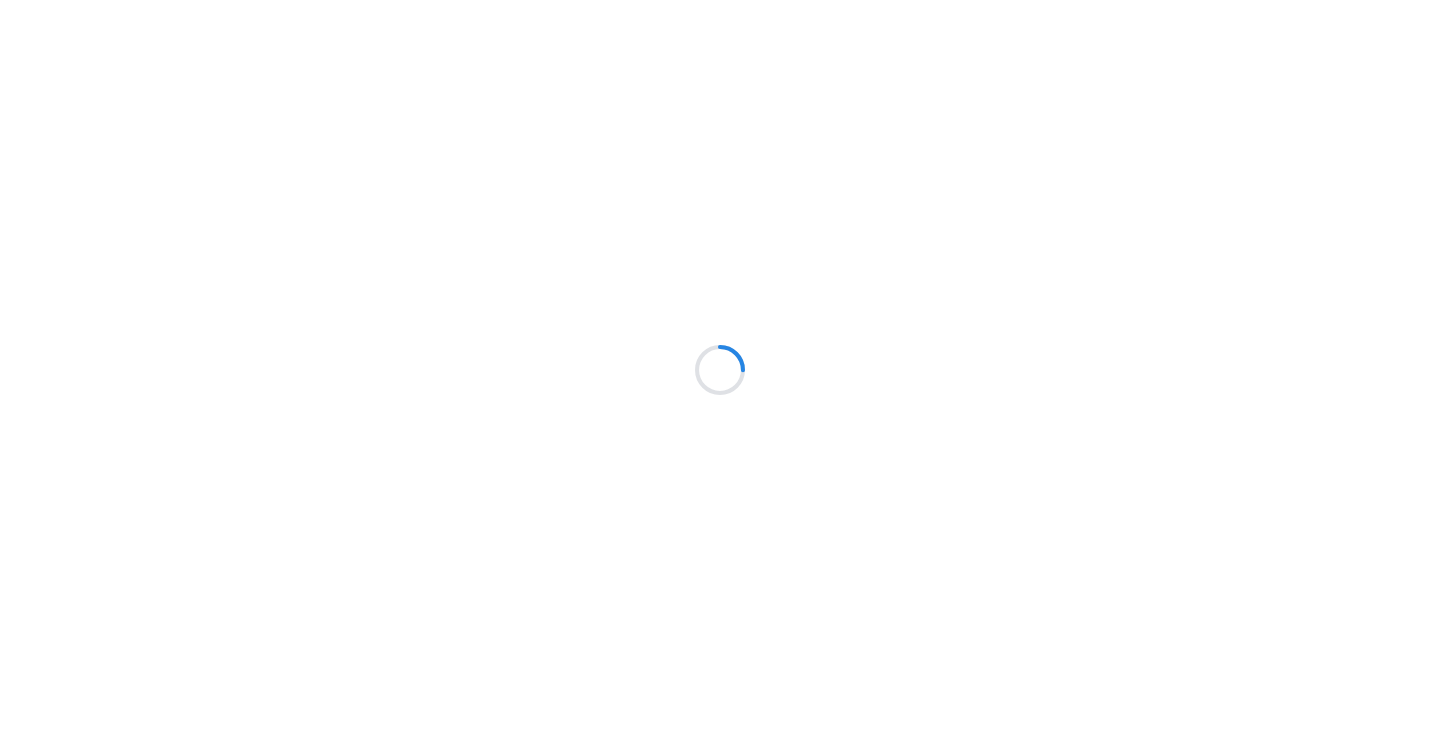 scroll, scrollTop: 0, scrollLeft: 0, axis: both 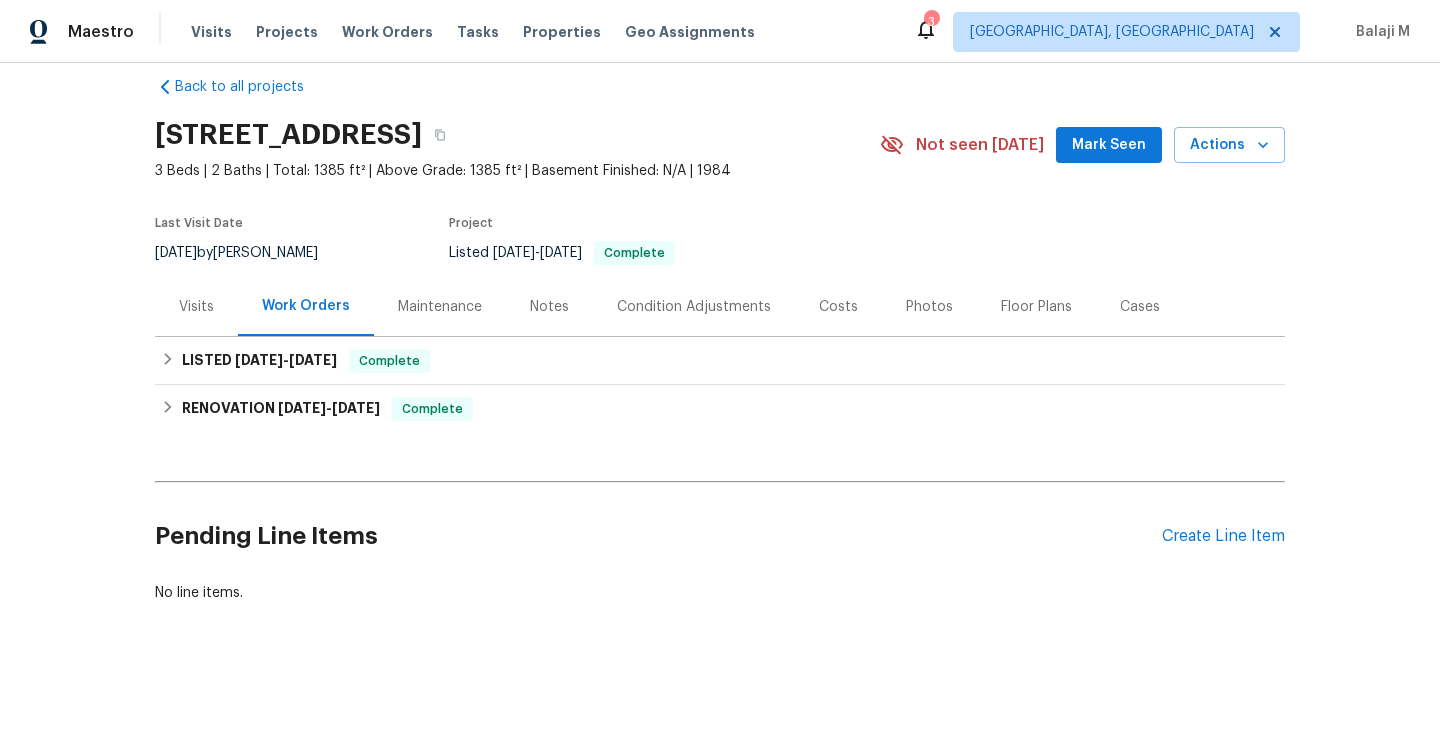 click on "Maintenance" at bounding box center [440, 307] 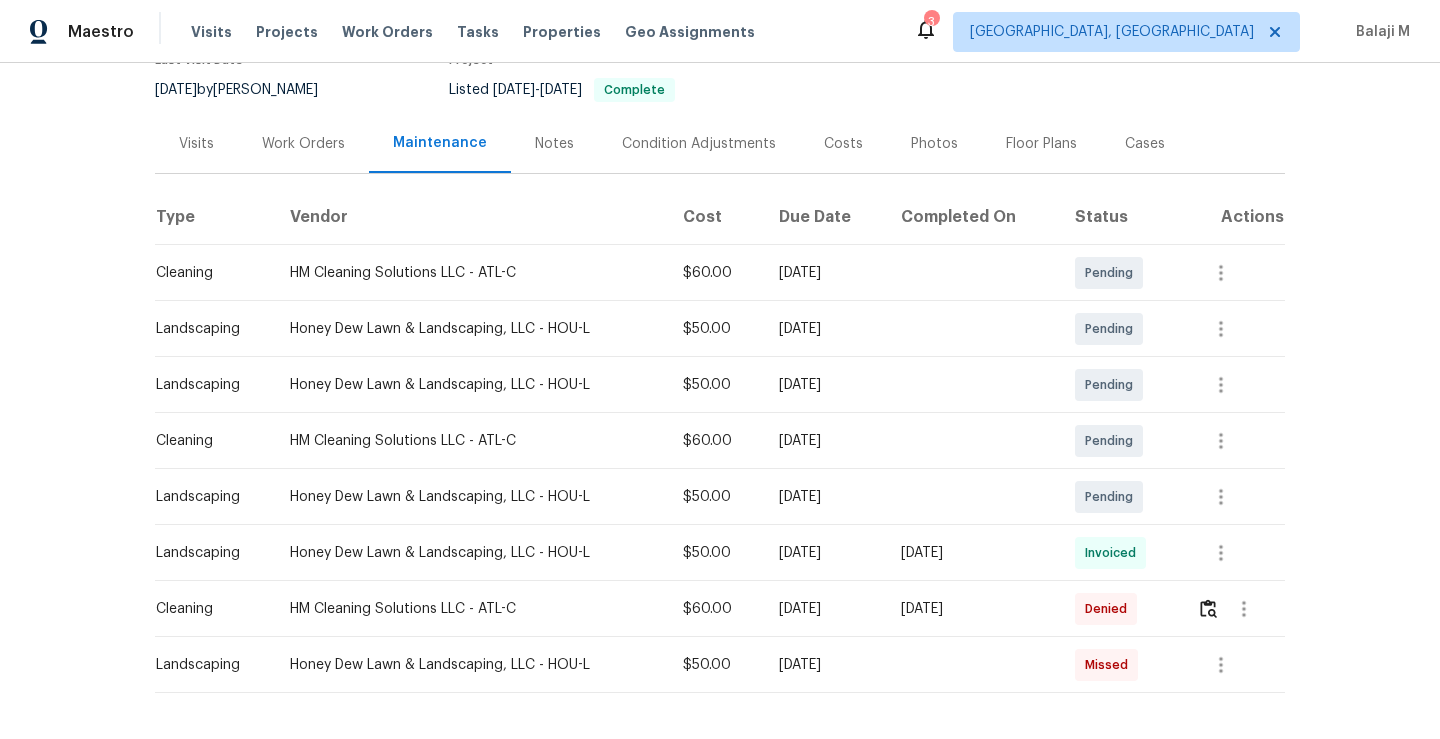 scroll, scrollTop: 278, scrollLeft: 0, axis: vertical 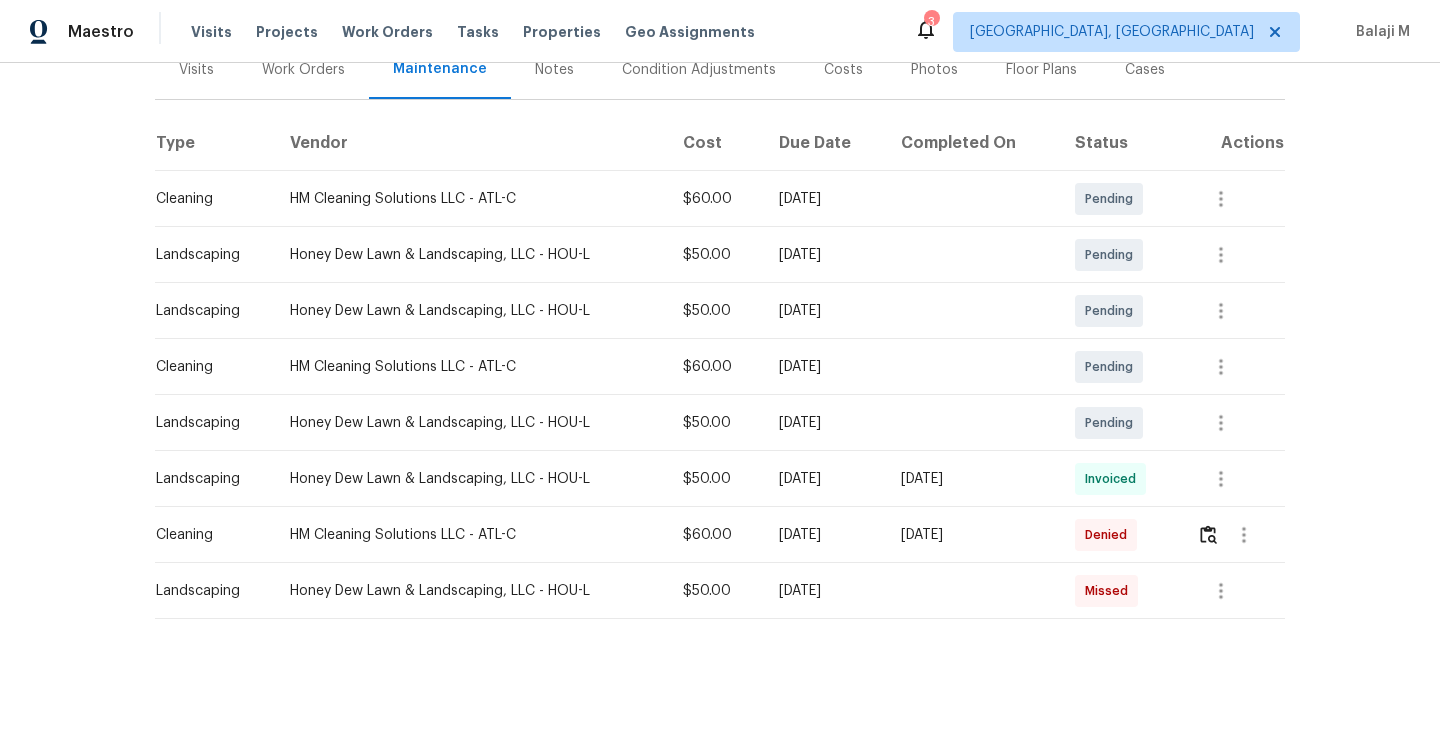 drag, startPoint x: 813, startPoint y: 574, endPoint x: 1129, endPoint y: 615, distance: 318.6487 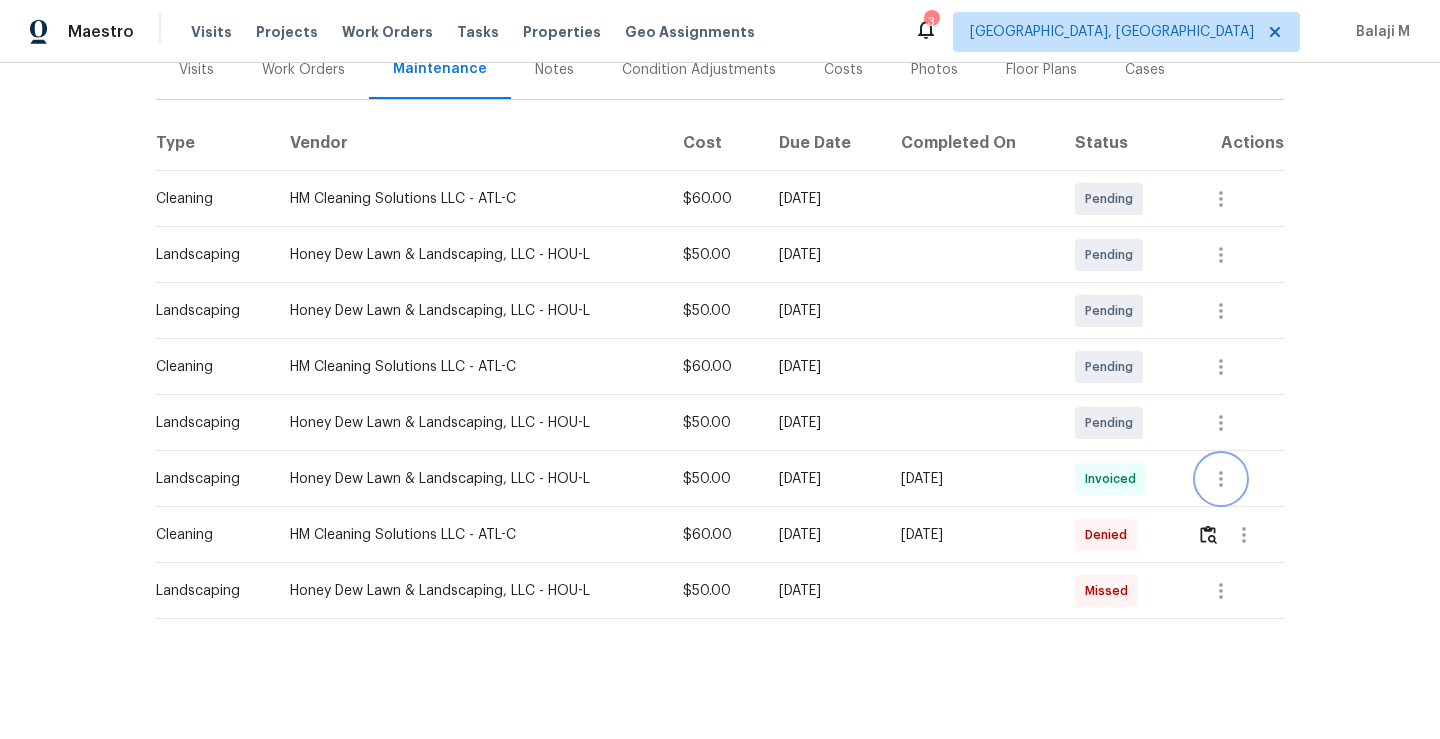 click 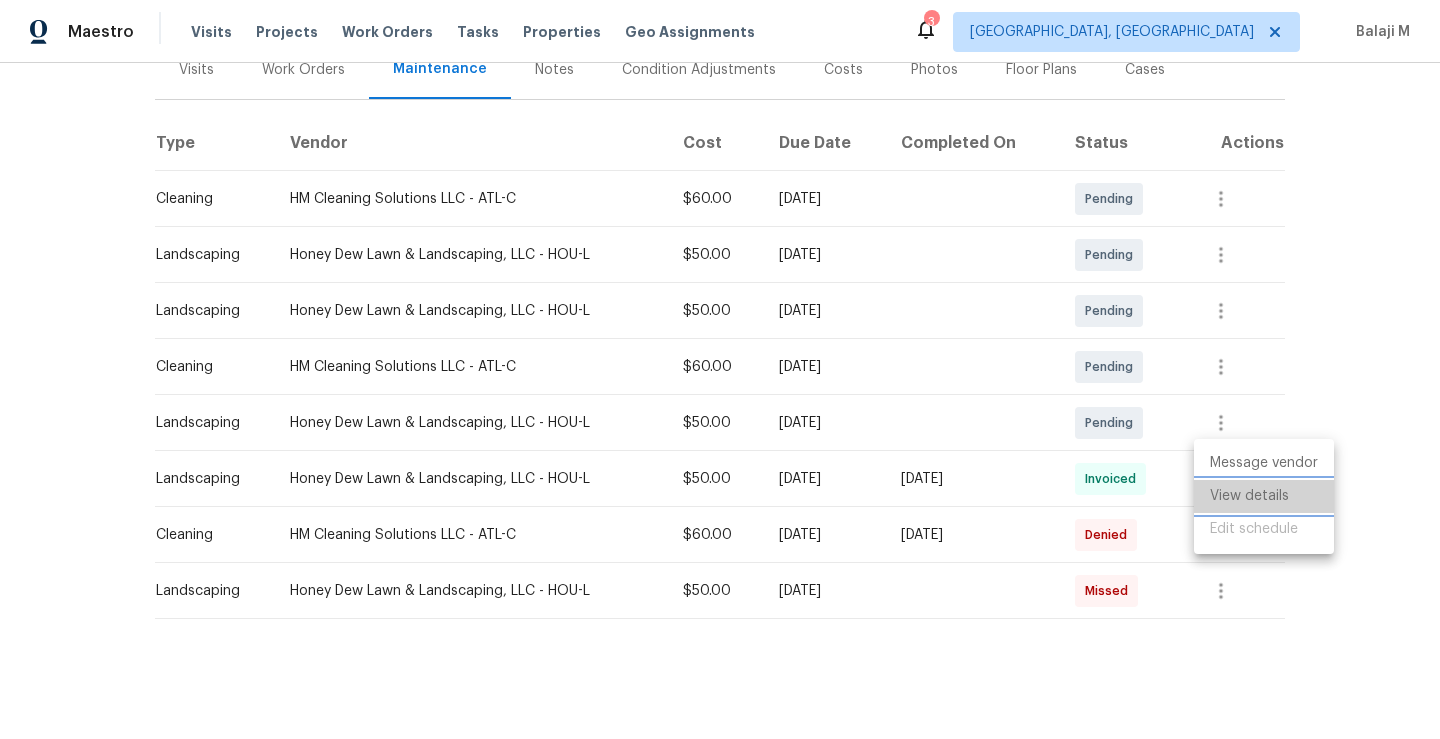 click on "View details" at bounding box center (1264, 496) 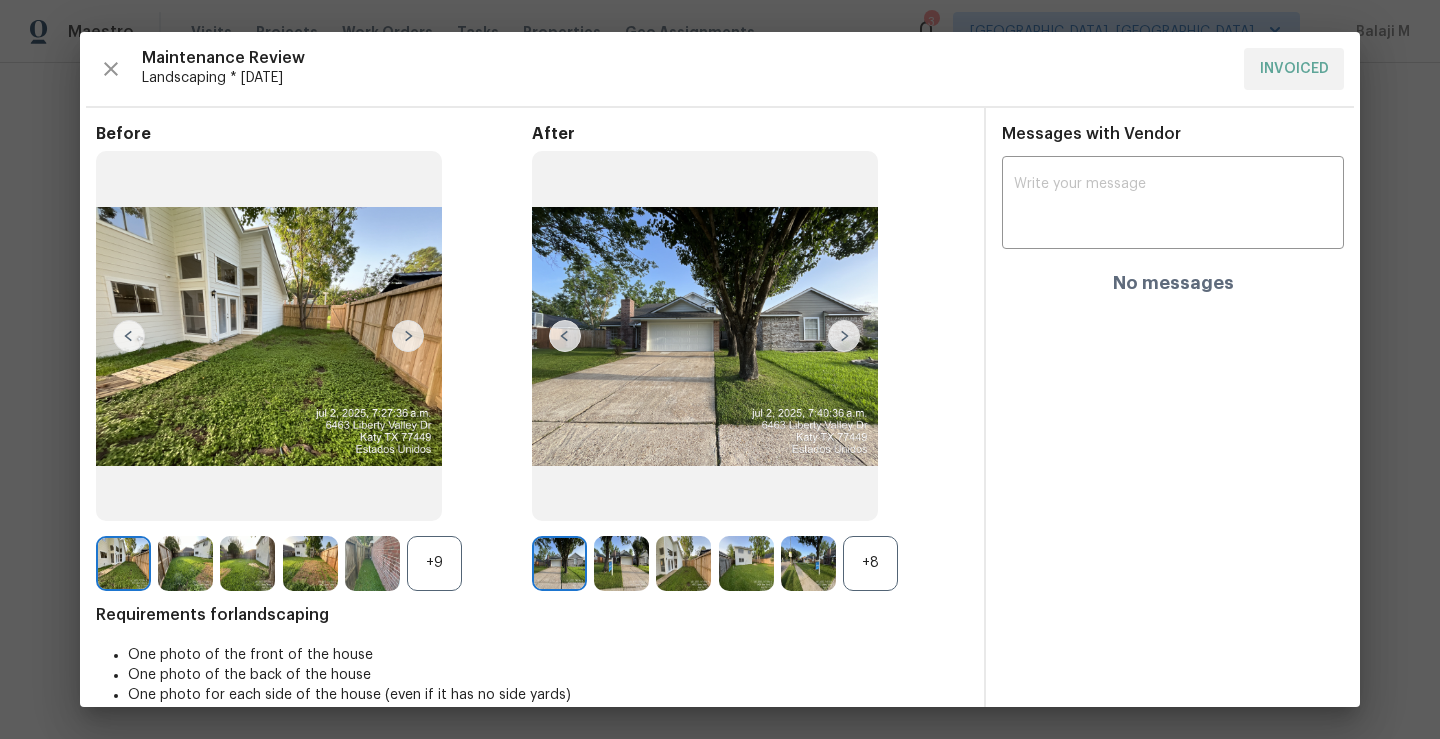 click at bounding box center [844, 336] 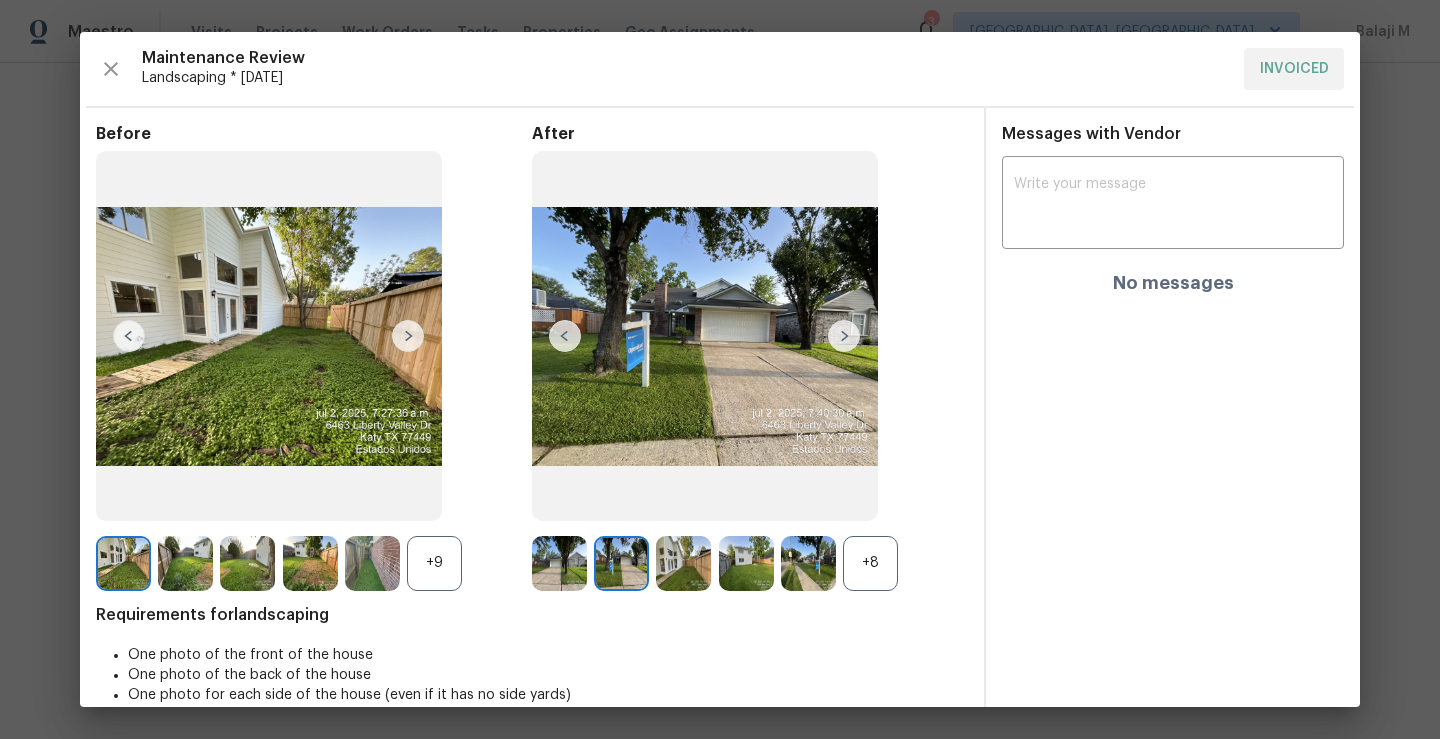 click at bounding box center (844, 336) 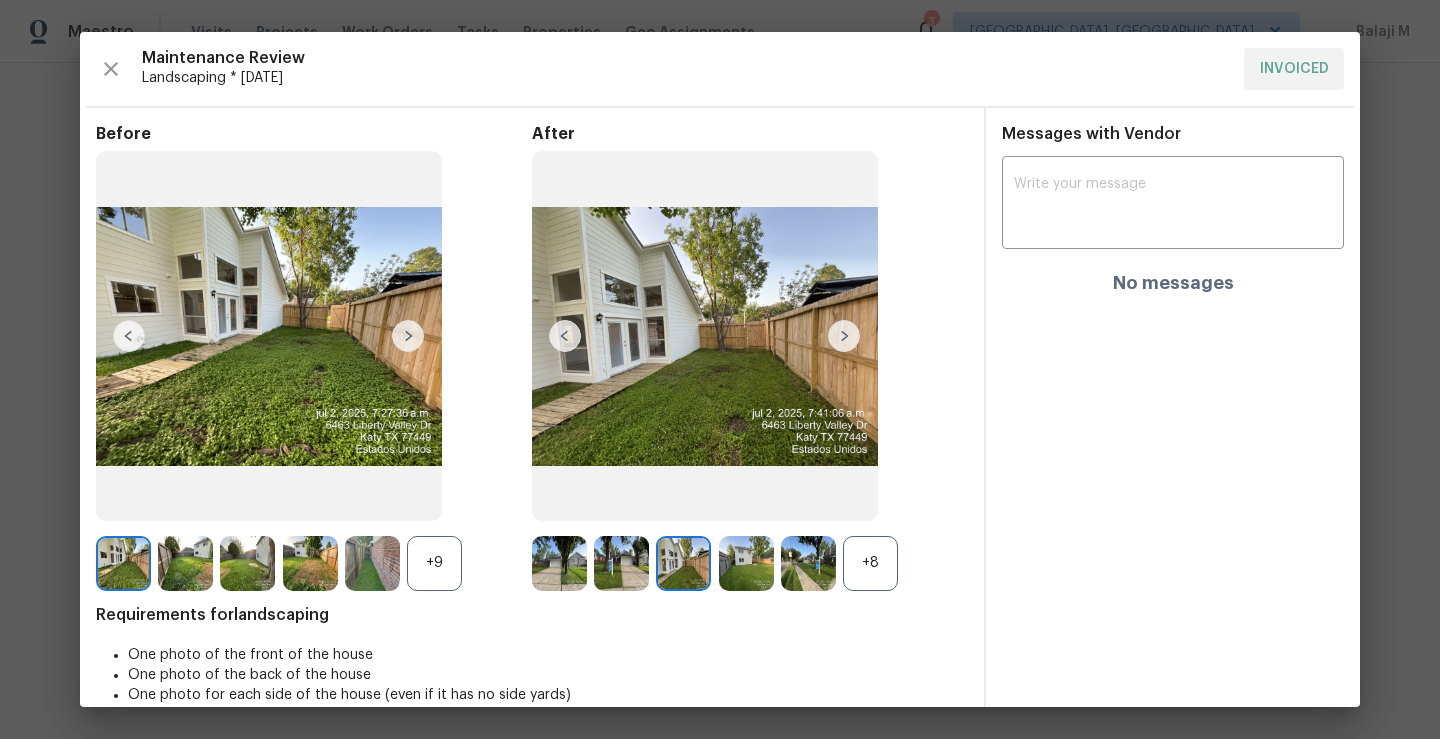 click at bounding box center (844, 336) 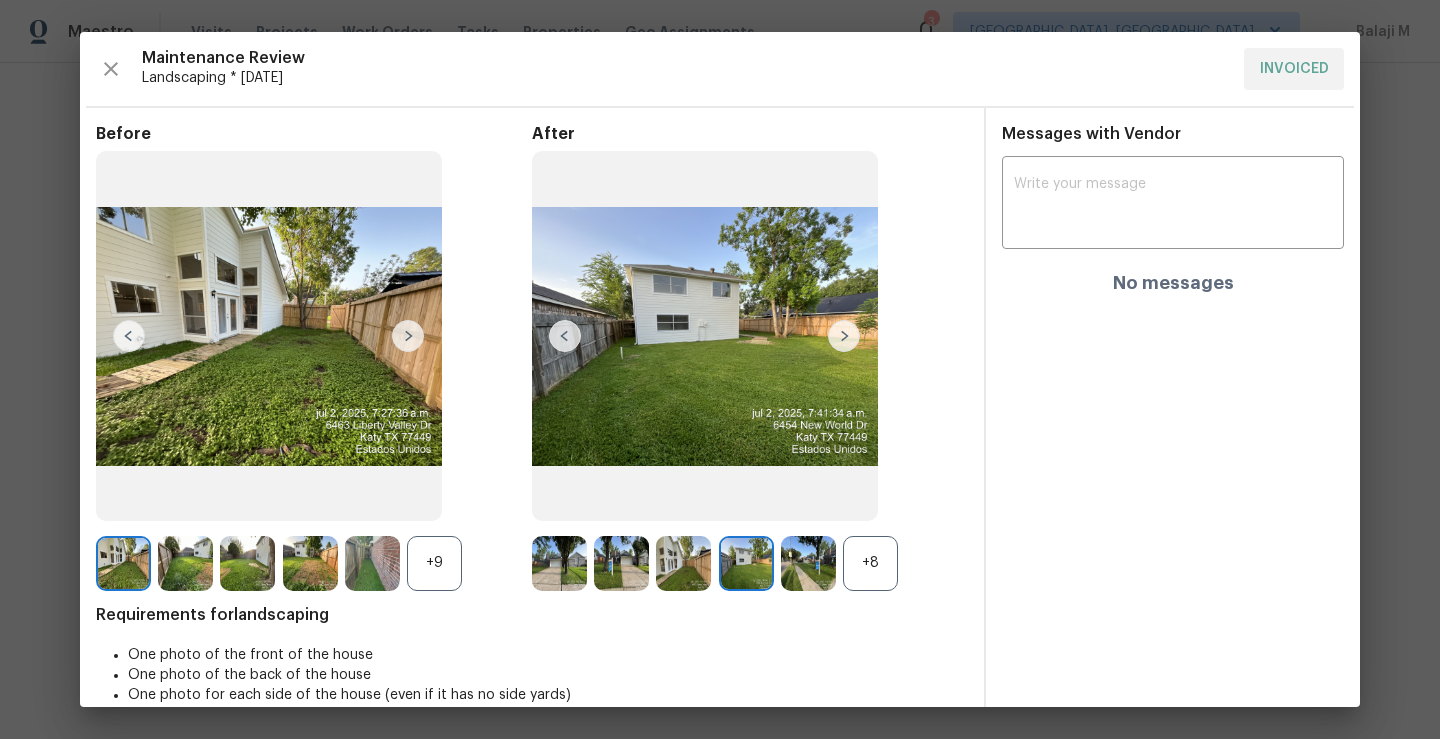 click at bounding box center (408, 336) 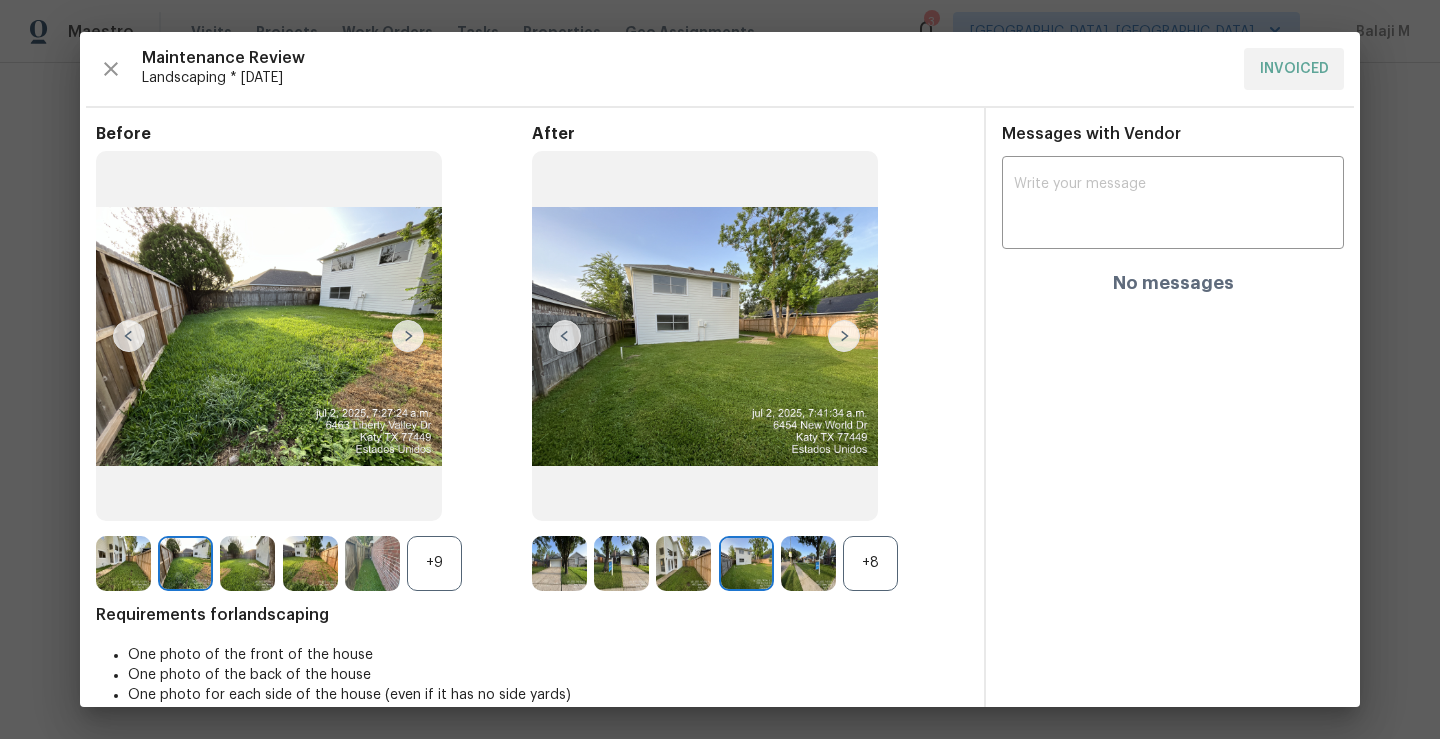 click at bounding box center (844, 336) 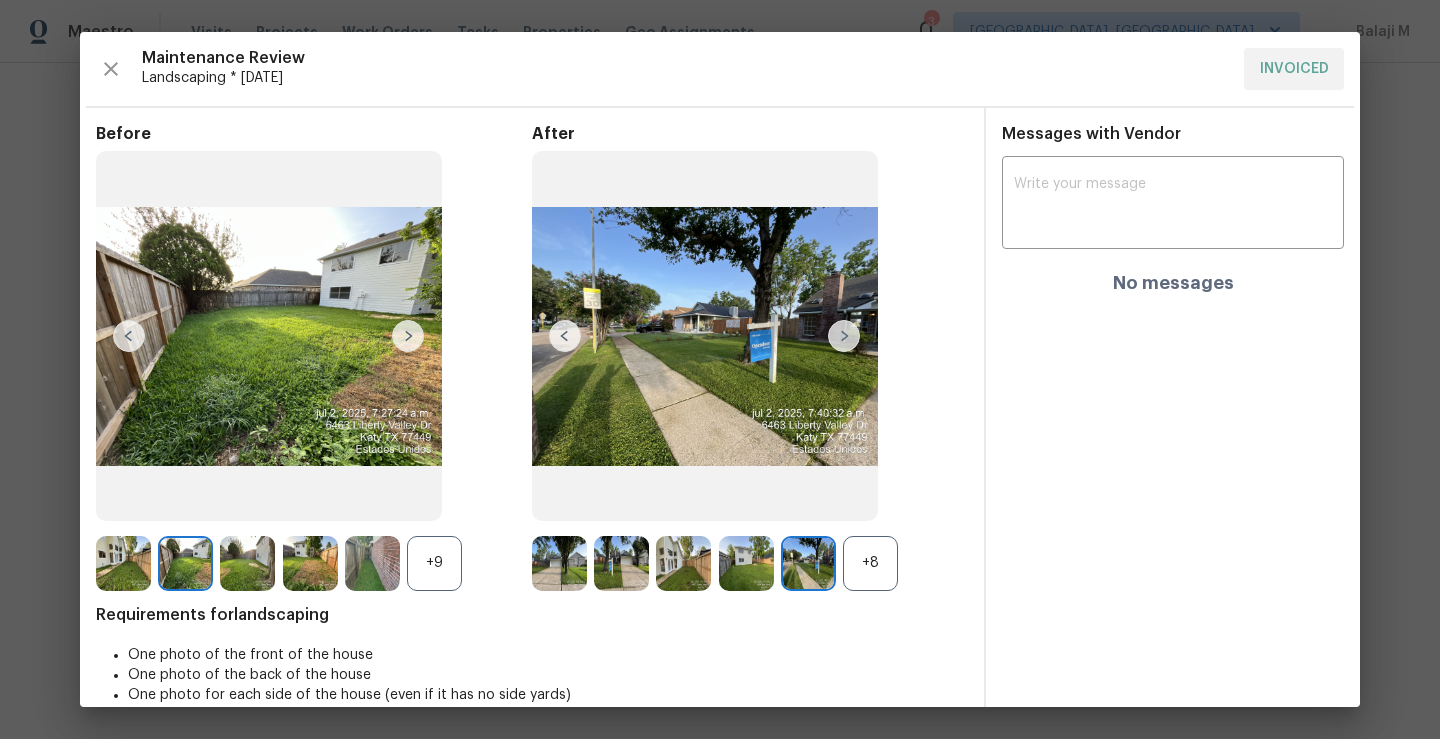 click at bounding box center [844, 336] 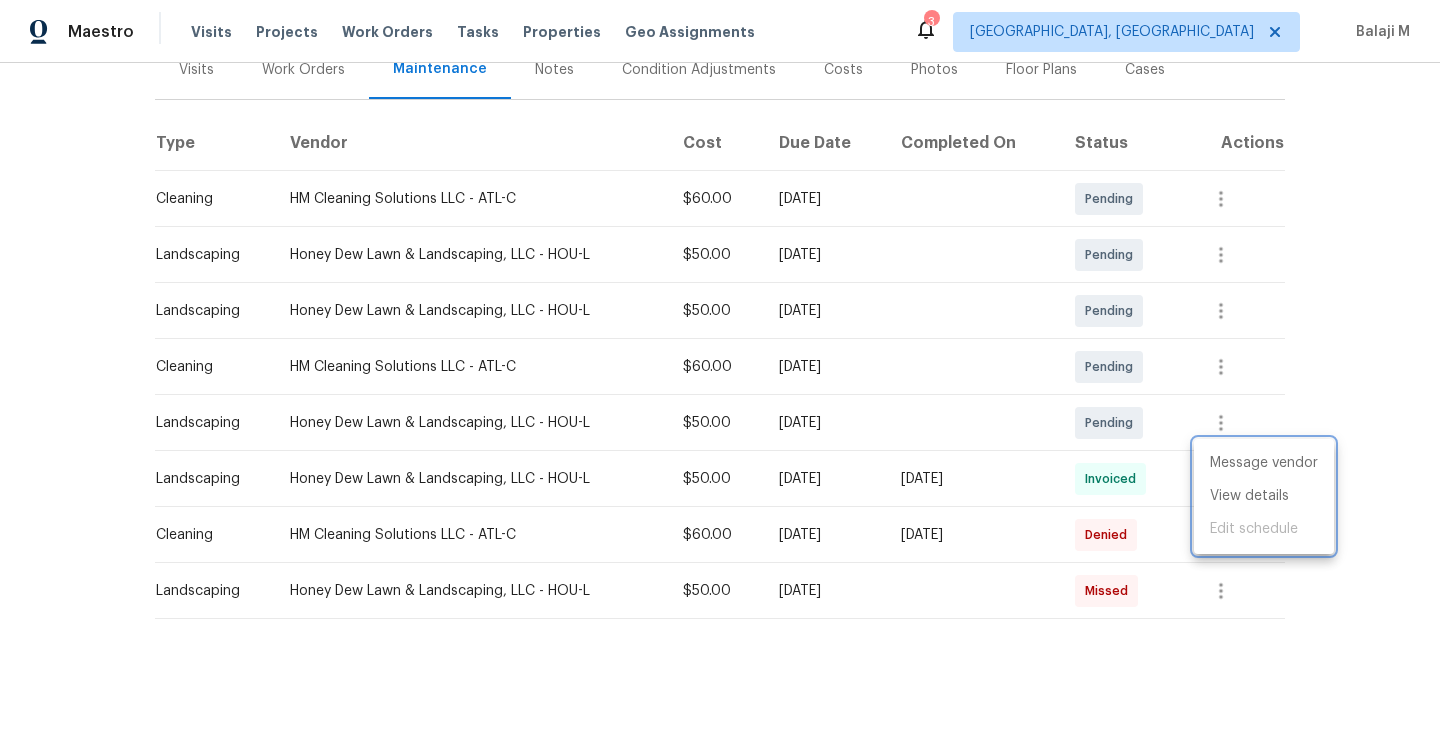 drag, startPoint x: 272, startPoint y: 580, endPoint x: 498, endPoint y: 581, distance: 226.00221 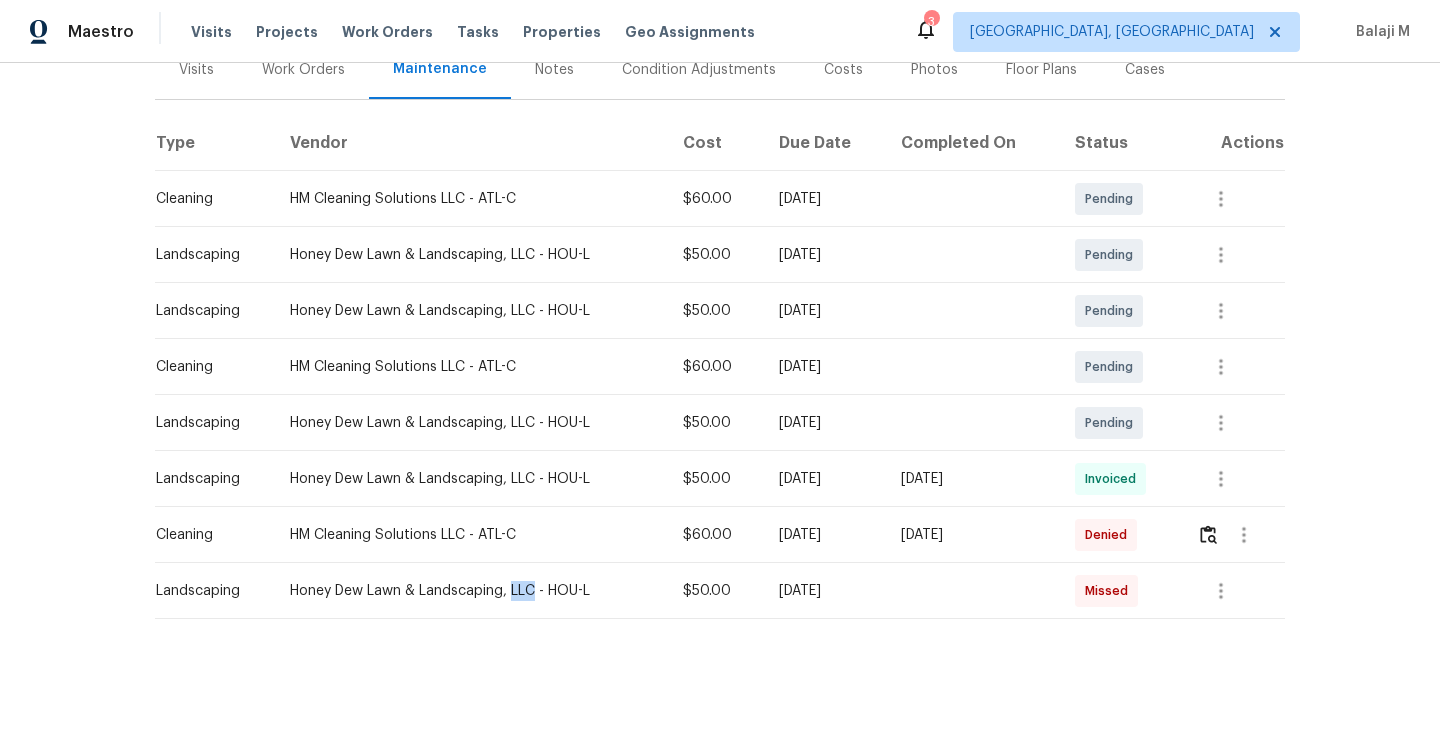 click on "Honey Dew Lawn & Landscaping, LLC - HOU-L" at bounding box center [470, 591] 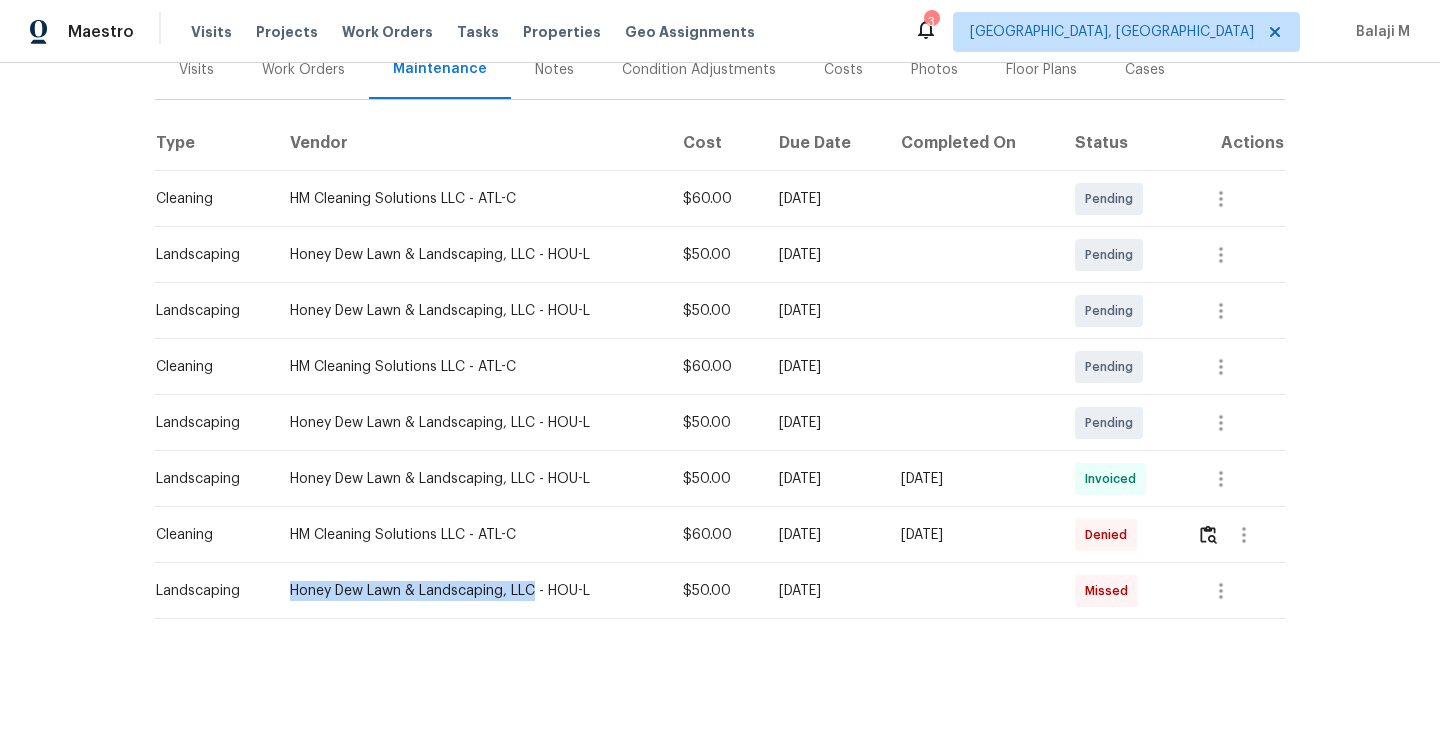 drag, startPoint x: 277, startPoint y: 572, endPoint x: 523, endPoint y: 582, distance: 246.20317 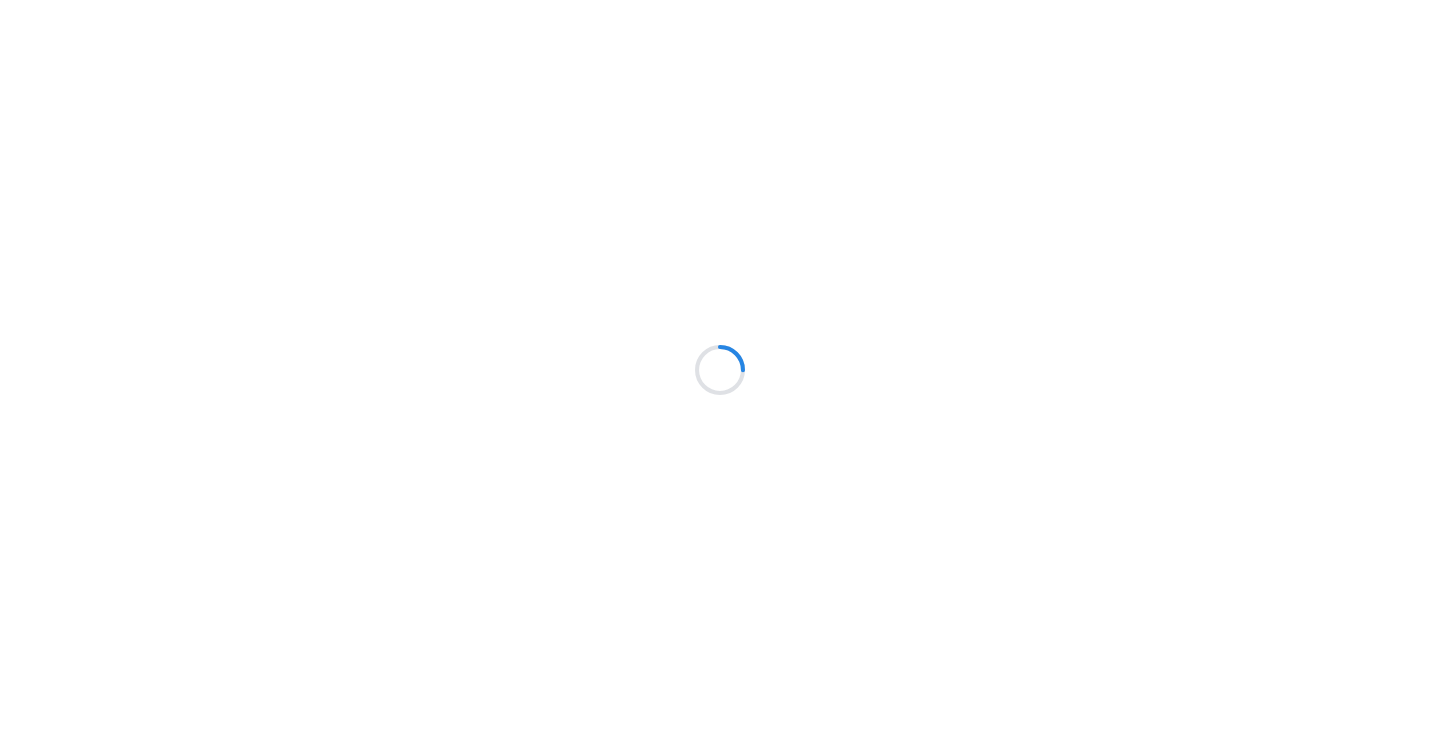 scroll, scrollTop: 0, scrollLeft: 0, axis: both 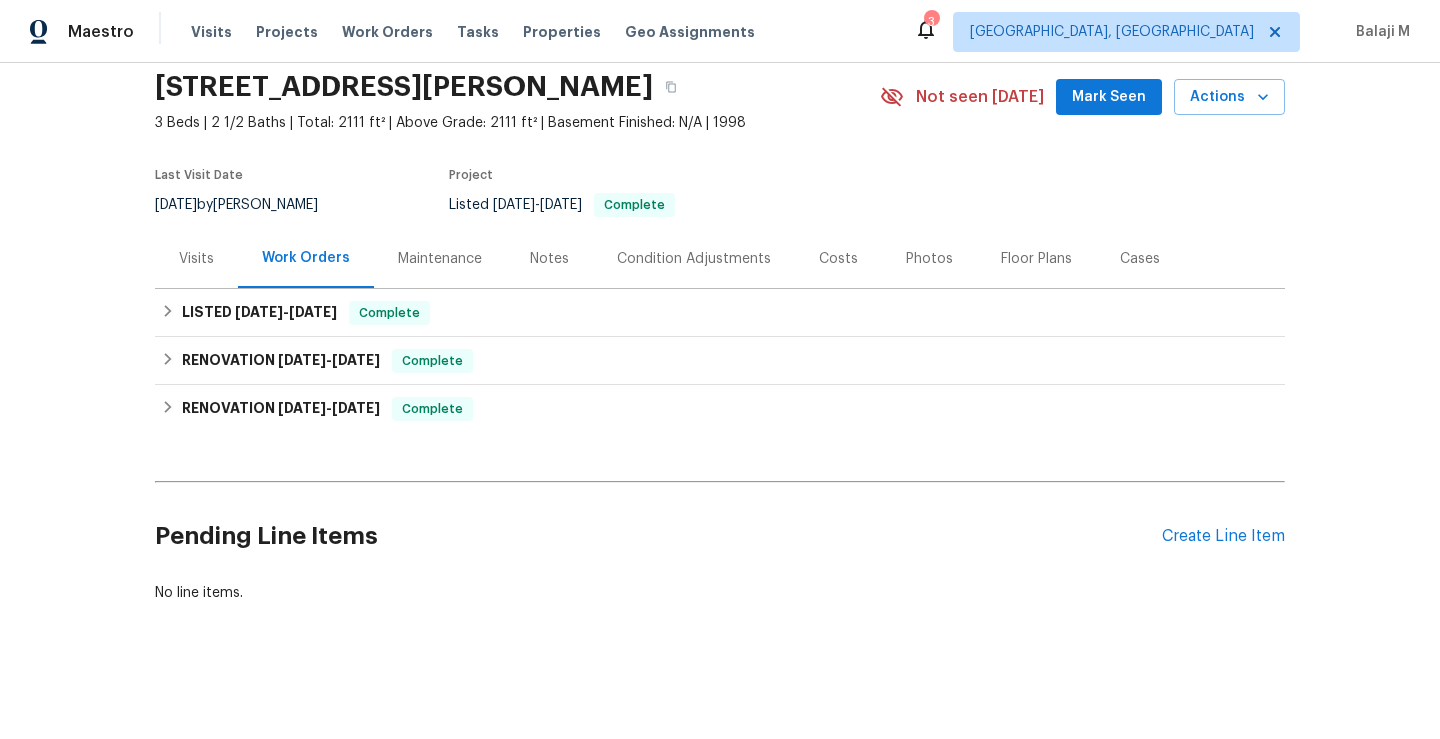 click on "Maintenance" at bounding box center (440, 259) 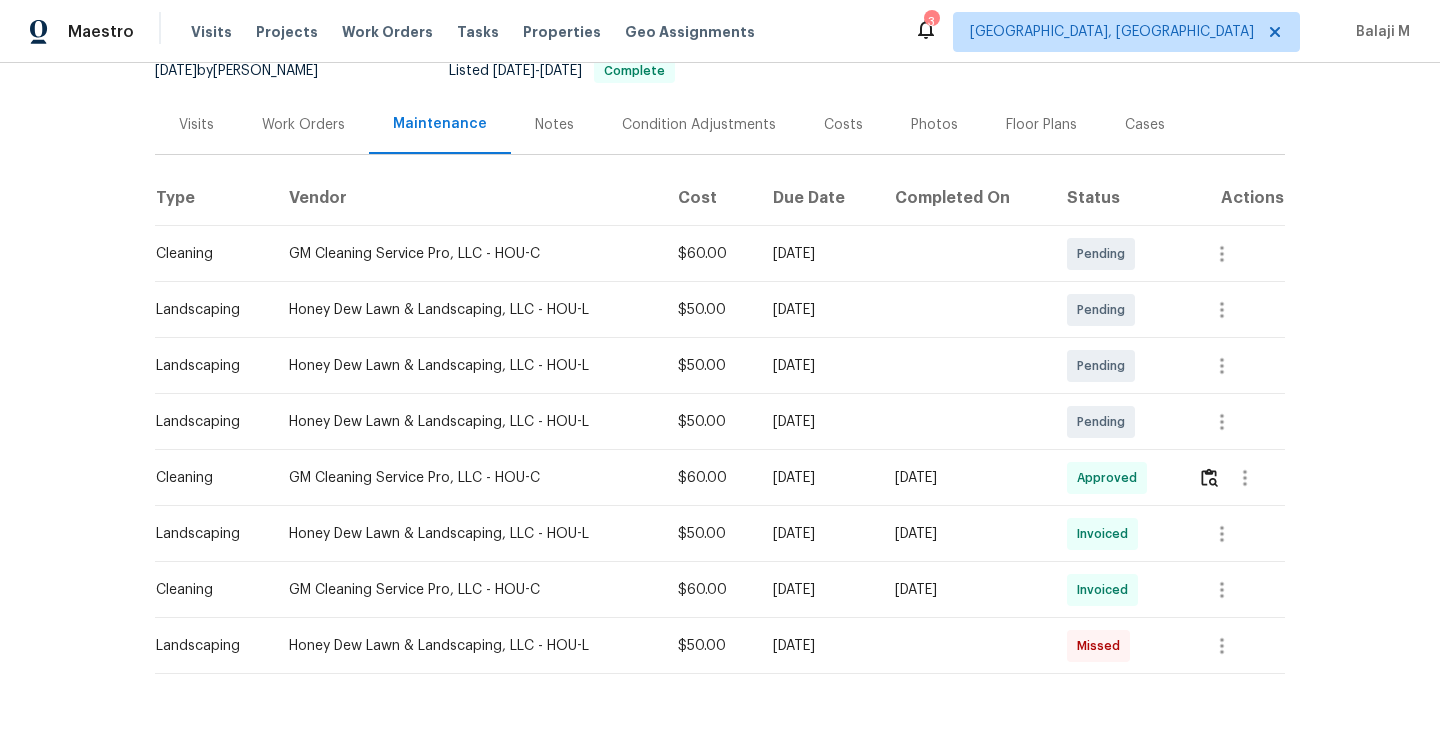 scroll, scrollTop: 213, scrollLeft: 0, axis: vertical 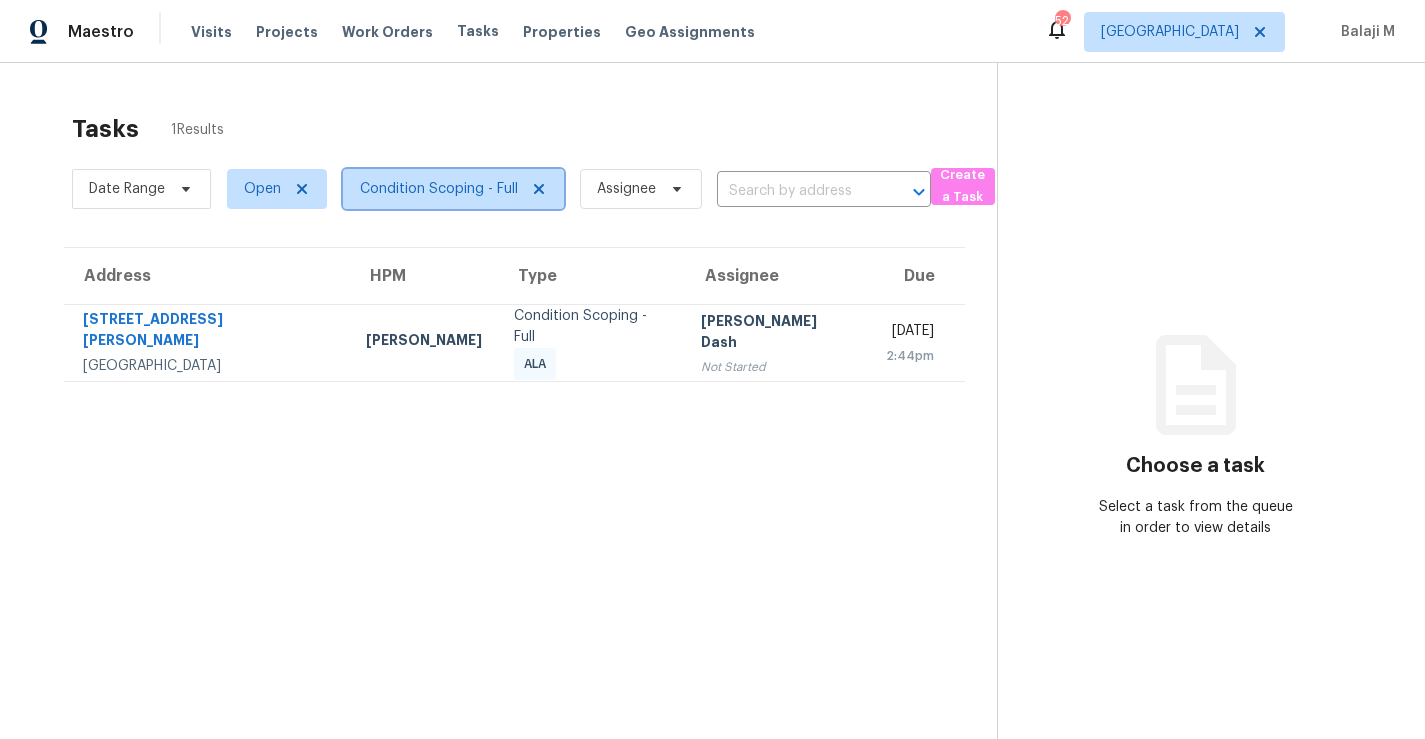 click 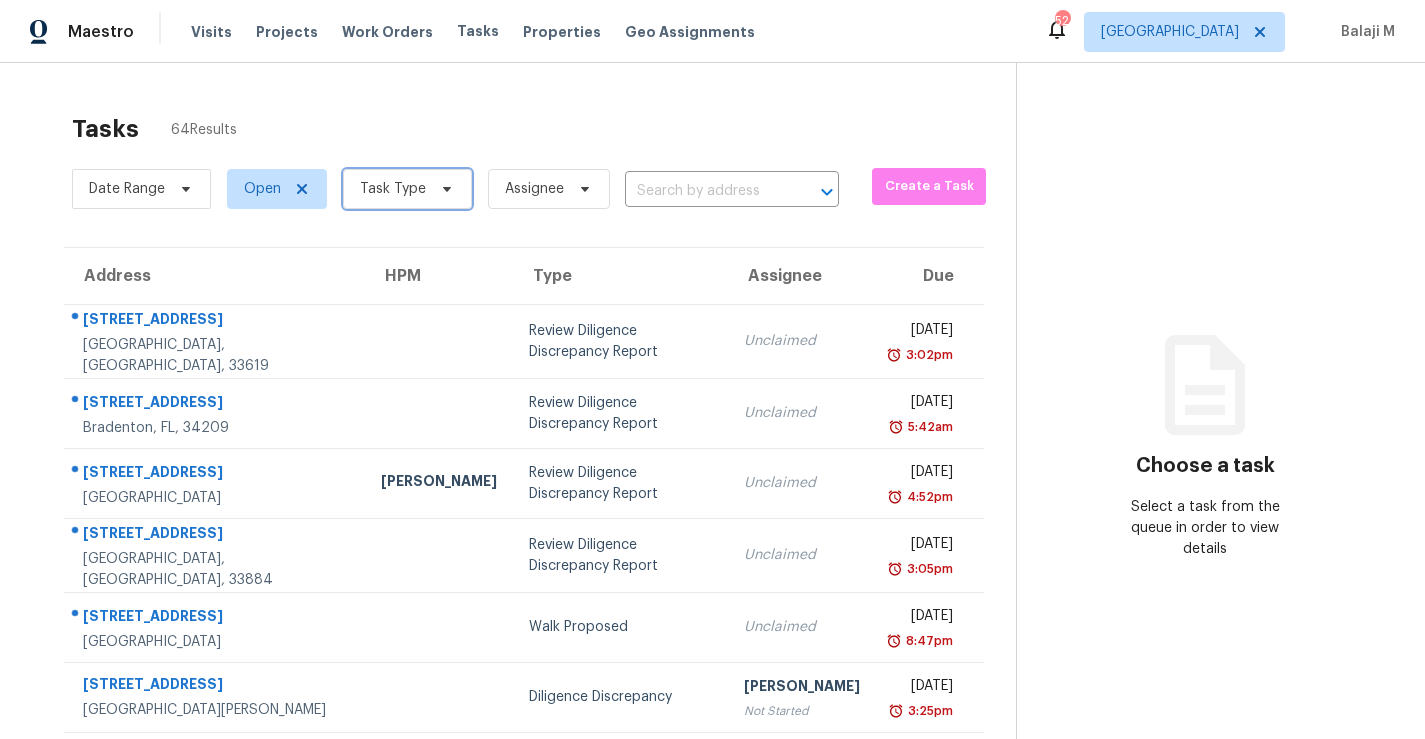 click 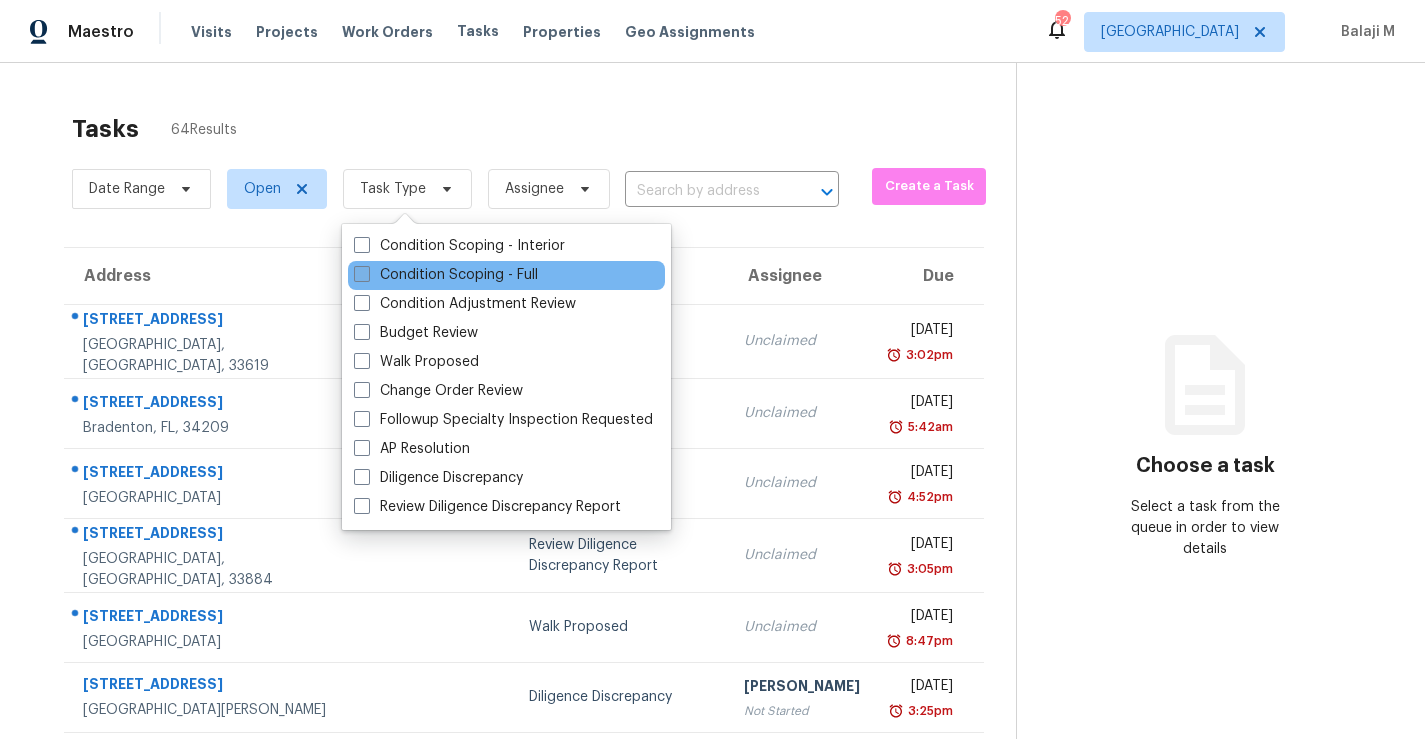 click on "Condition Scoping - Full" at bounding box center (446, 275) 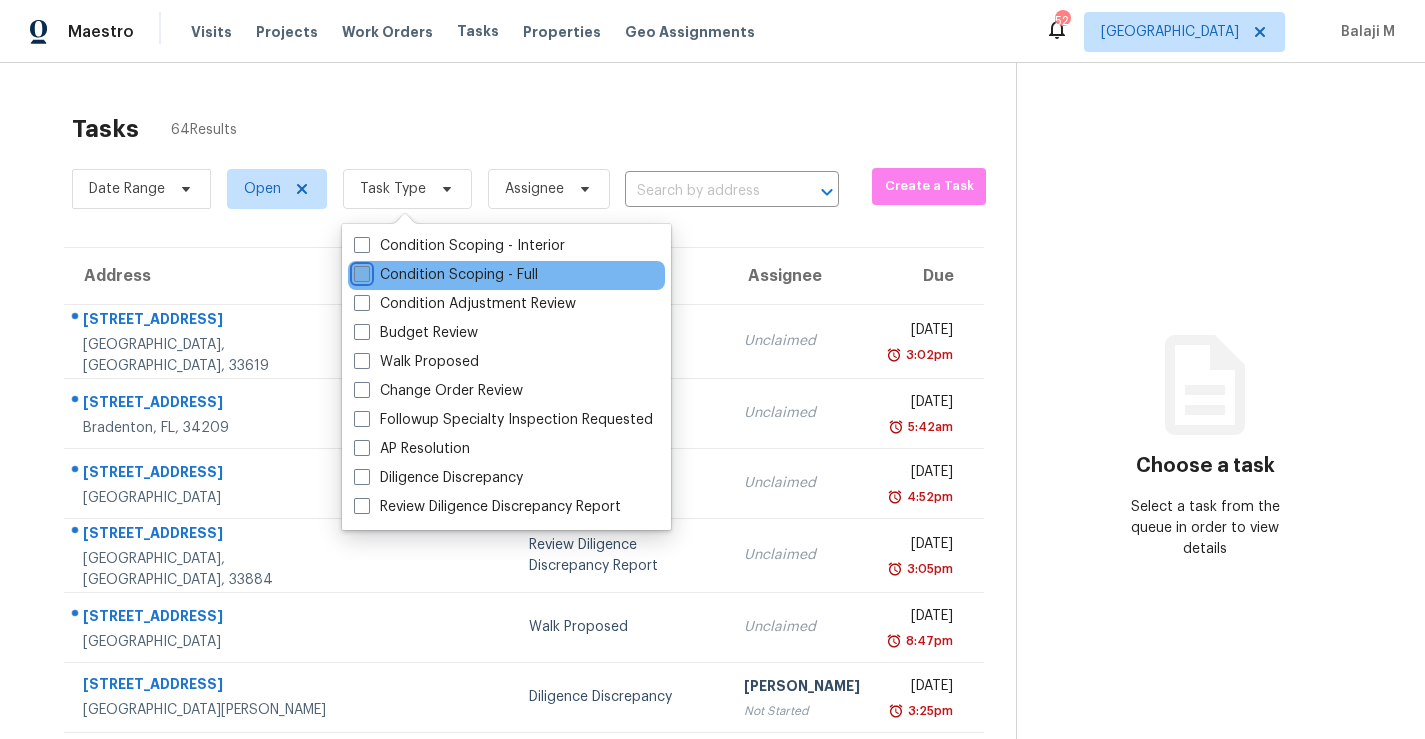 click on "Condition Scoping - Full" at bounding box center (360, 271) 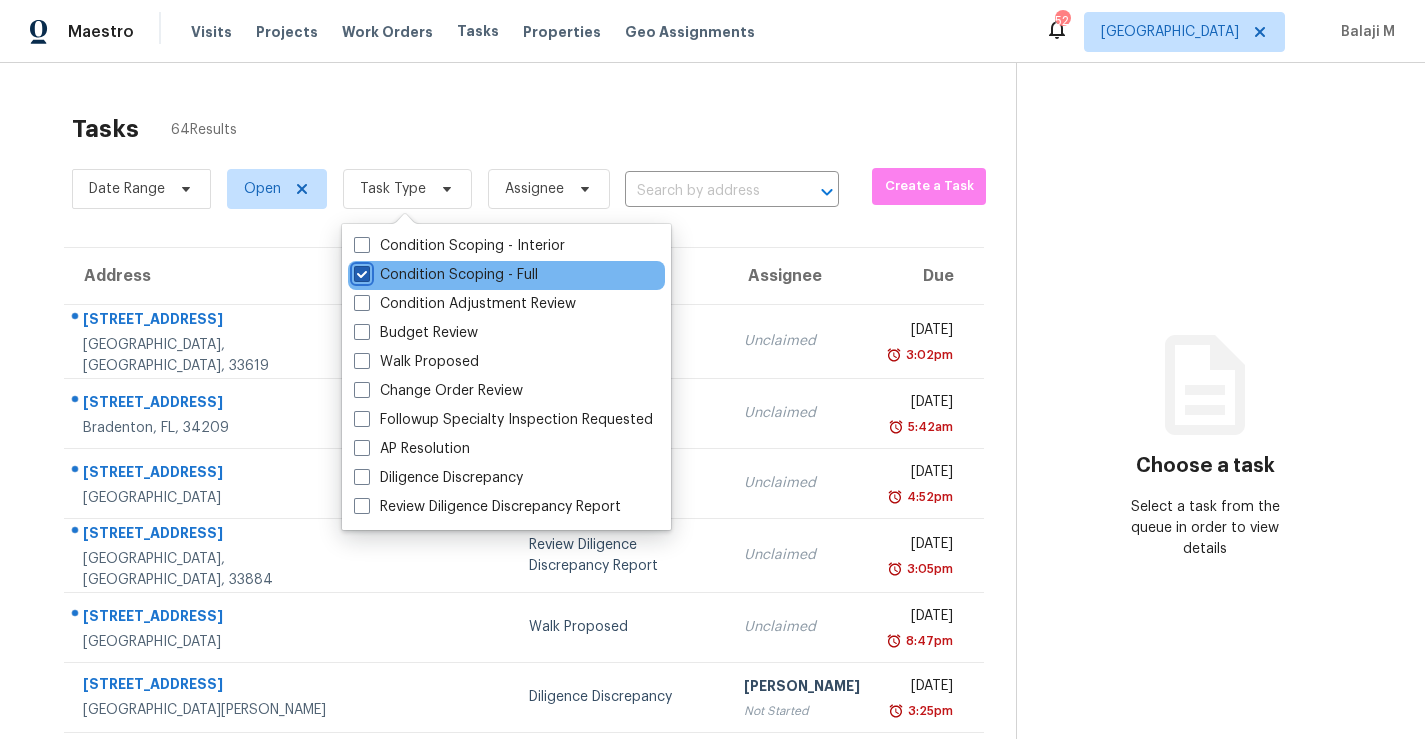 checkbox on "true" 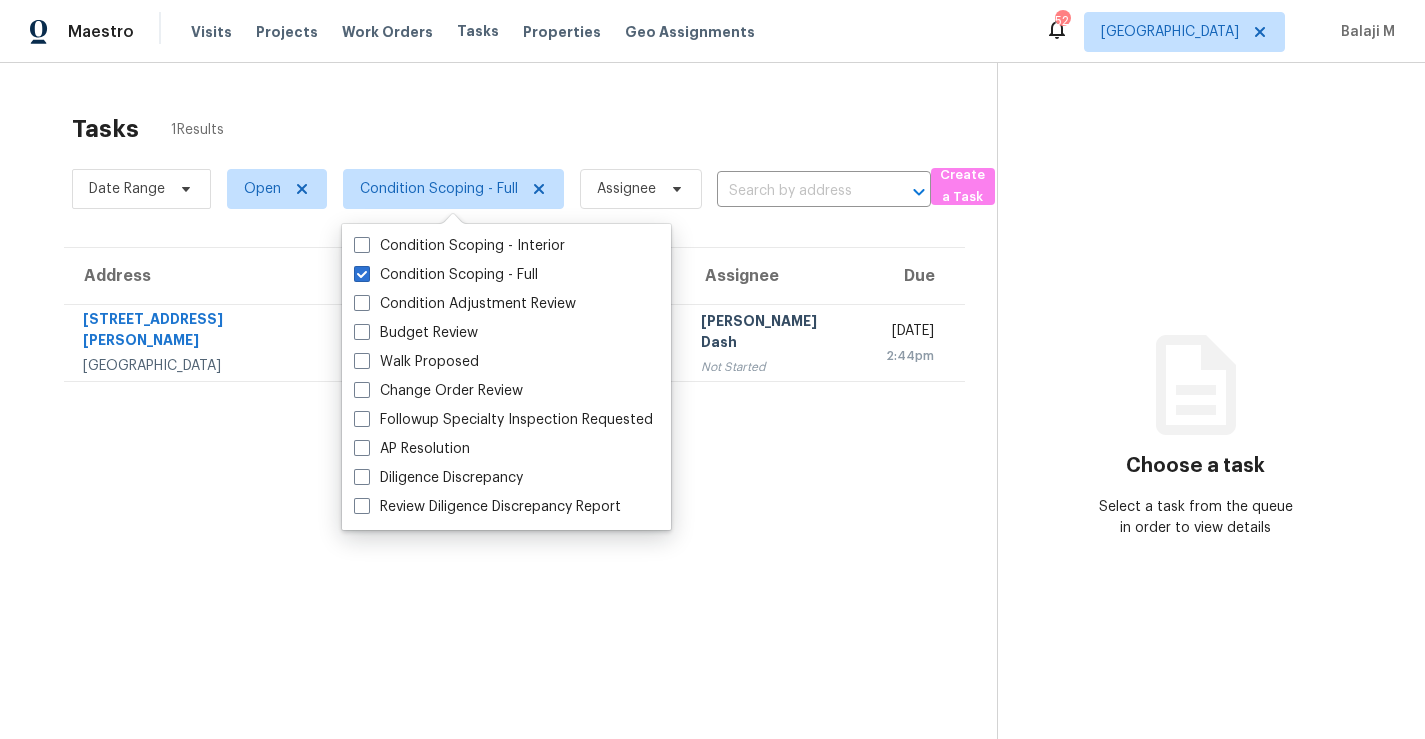 click on "Tasks 1  Results Date Range Open Condition Scoping - Full Assignee ​ Create a Task Address HPM Type Assignee Due 5161 Cromey Rd   North Port, FL, 34288 Naomi Ferreira Condition Scoping - Full ALA Soumya Ranjan Dash Not Started Fri, Jul 11th 2025 2:44pm" at bounding box center (514, 448) 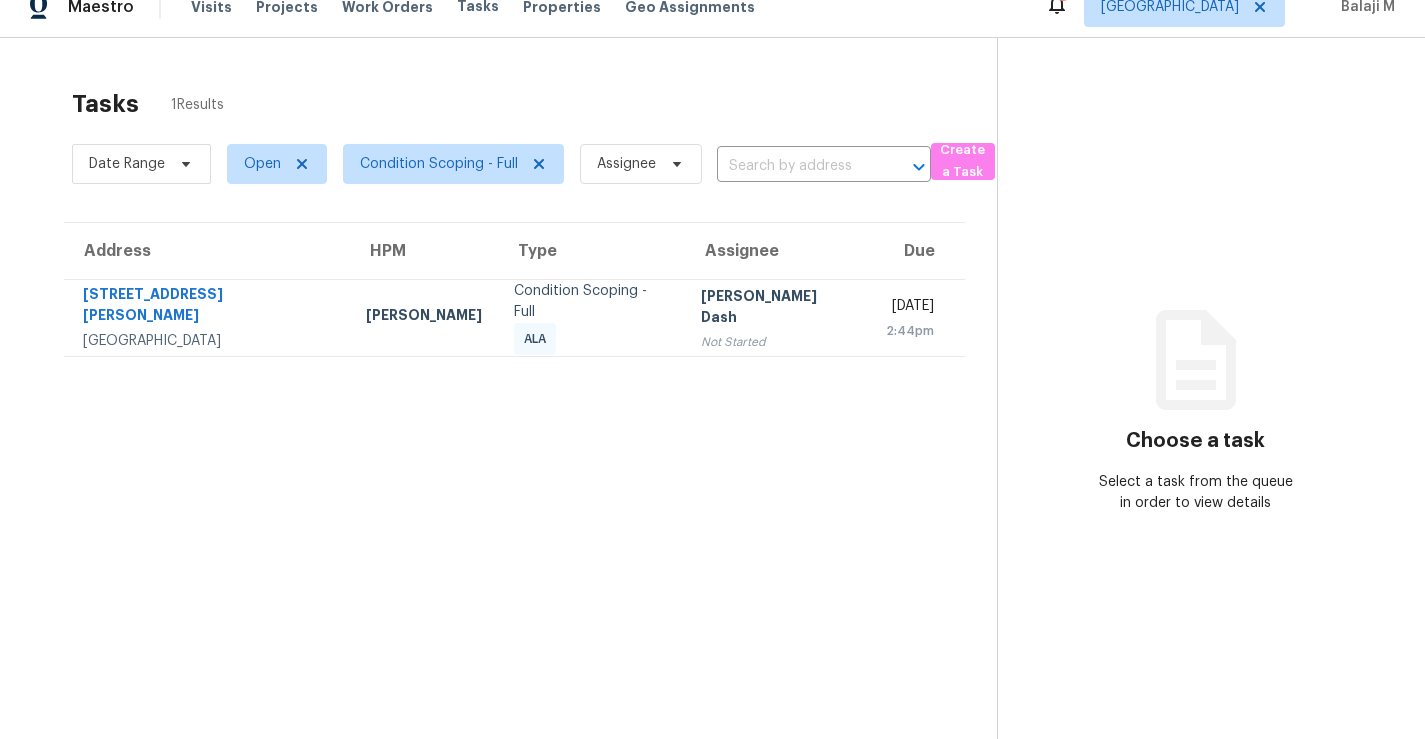 scroll, scrollTop: 0, scrollLeft: 0, axis: both 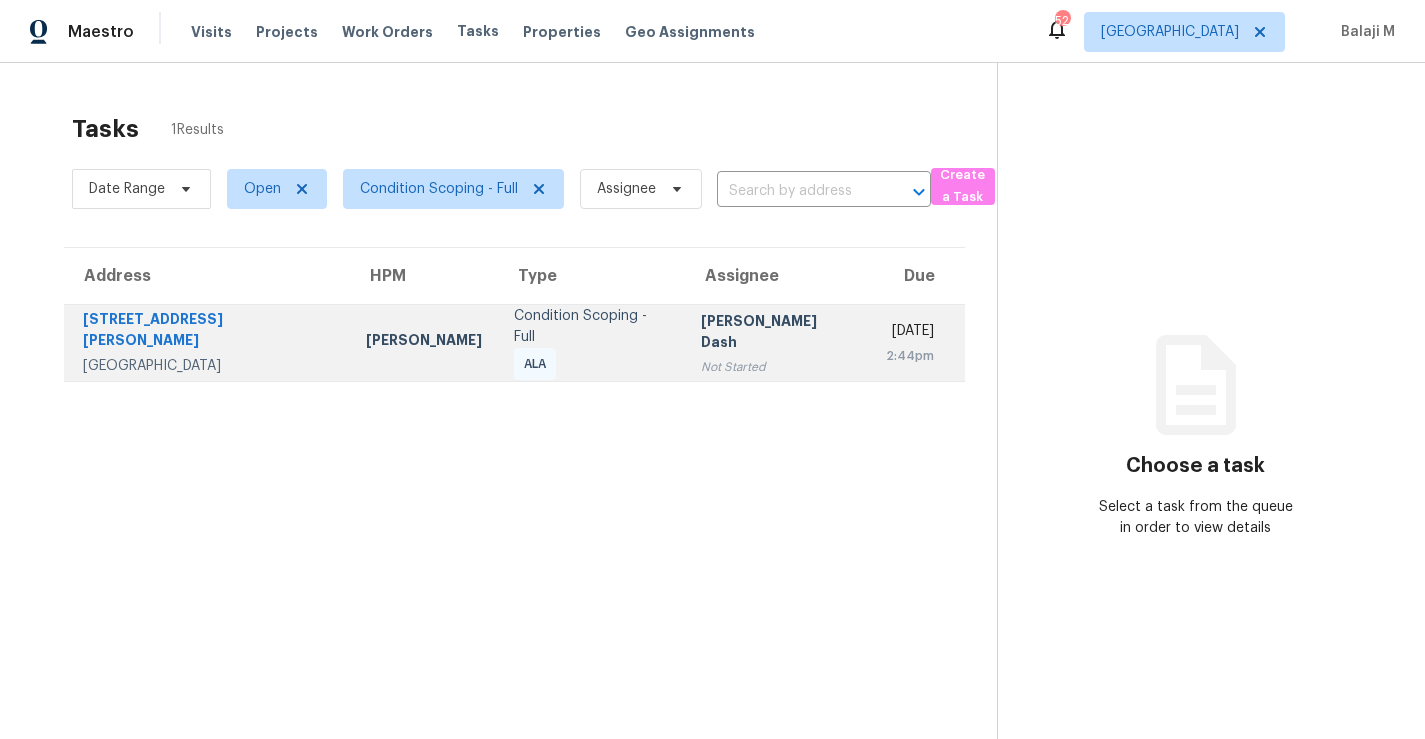 click on "2:44pm" at bounding box center (910, 356) 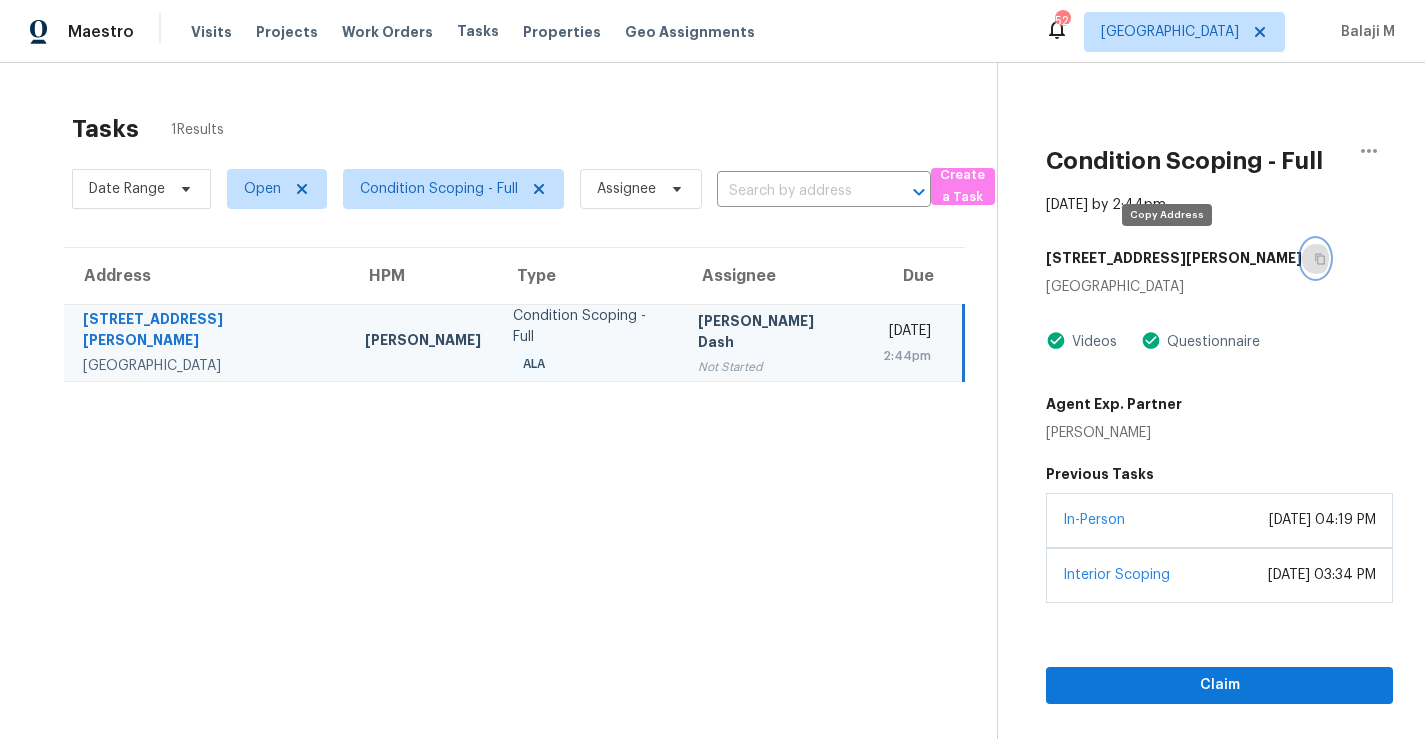 click 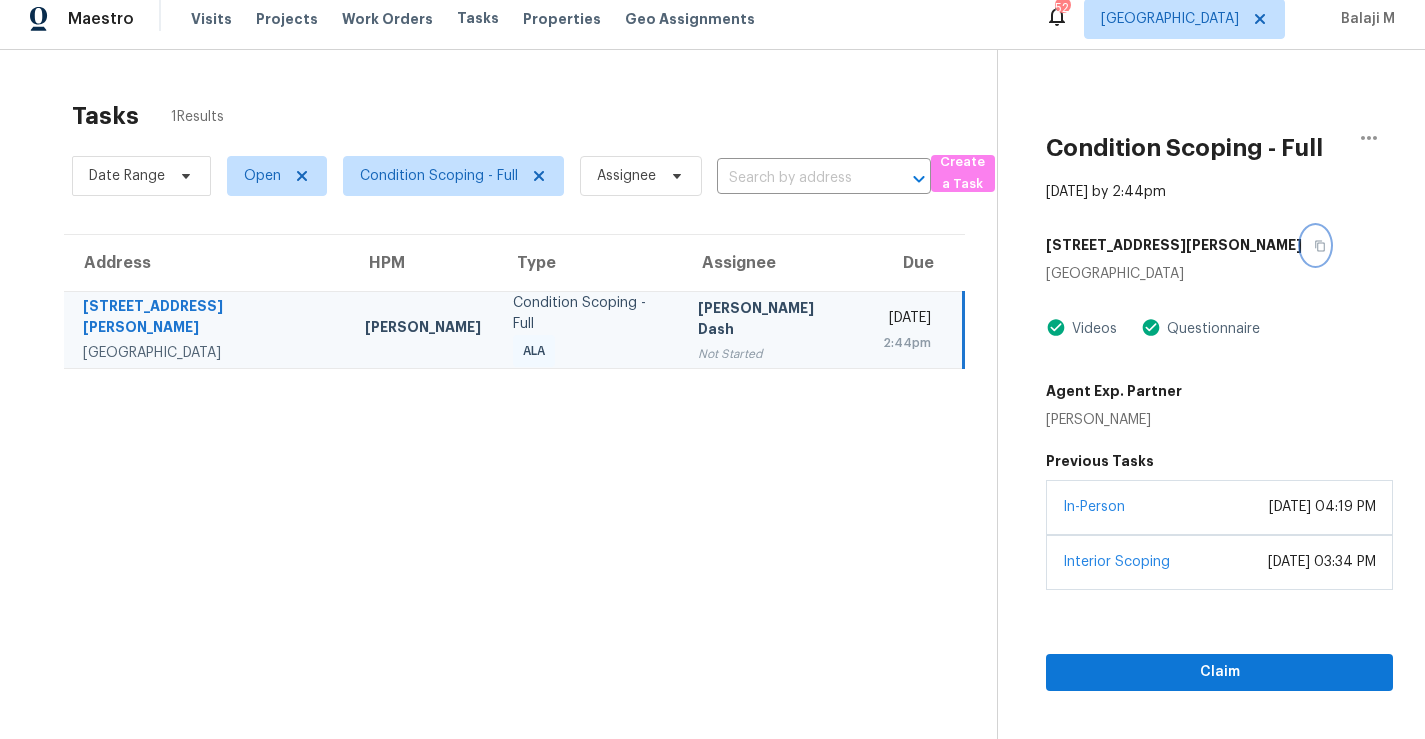 scroll, scrollTop: 0, scrollLeft: 0, axis: both 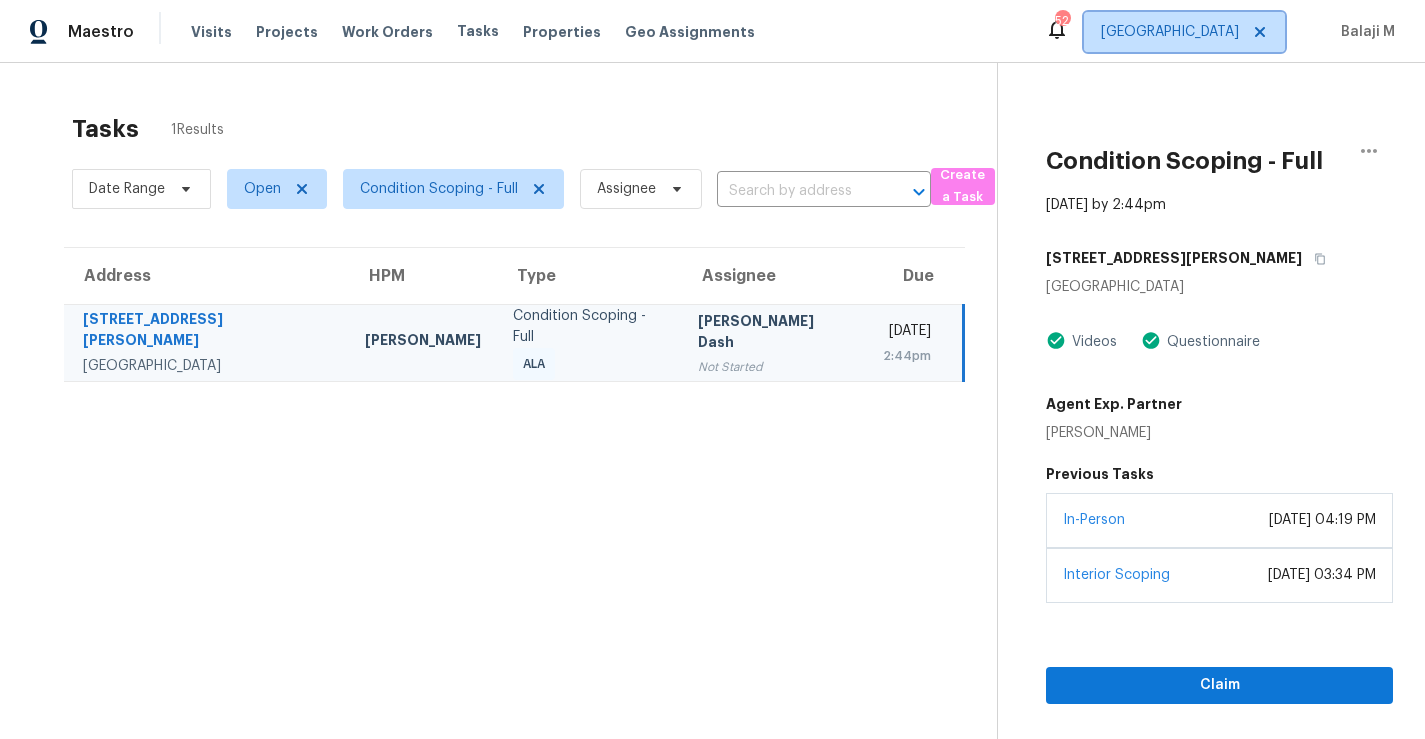 click on "Tampa" at bounding box center [1170, 32] 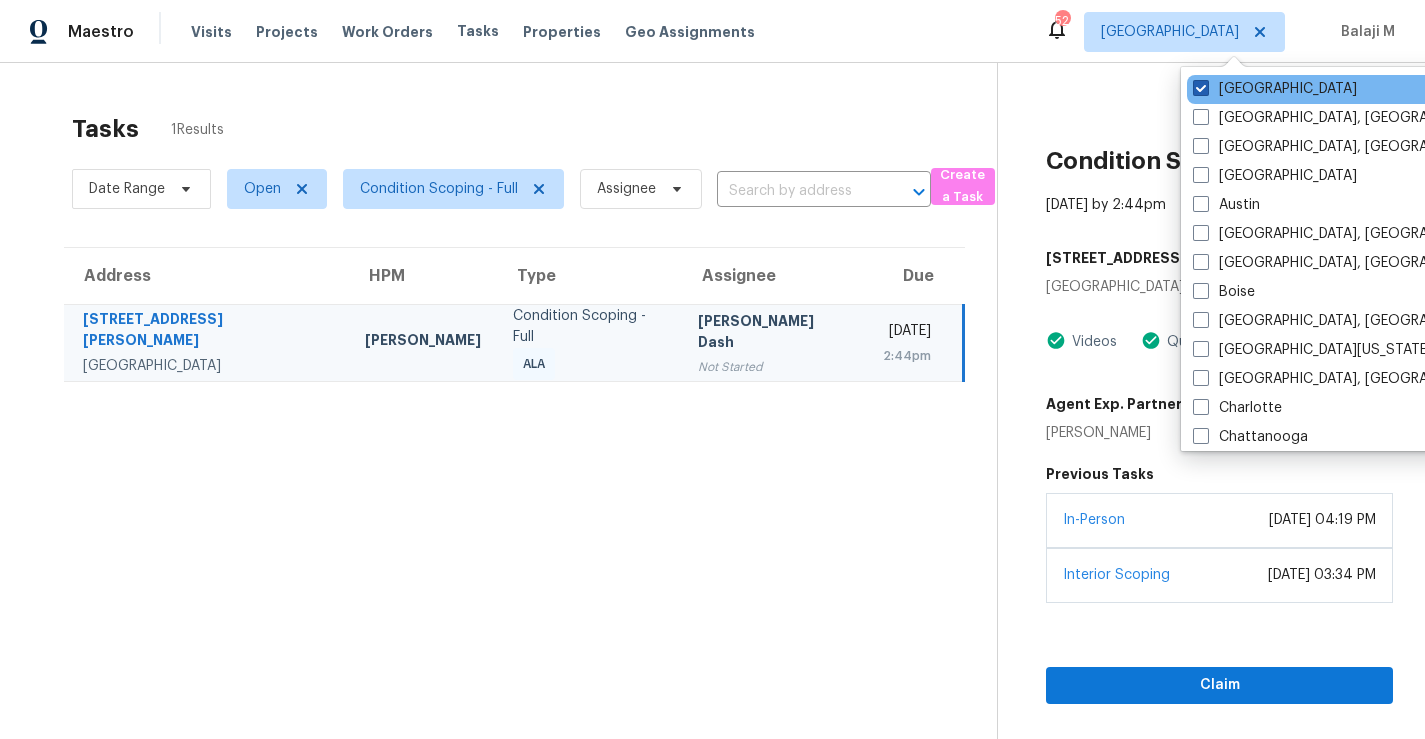 click on "Tampa" at bounding box center (1275, 89) 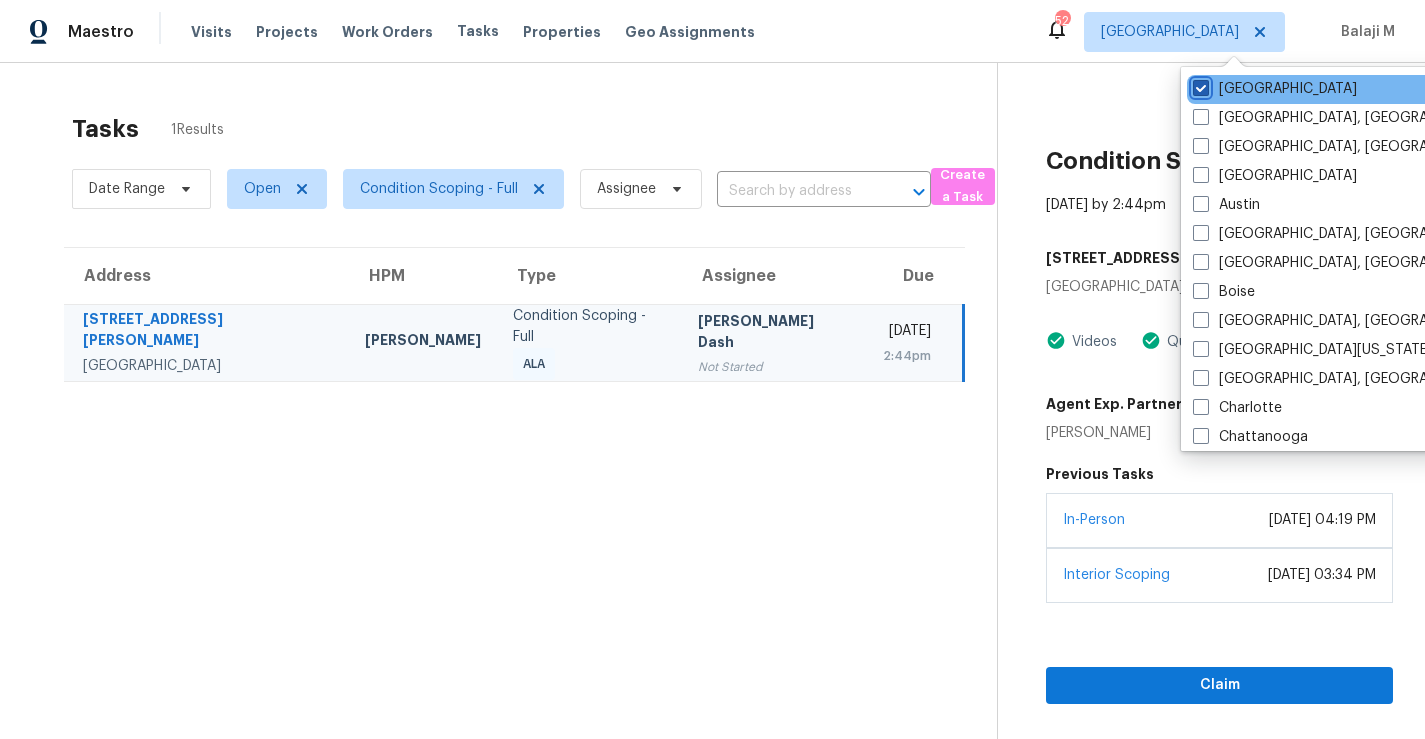 click on "Tampa" at bounding box center (1199, 85) 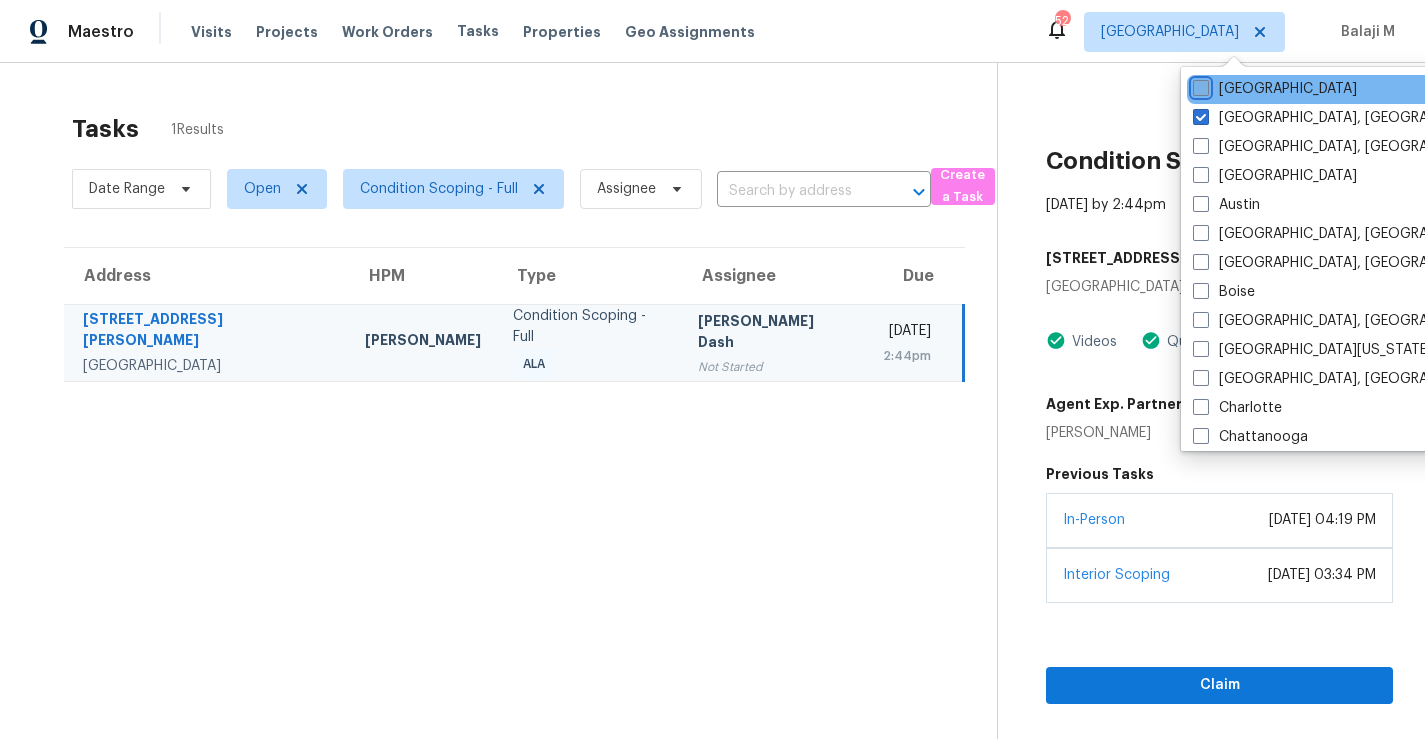 checkbox on "false" 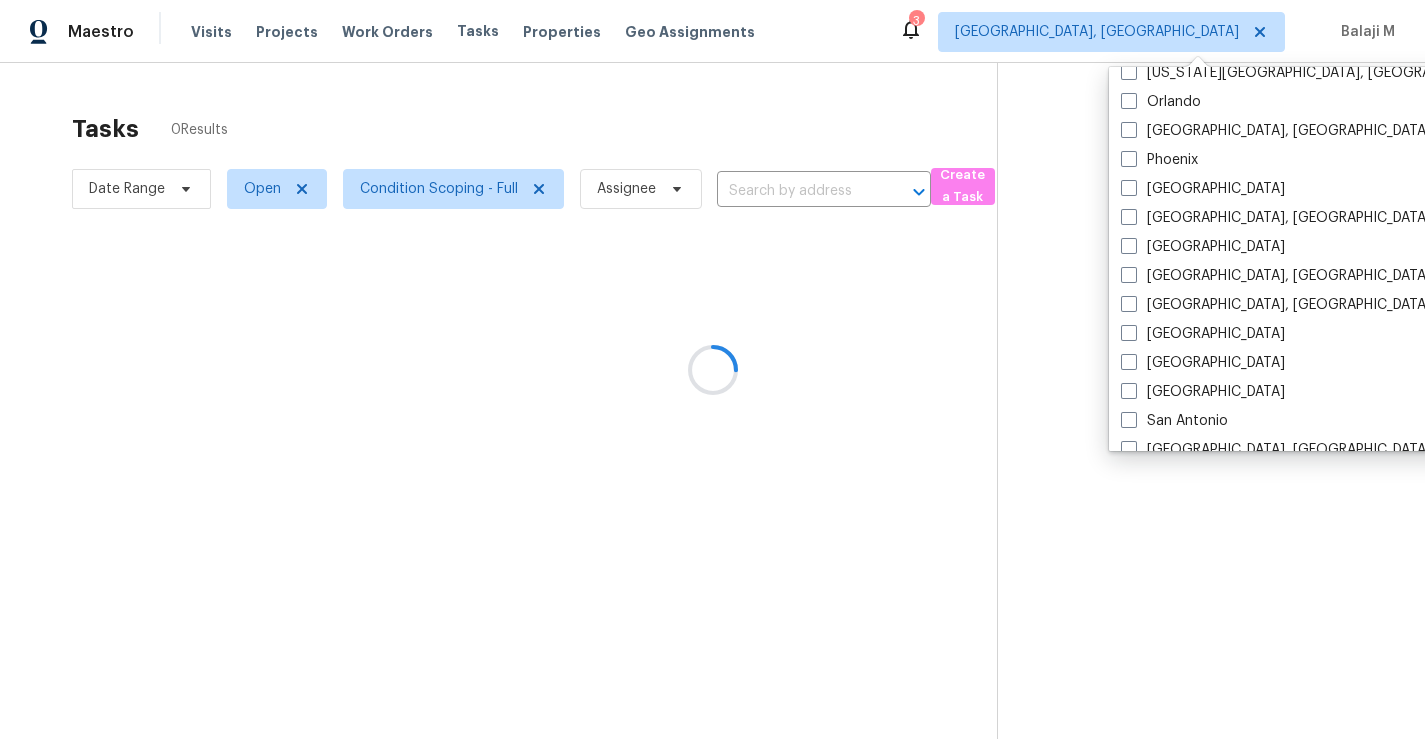 scroll, scrollTop: 1401, scrollLeft: 0, axis: vertical 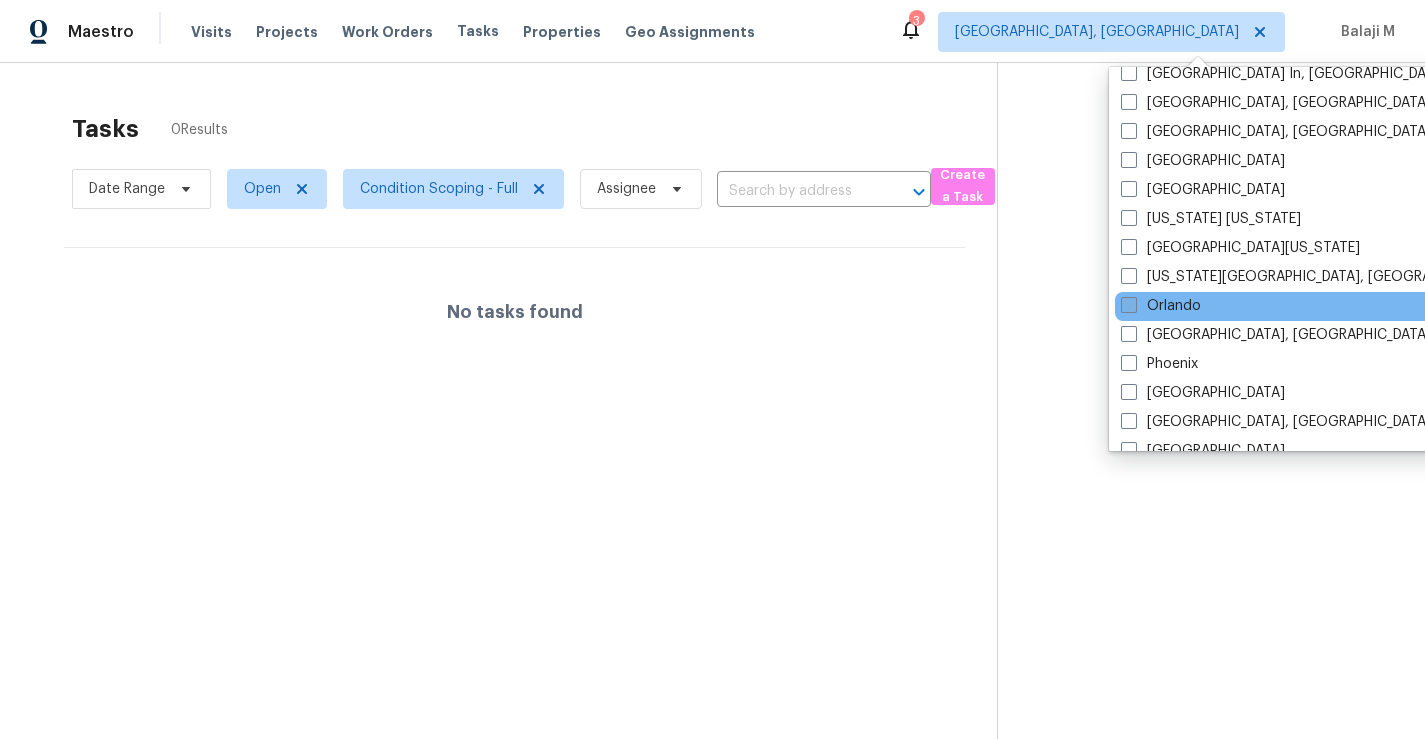 click on "Orlando" at bounding box center (1161, 306) 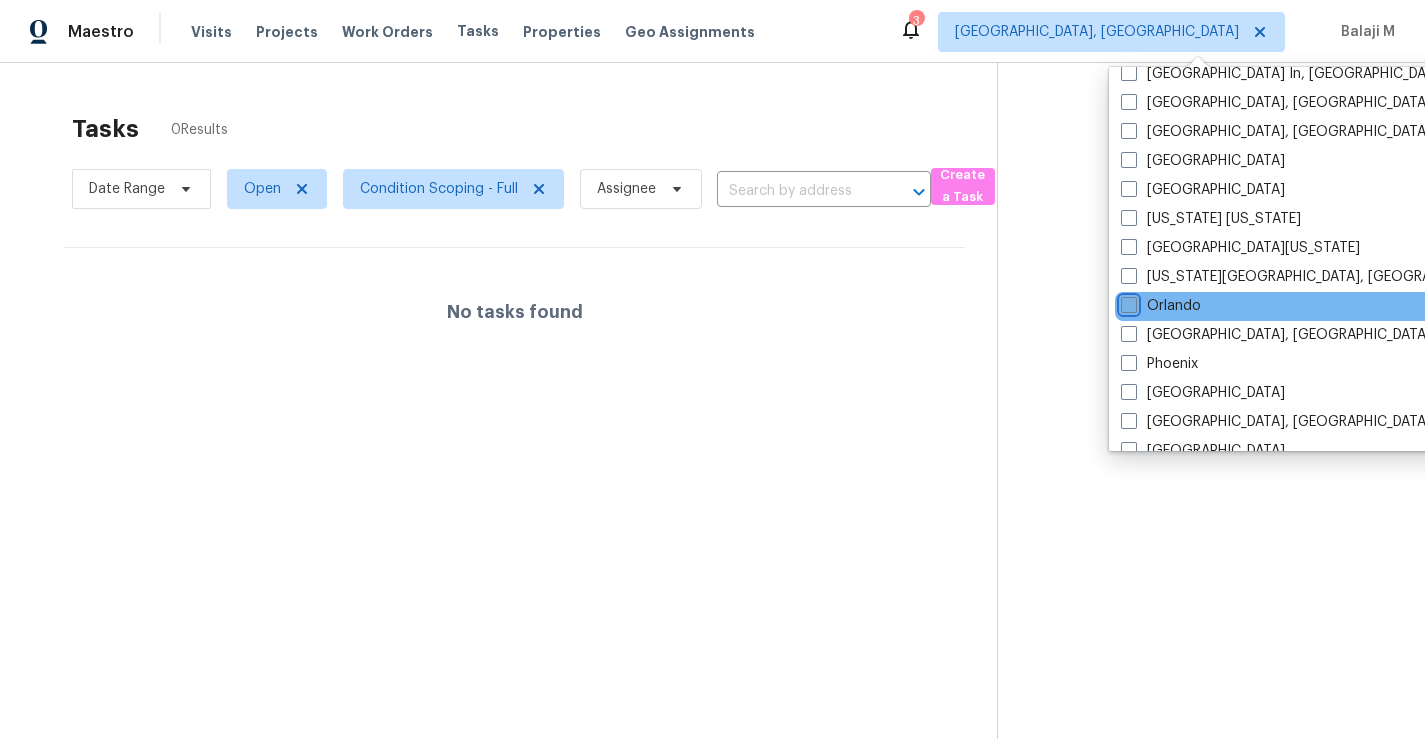 click on "Orlando" at bounding box center (1127, 302) 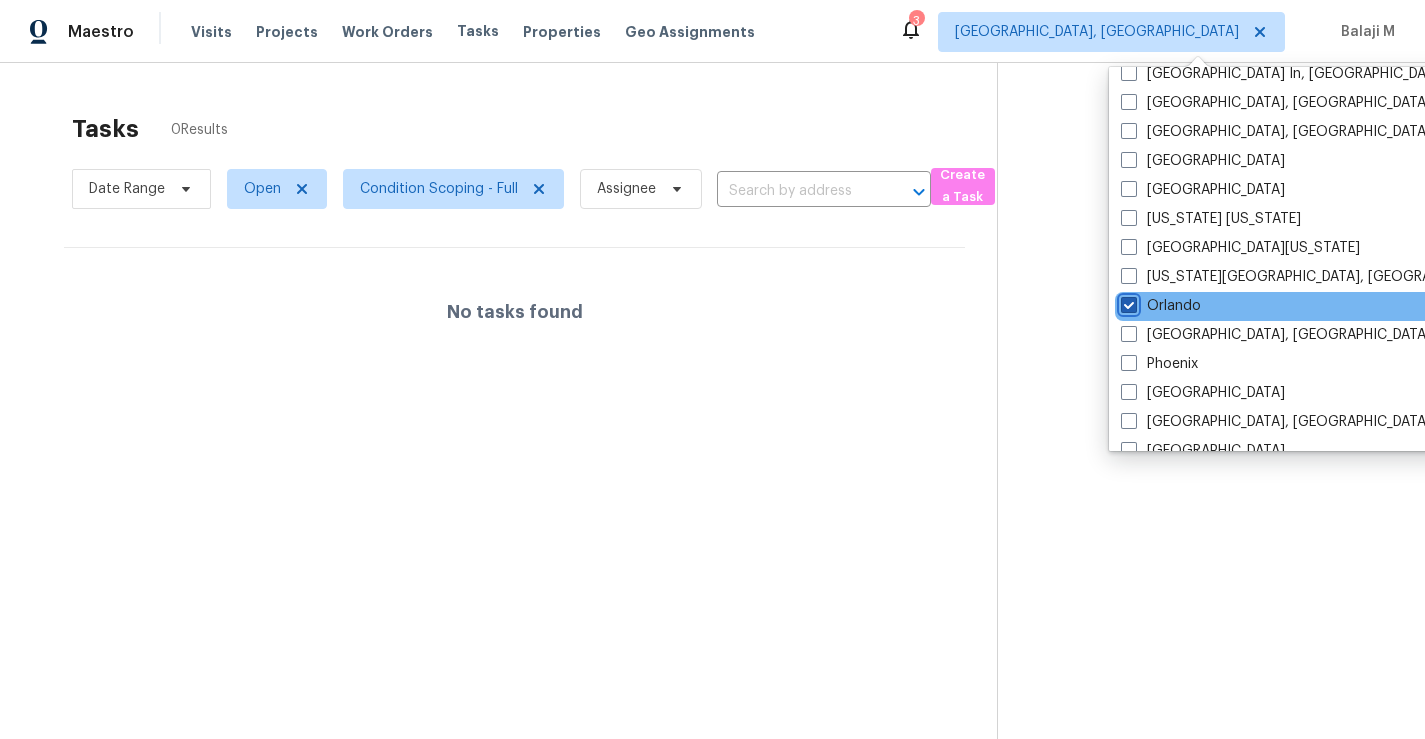 checkbox on "true" 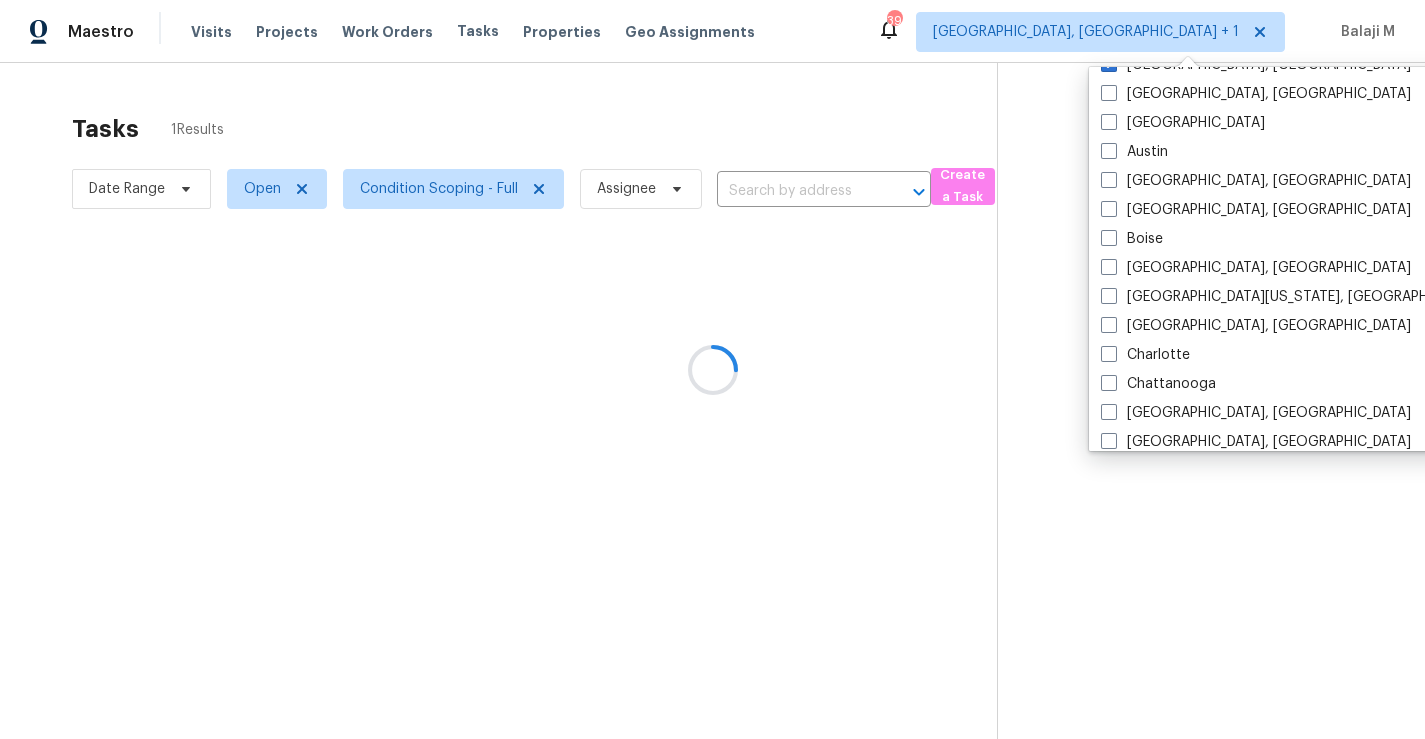 scroll, scrollTop: 0, scrollLeft: 0, axis: both 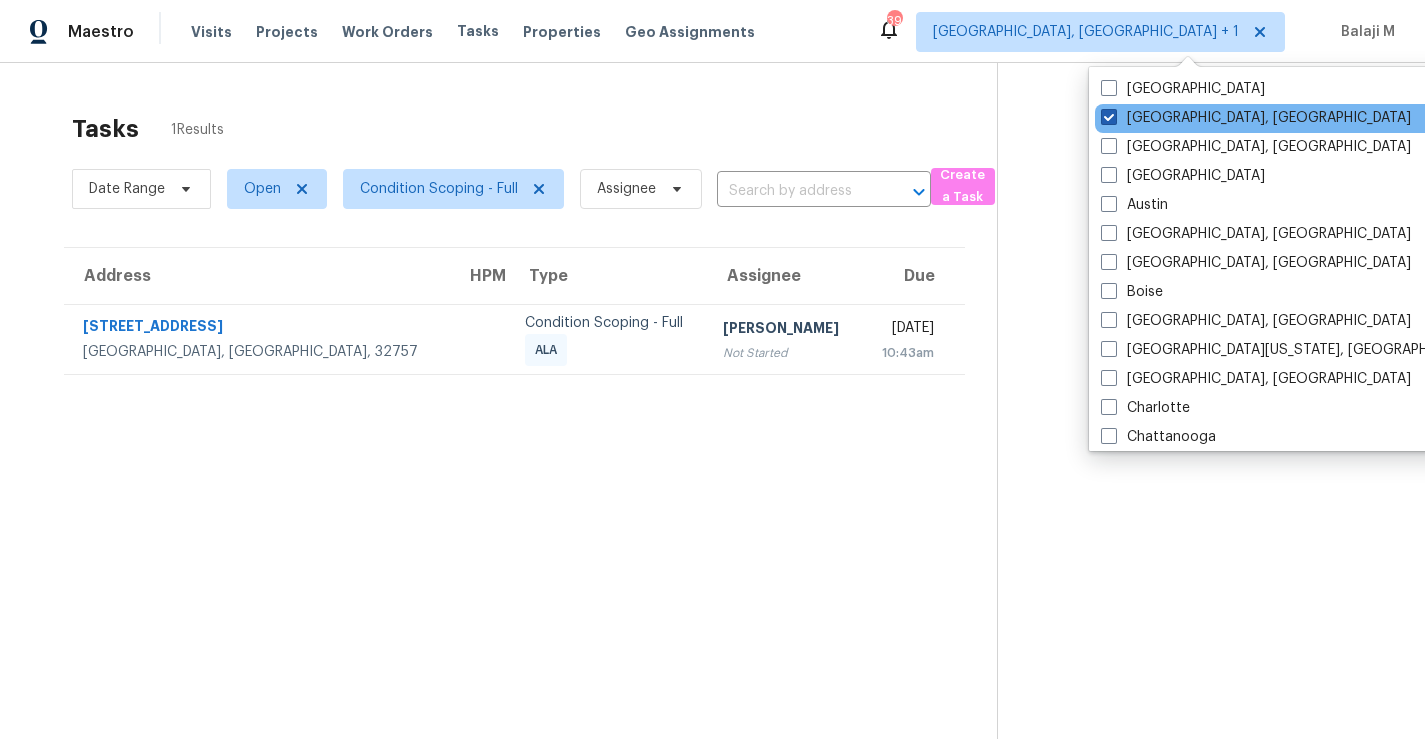 click on "[GEOGRAPHIC_DATA], [GEOGRAPHIC_DATA]" at bounding box center [1256, 118] 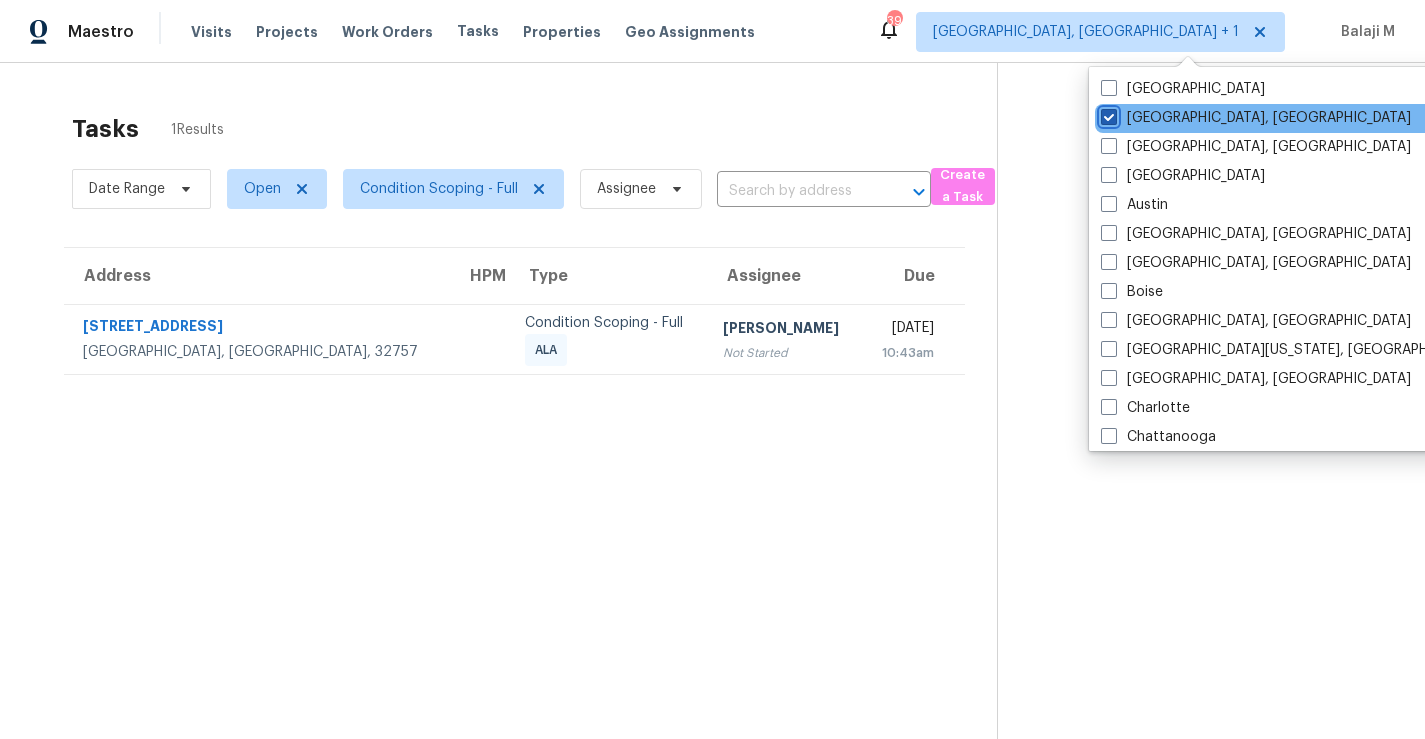 click on "[GEOGRAPHIC_DATA], [GEOGRAPHIC_DATA]" at bounding box center [1107, 114] 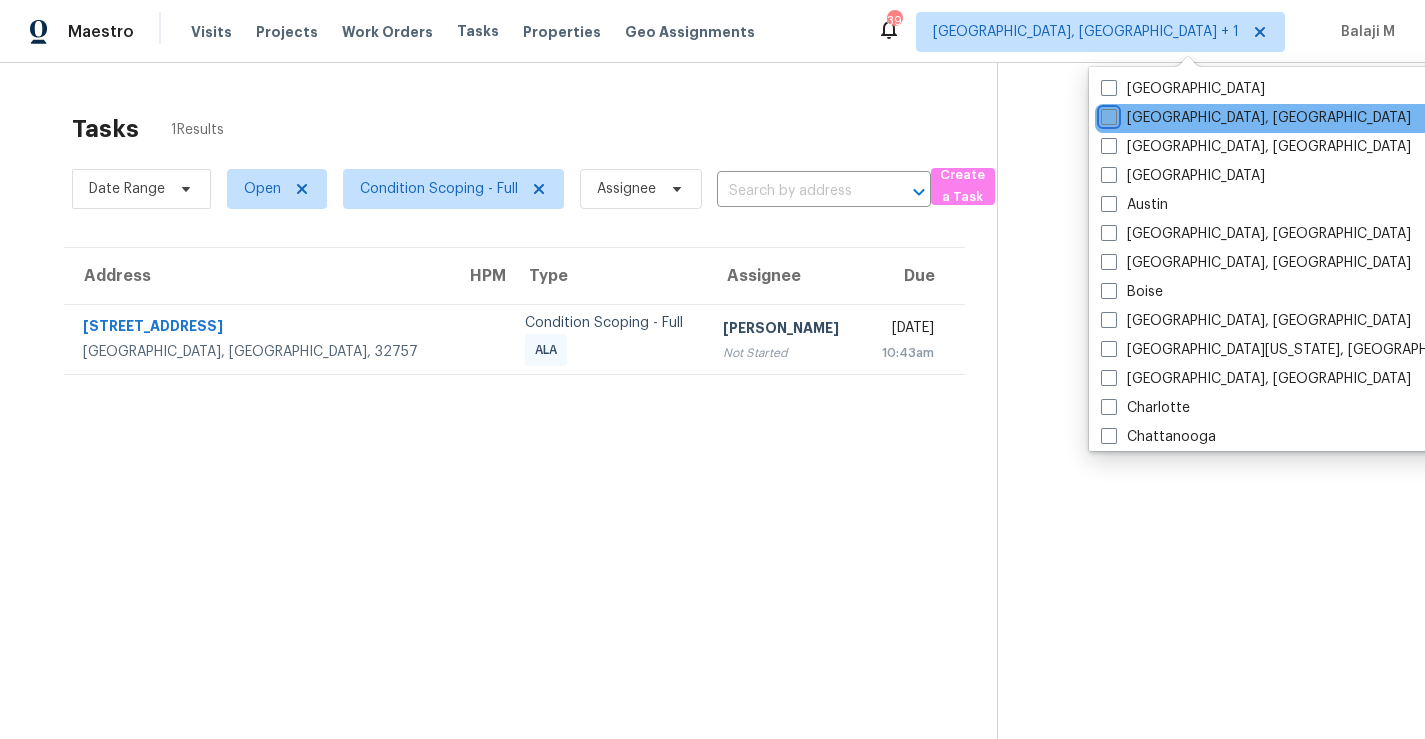 checkbox on "false" 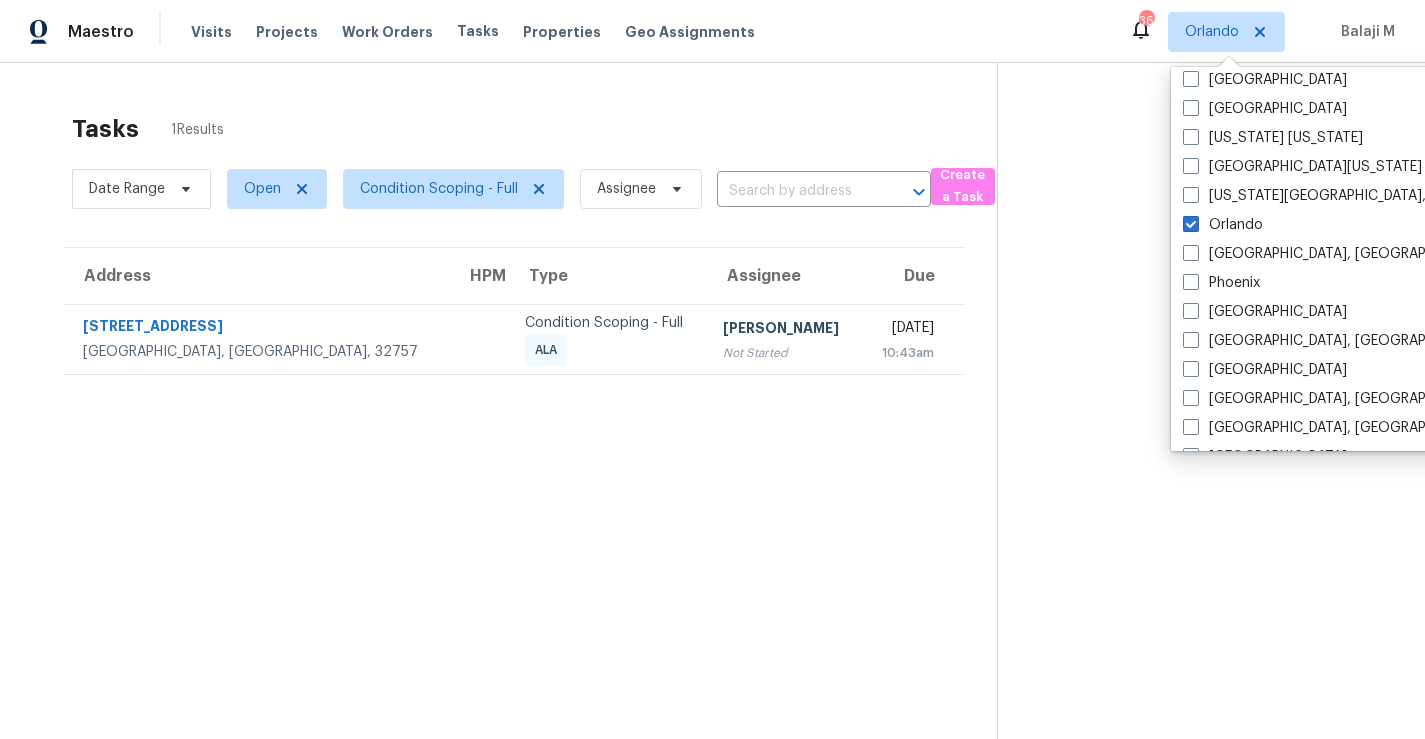 scroll, scrollTop: 1056, scrollLeft: 0, axis: vertical 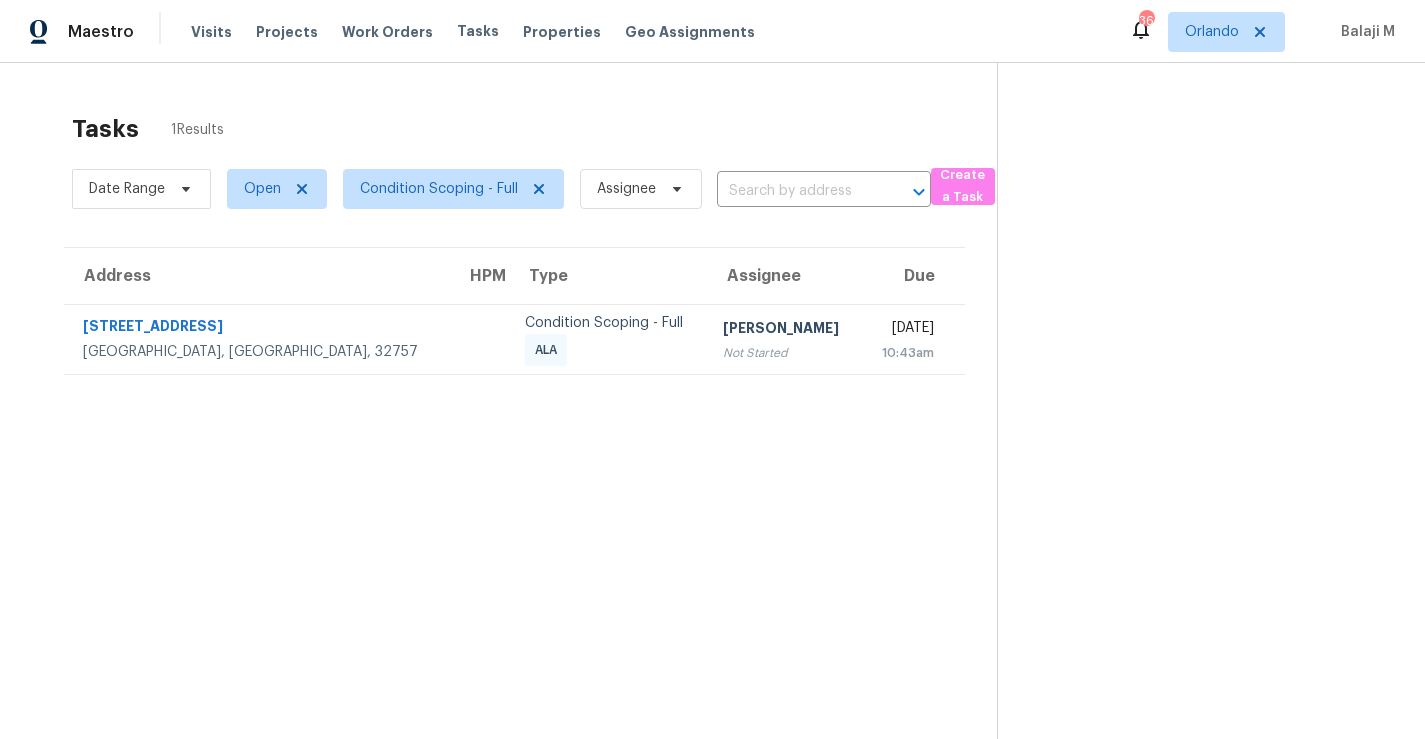 click at bounding box center (1195, 432) 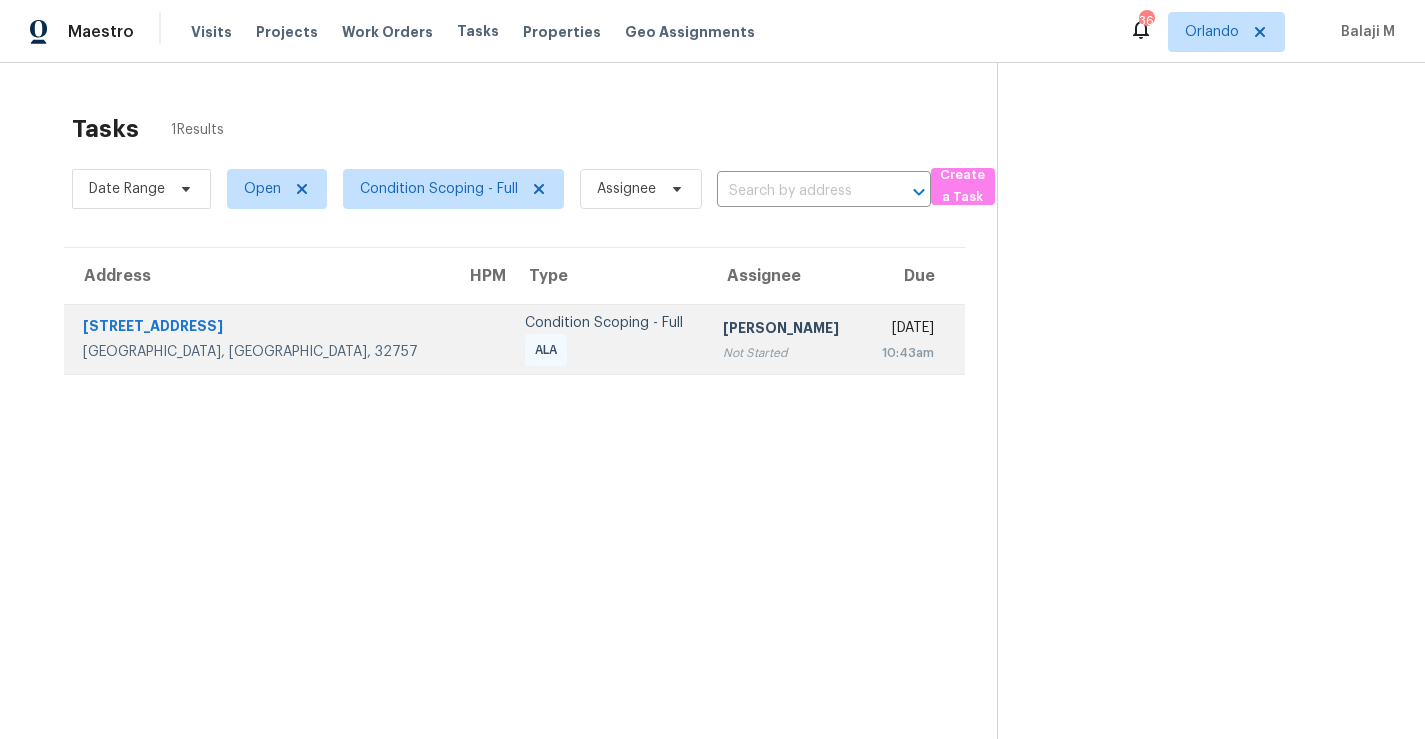 click on "10:43am" at bounding box center (906, 353) 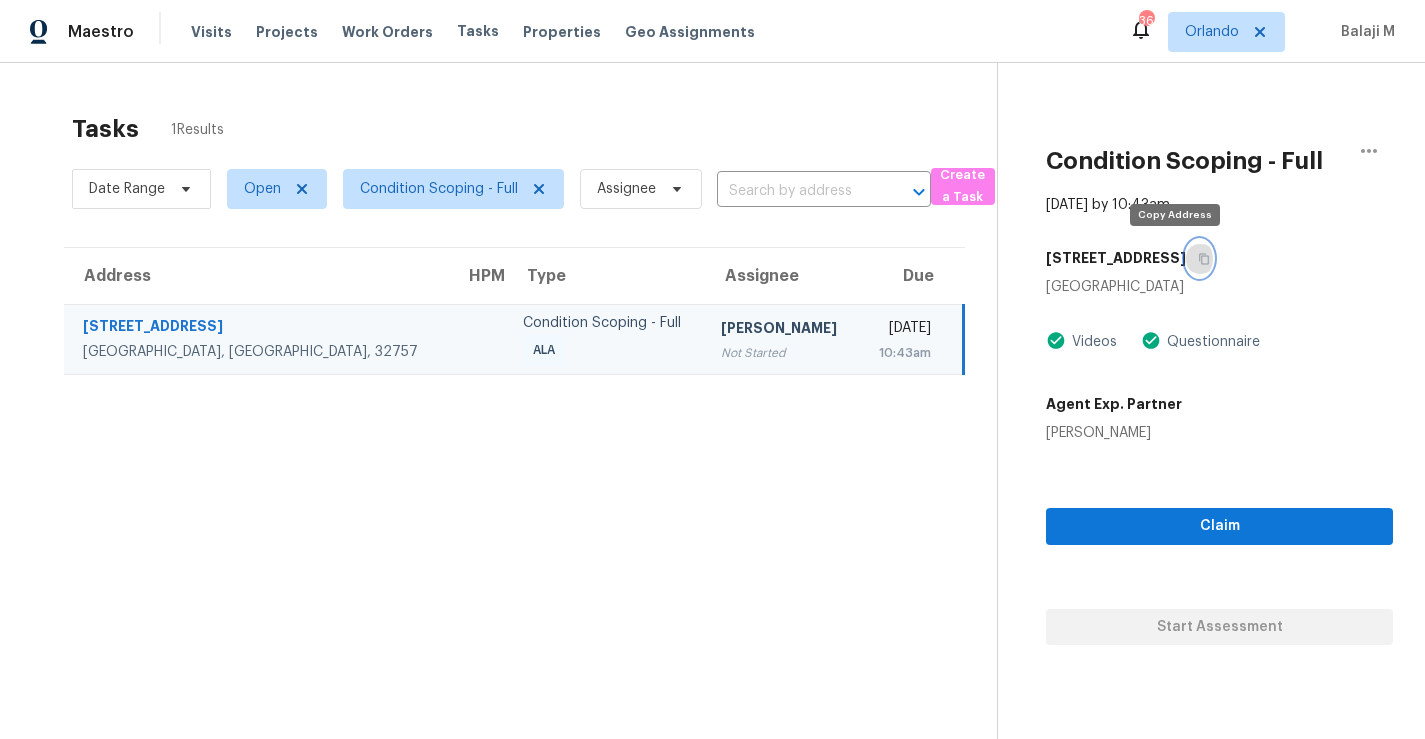 click 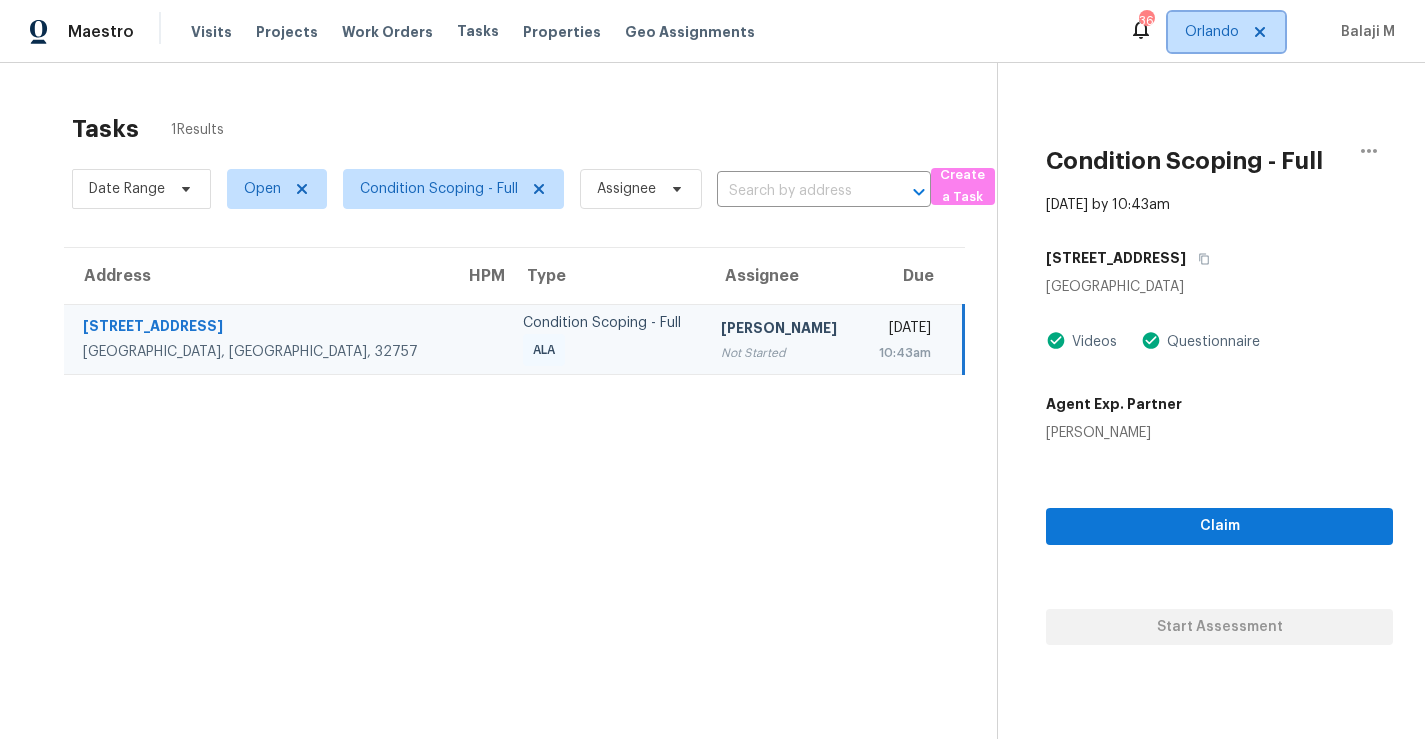 click on "Orlando" at bounding box center [1212, 32] 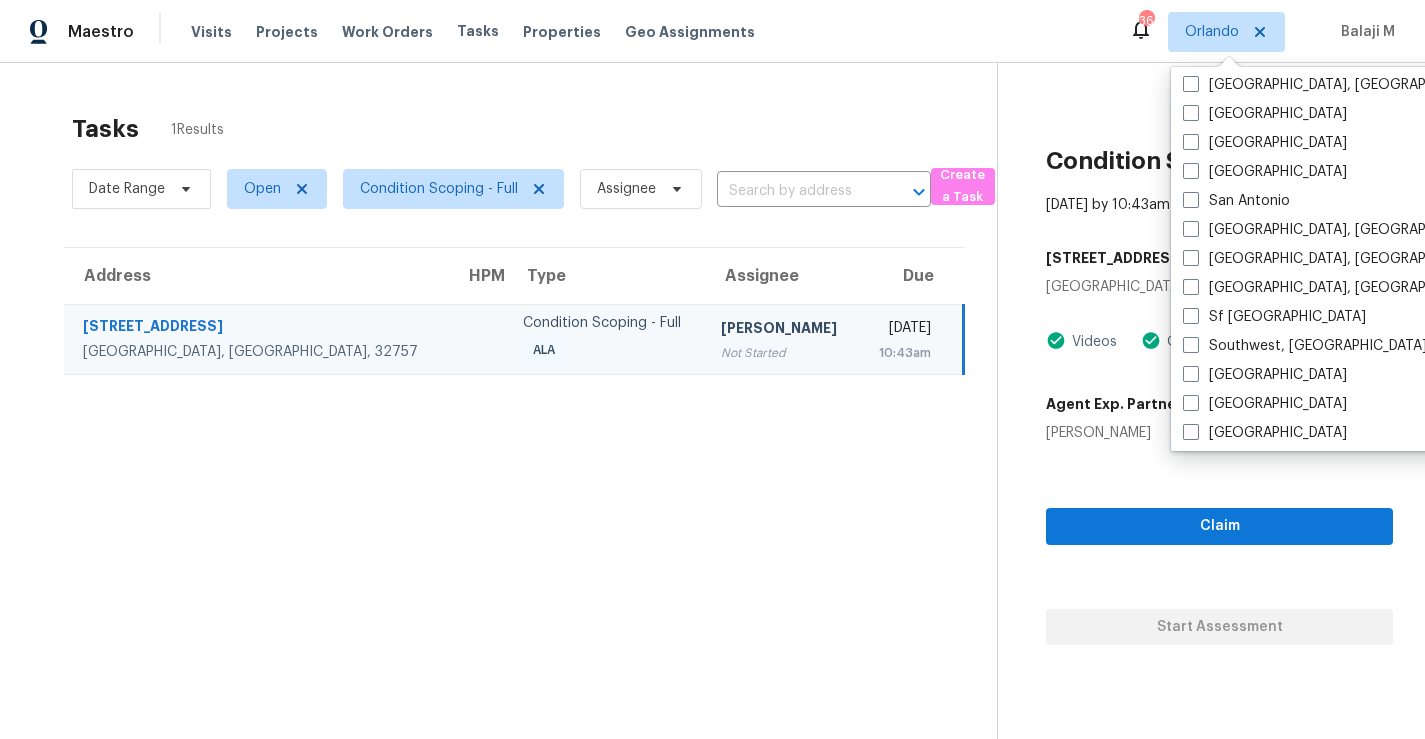 scroll, scrollTop: 1401, scrollLeft: 0, axis: vertical 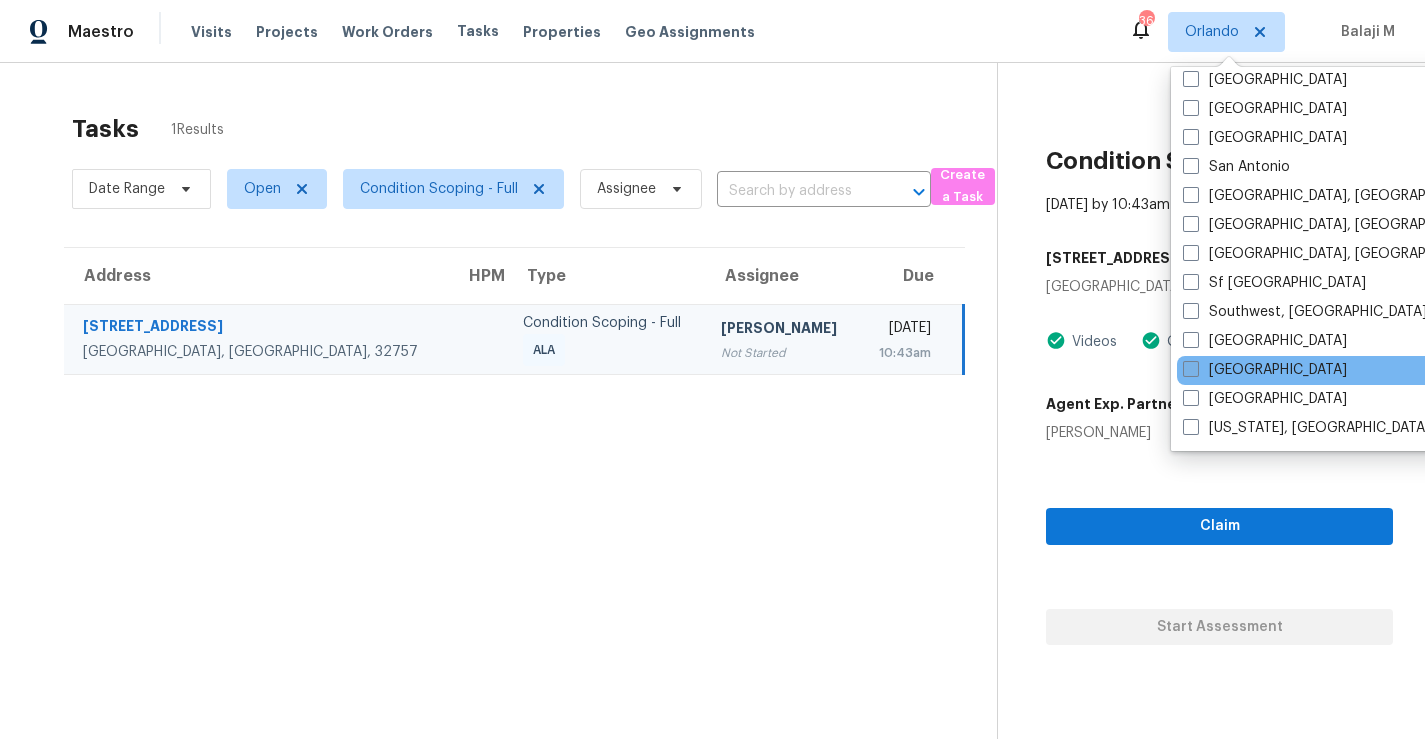 click on "Tampa" at bounding box center [1265, 370] 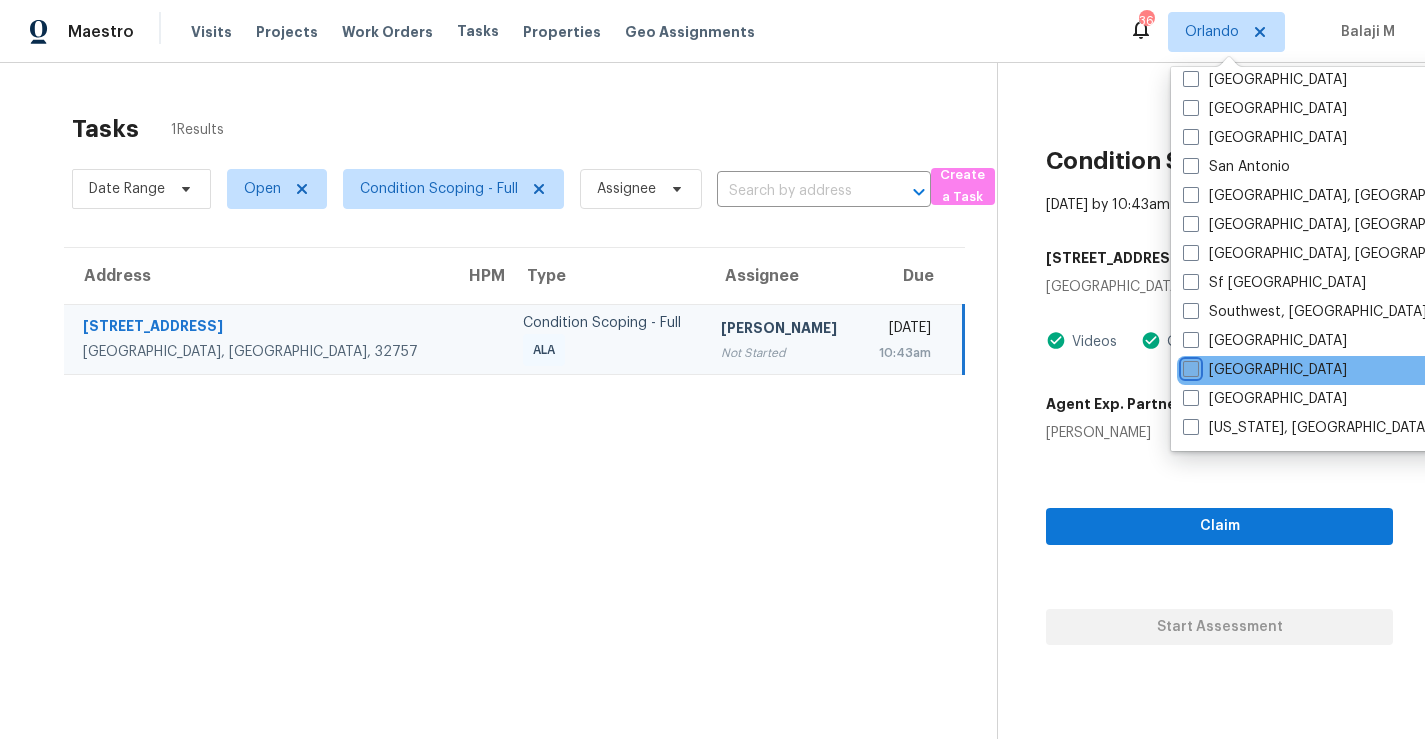 click on "Tampa" at bounding box center (1189, 366) 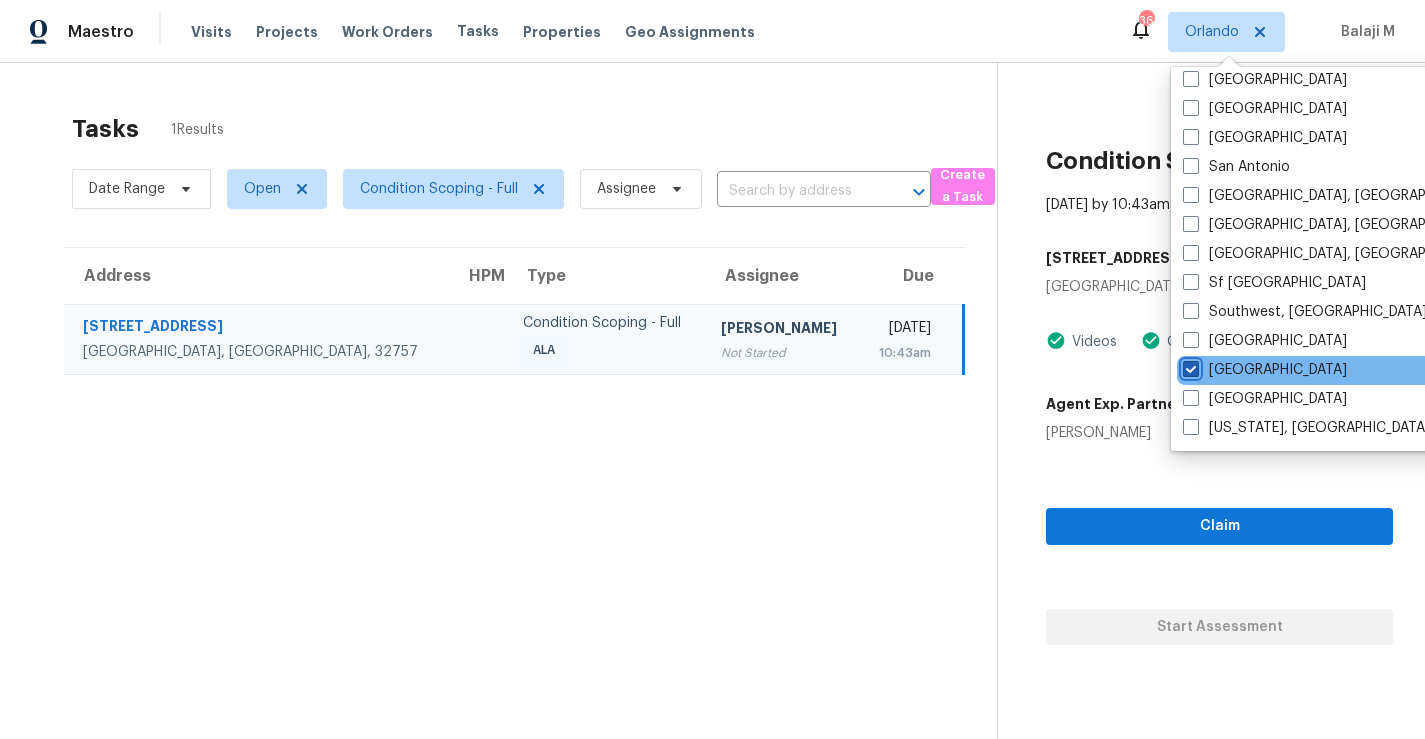 checkbox on "true" 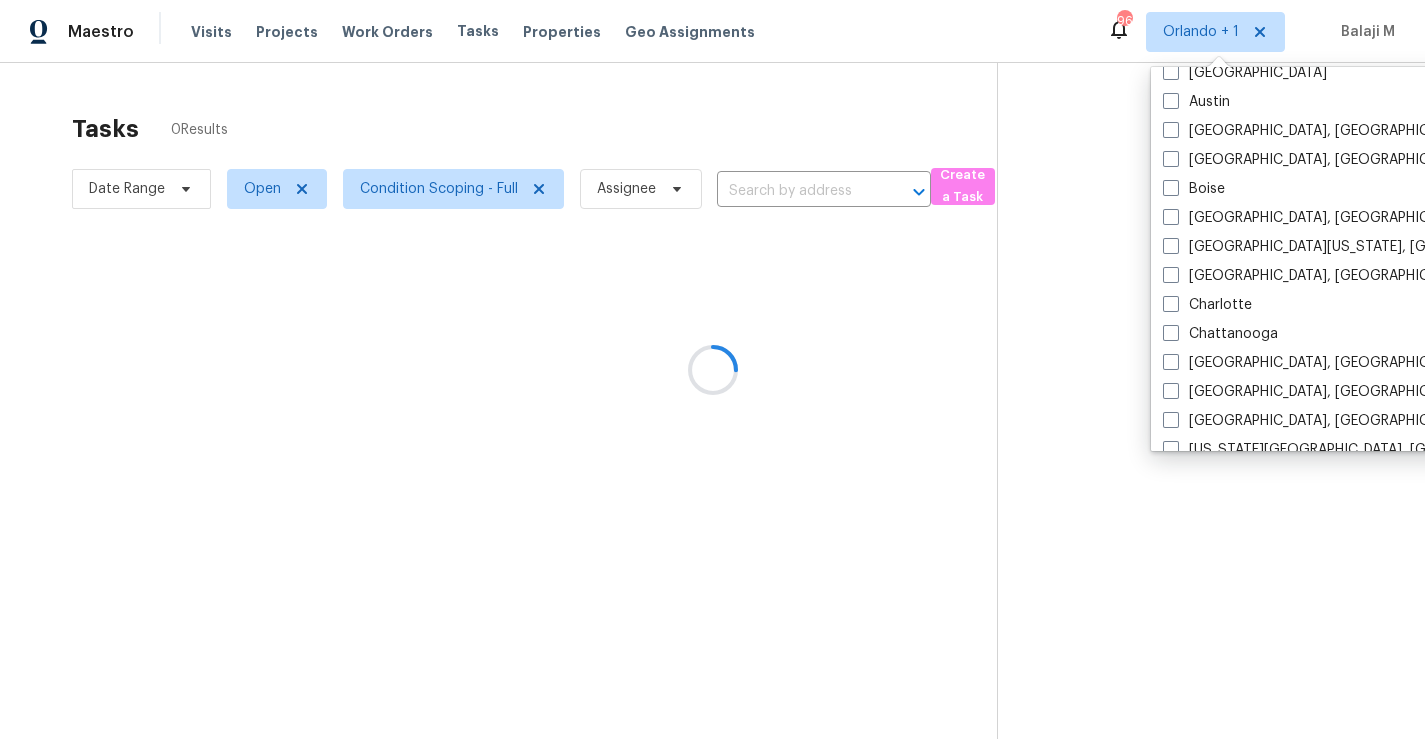 scroll, scrollTop: 0, scrollLeft: 0, axis: both 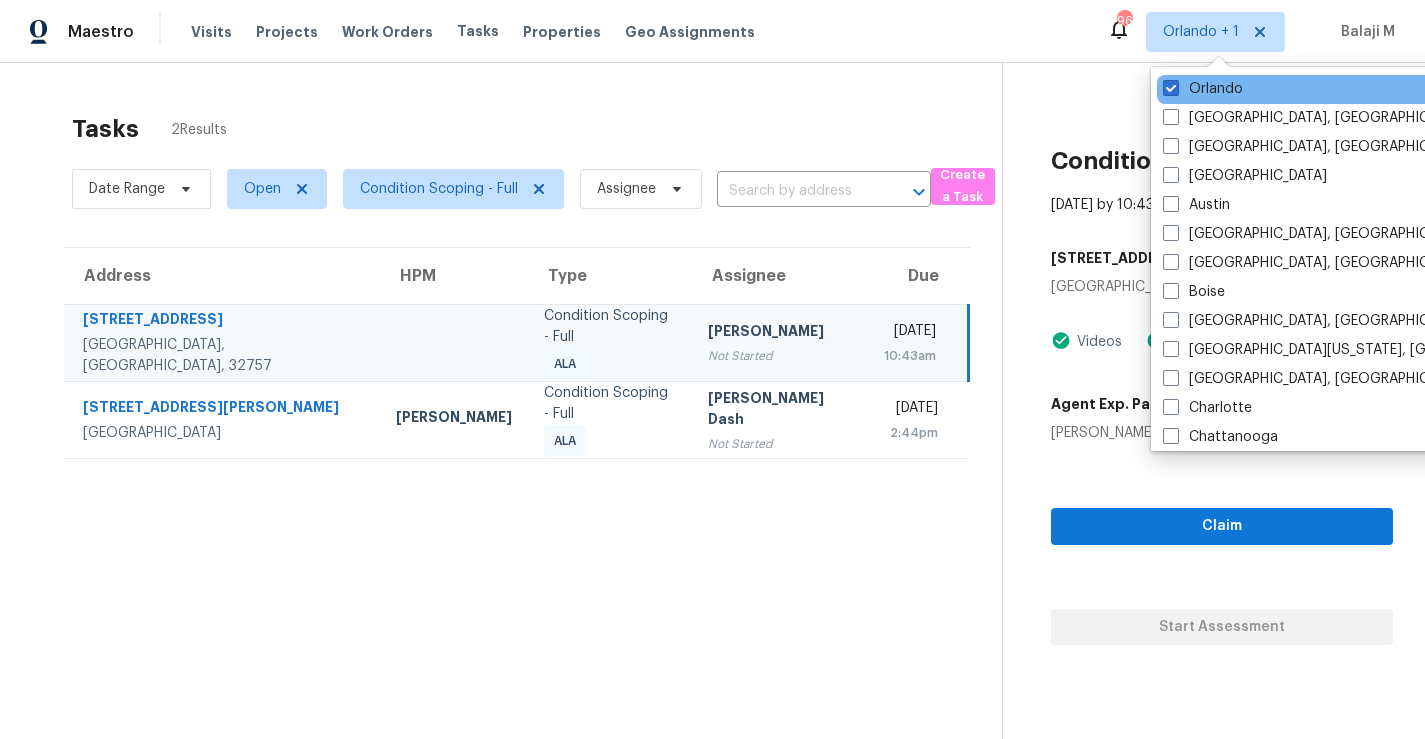 click on "Orlando" at bounding box center (1358, 89) 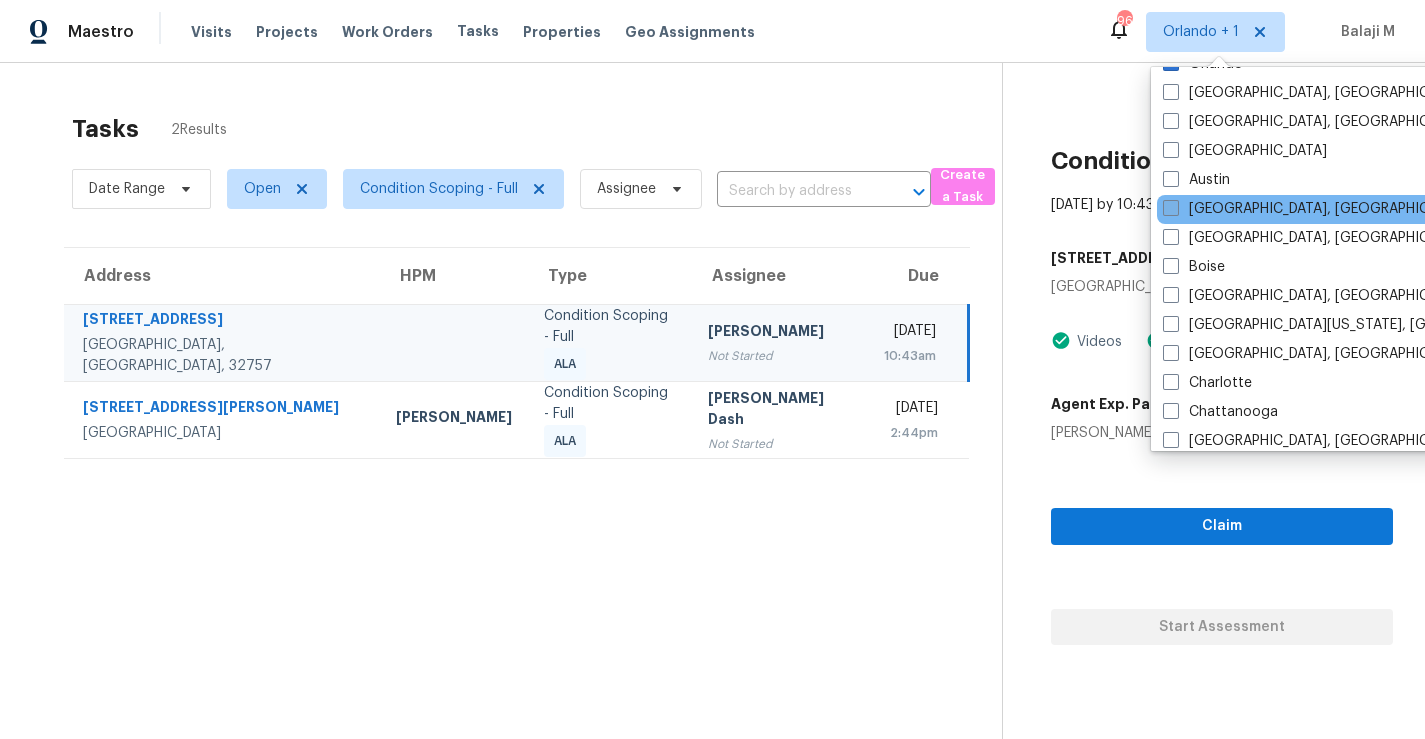 scroll, scrollTop: 0, scrollLeft: 0, axis: both 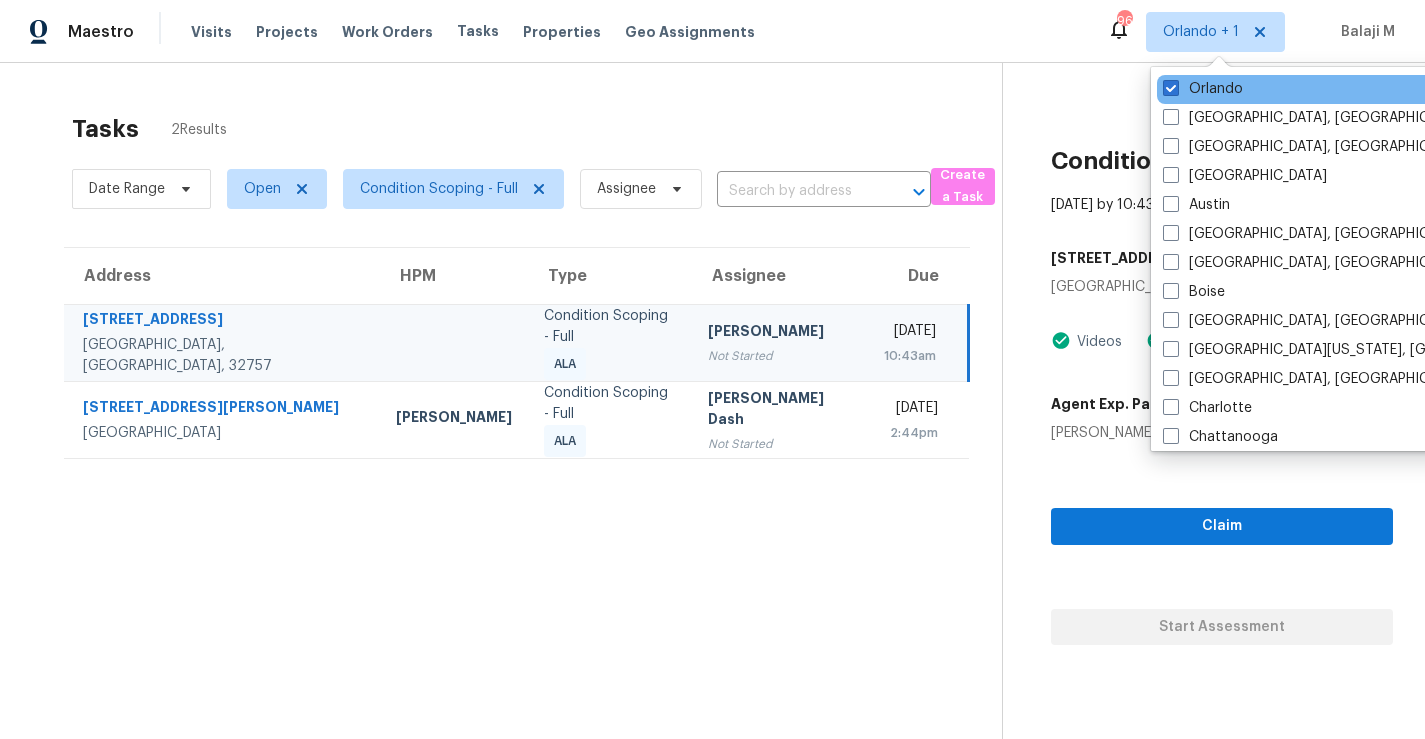 click on "Orlando" at bounding box center [1358, 89] 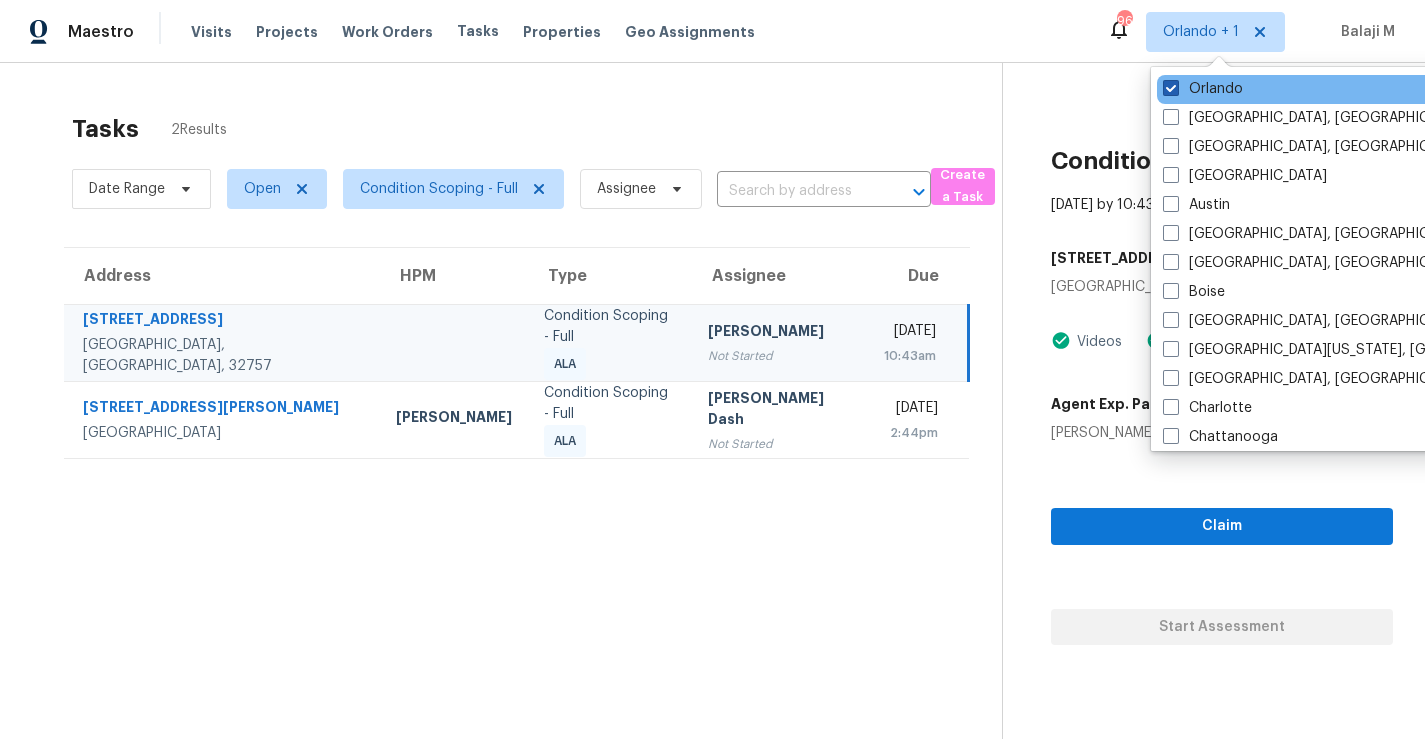 click on "Orlando" at bounding box center [1203, 89] 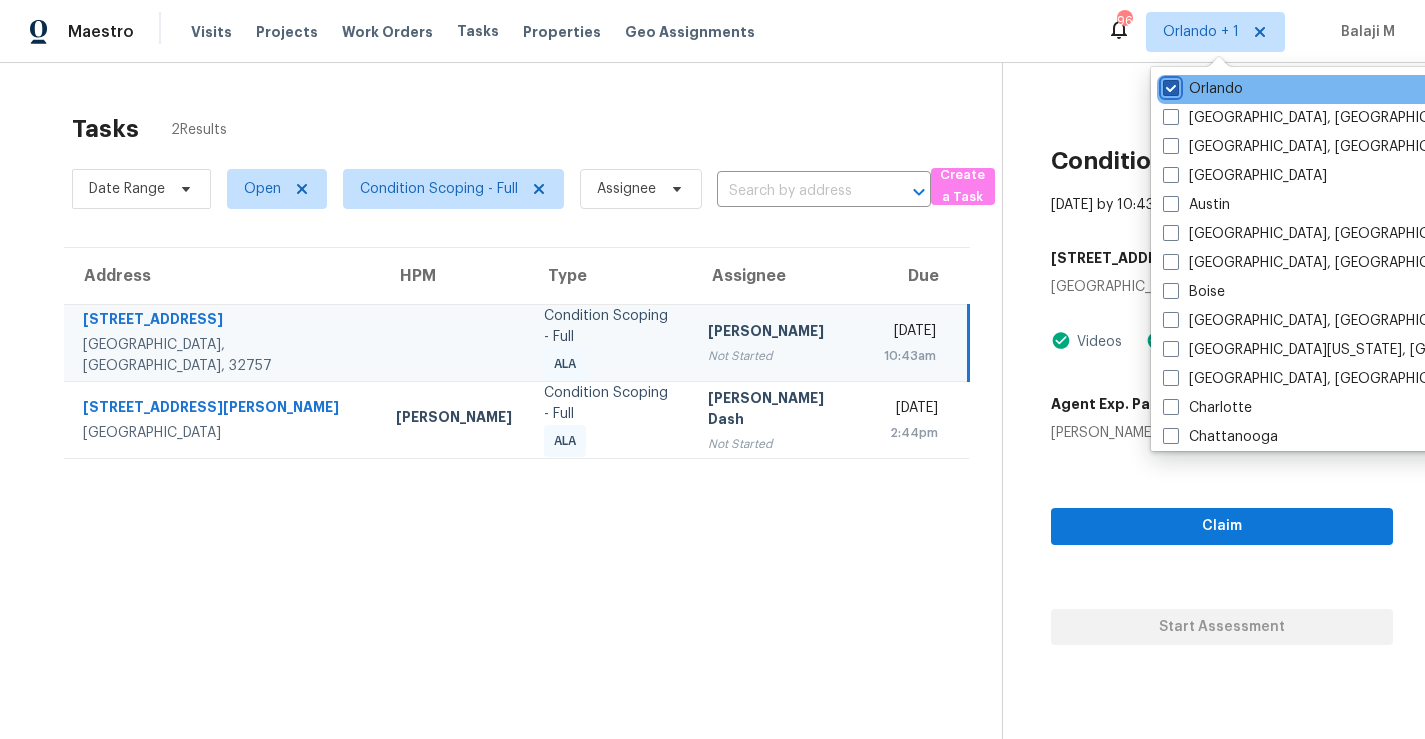 click on "Orlando" at bounding box center (1169, 85) 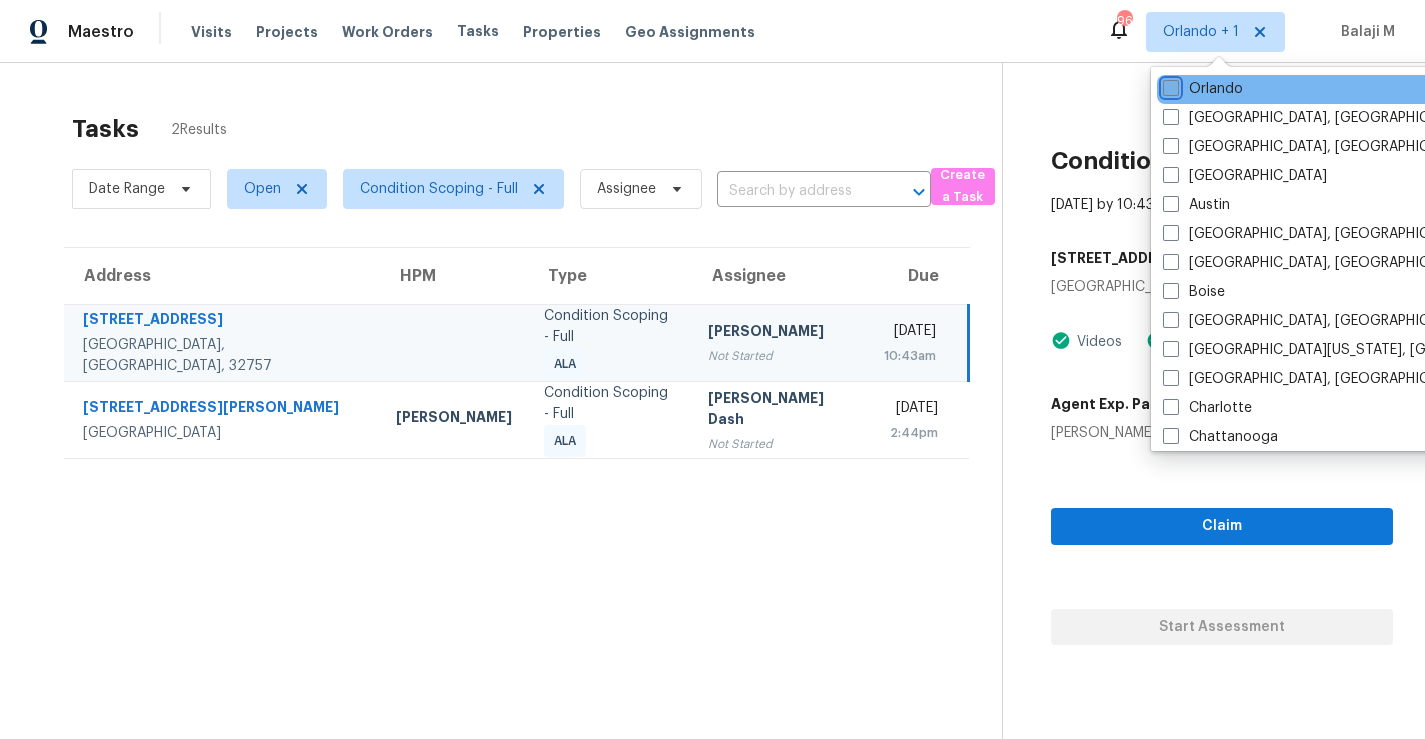 checkbox on "false" 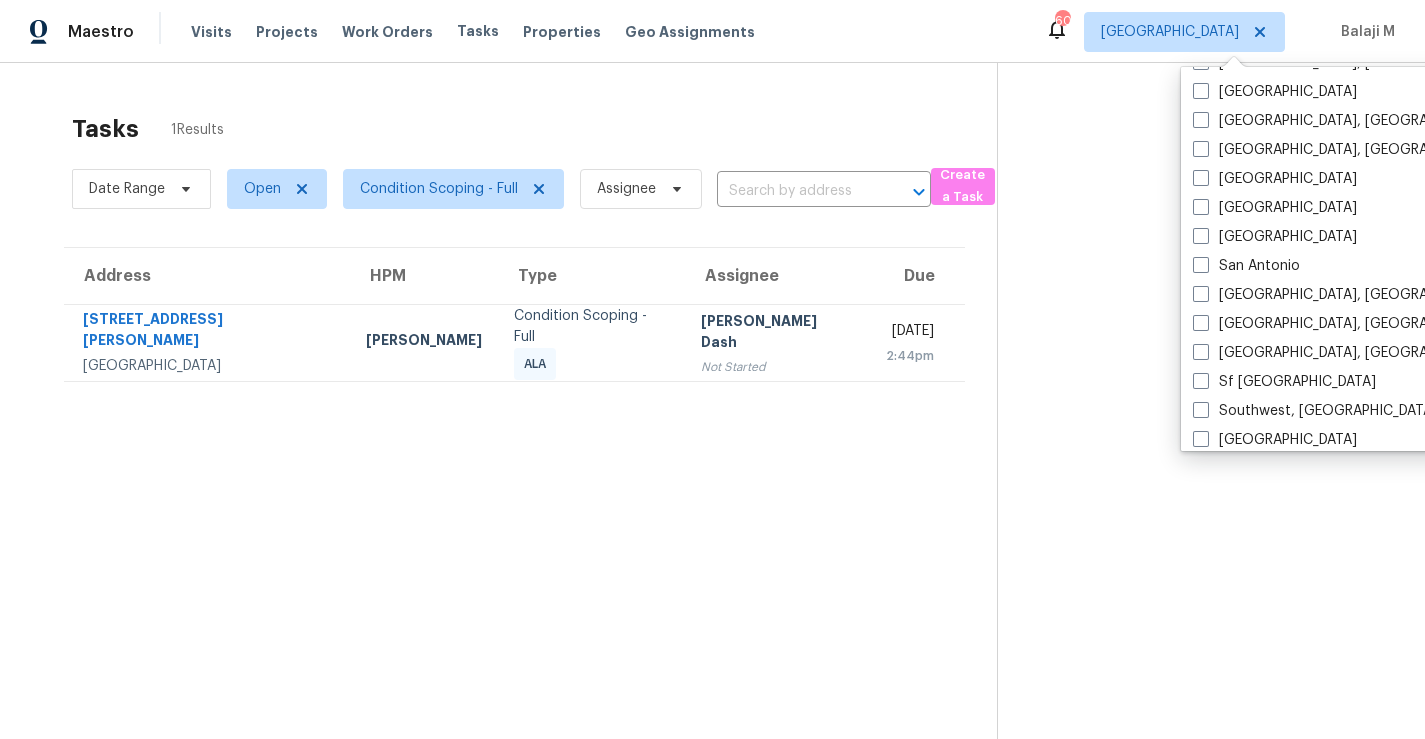 scroll, scrollTop: 1401, scrollLeft: 0, axis: vertical 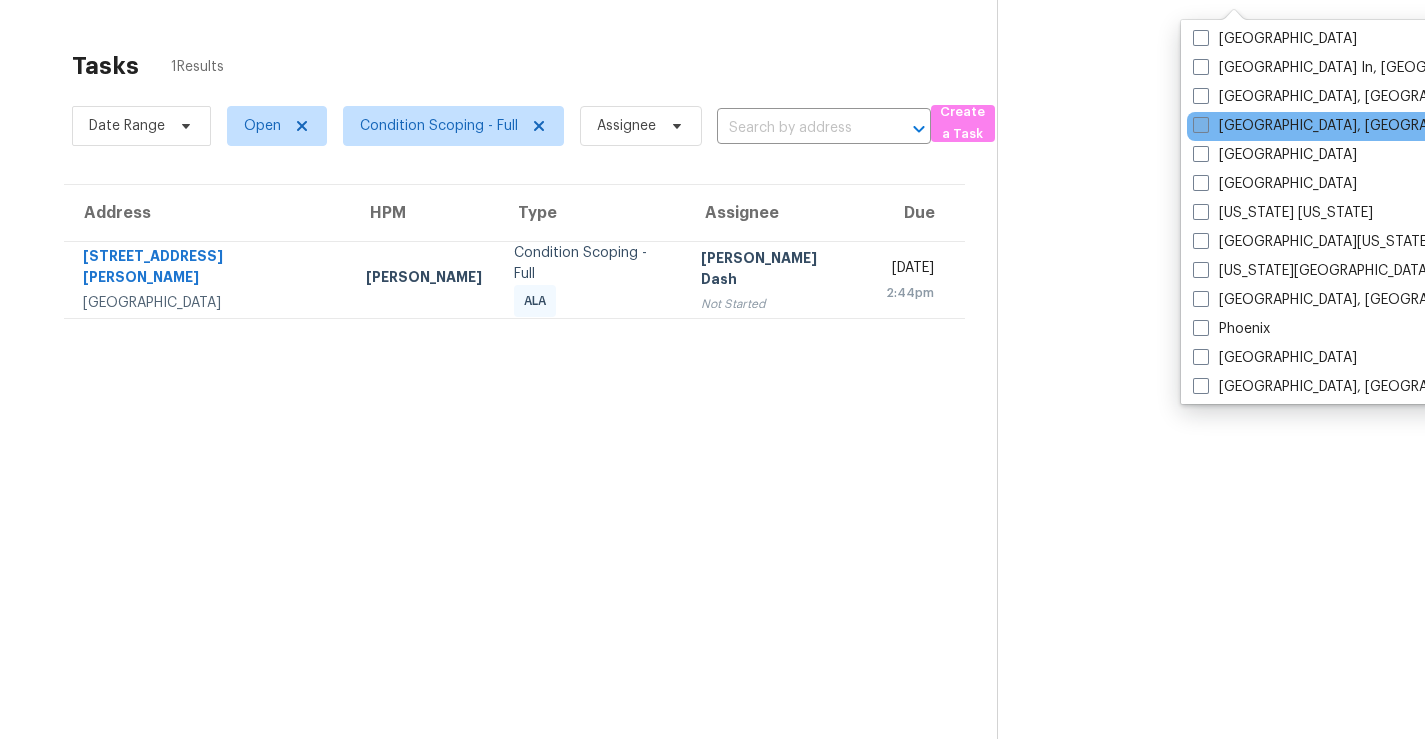 click on "Miami, FL" at bounding box center (1348, 126) 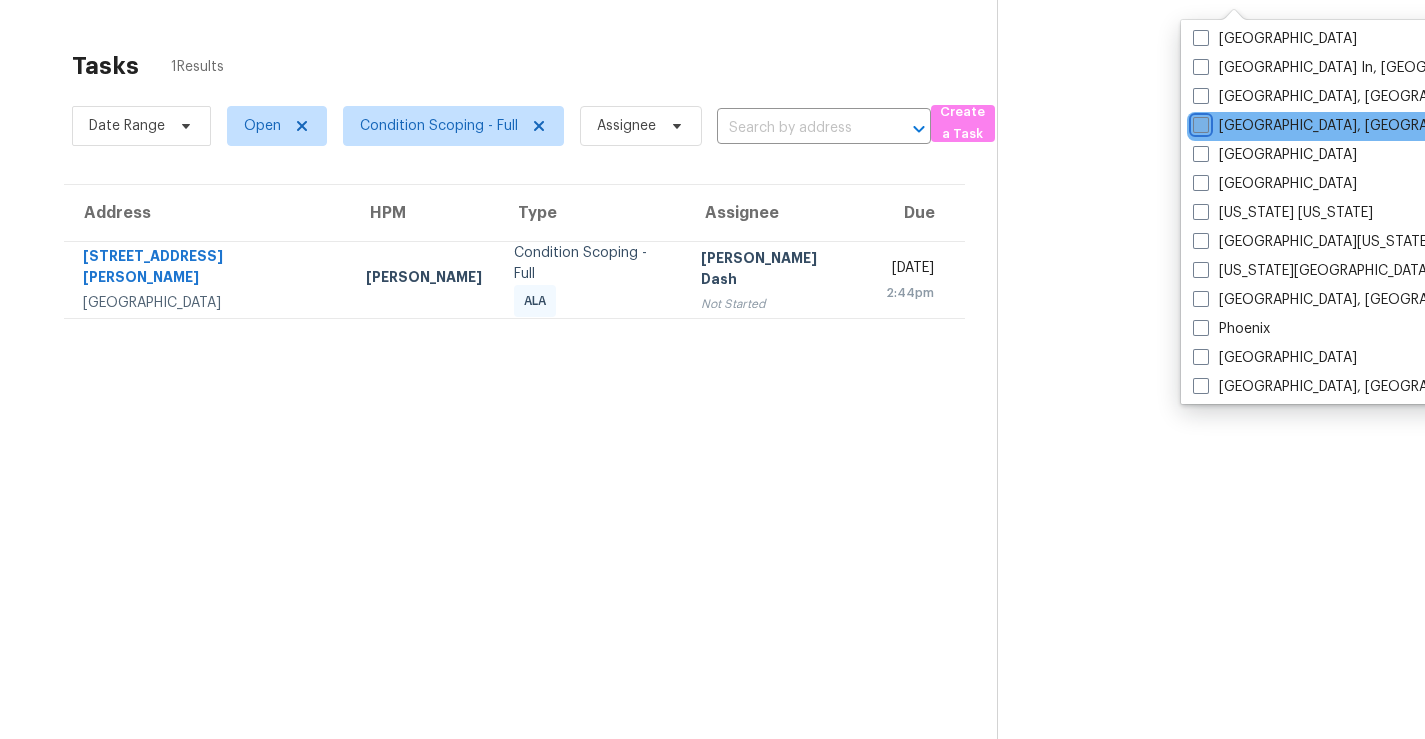 click on "Miami, FL" at bounding box center [1199, 122] 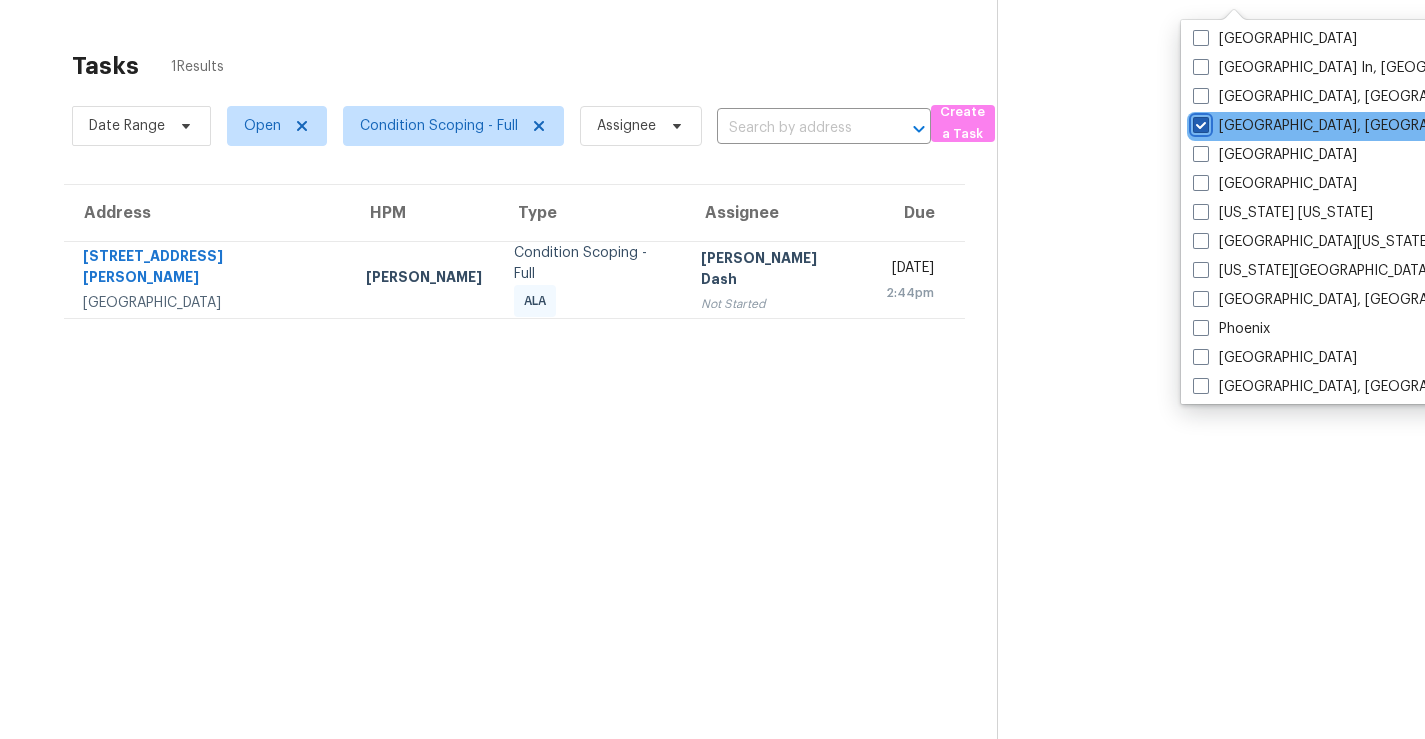 checkbox on "true" 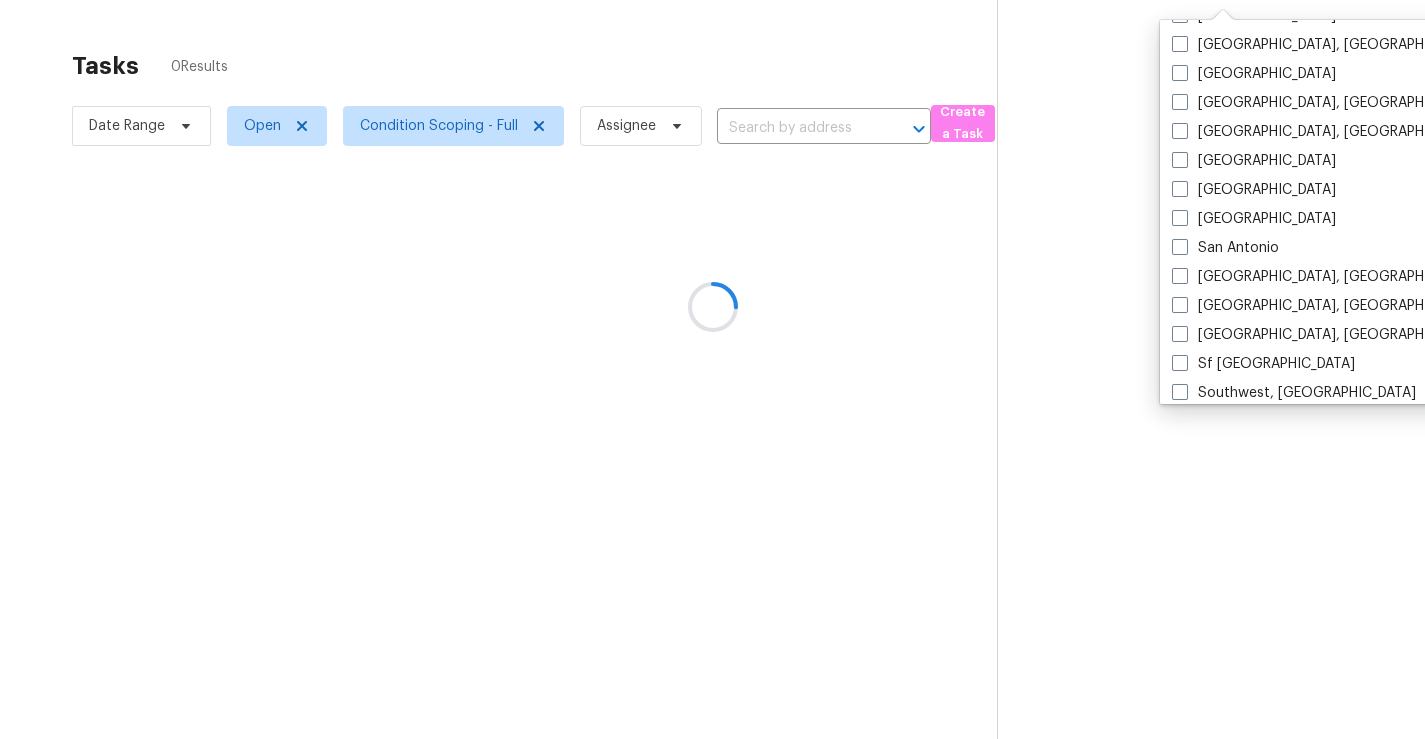 scroll, scrollTop: 1401, scrollLeft: 0, axis: vertical 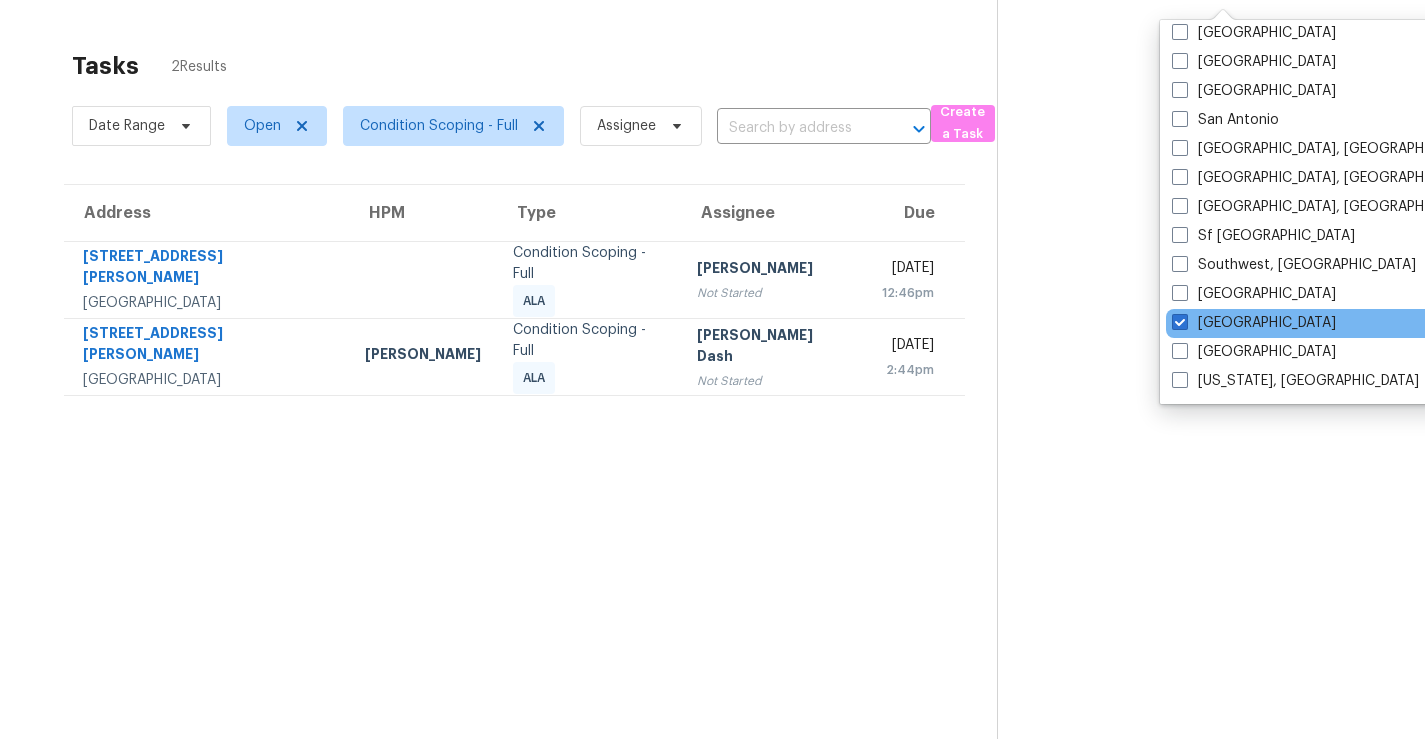 click on "Tampa" at bounding box center (1367, 323) 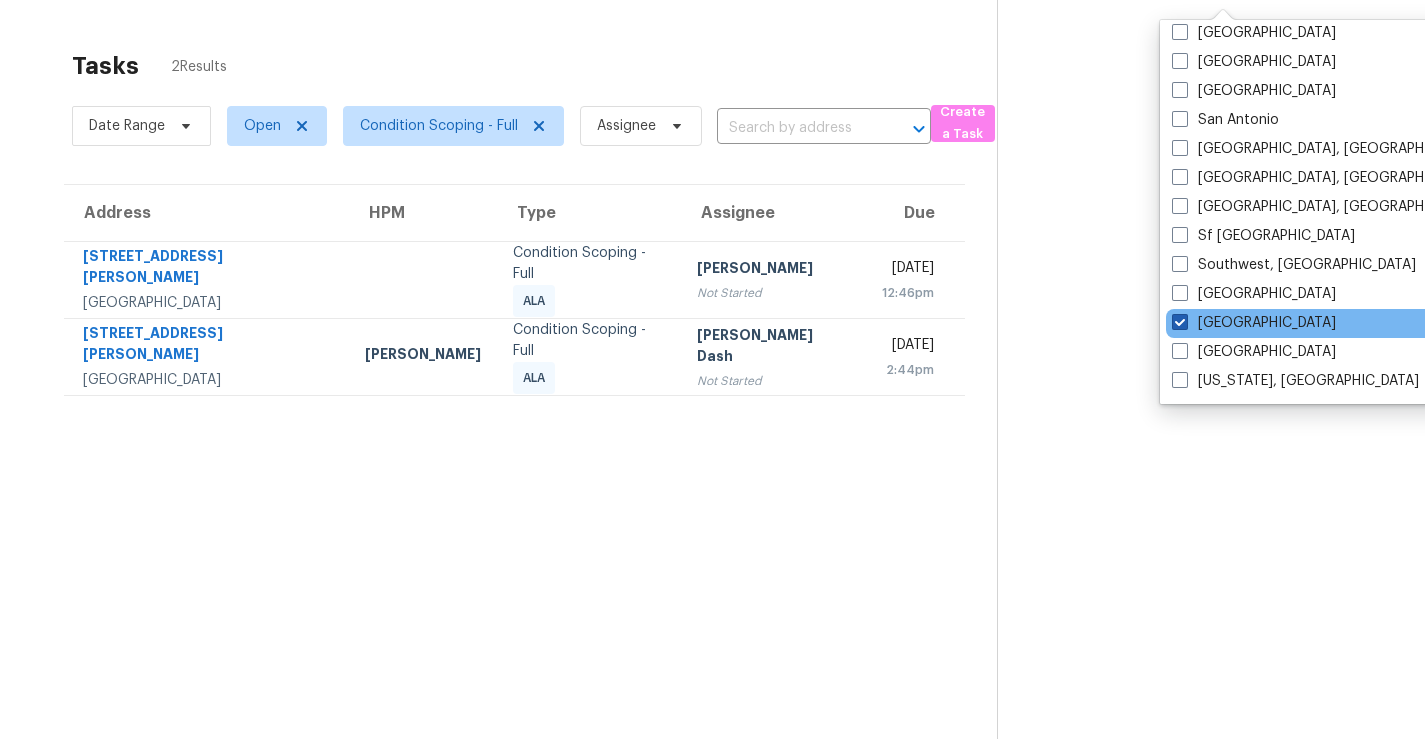 click at bounding box center [1180, 322] 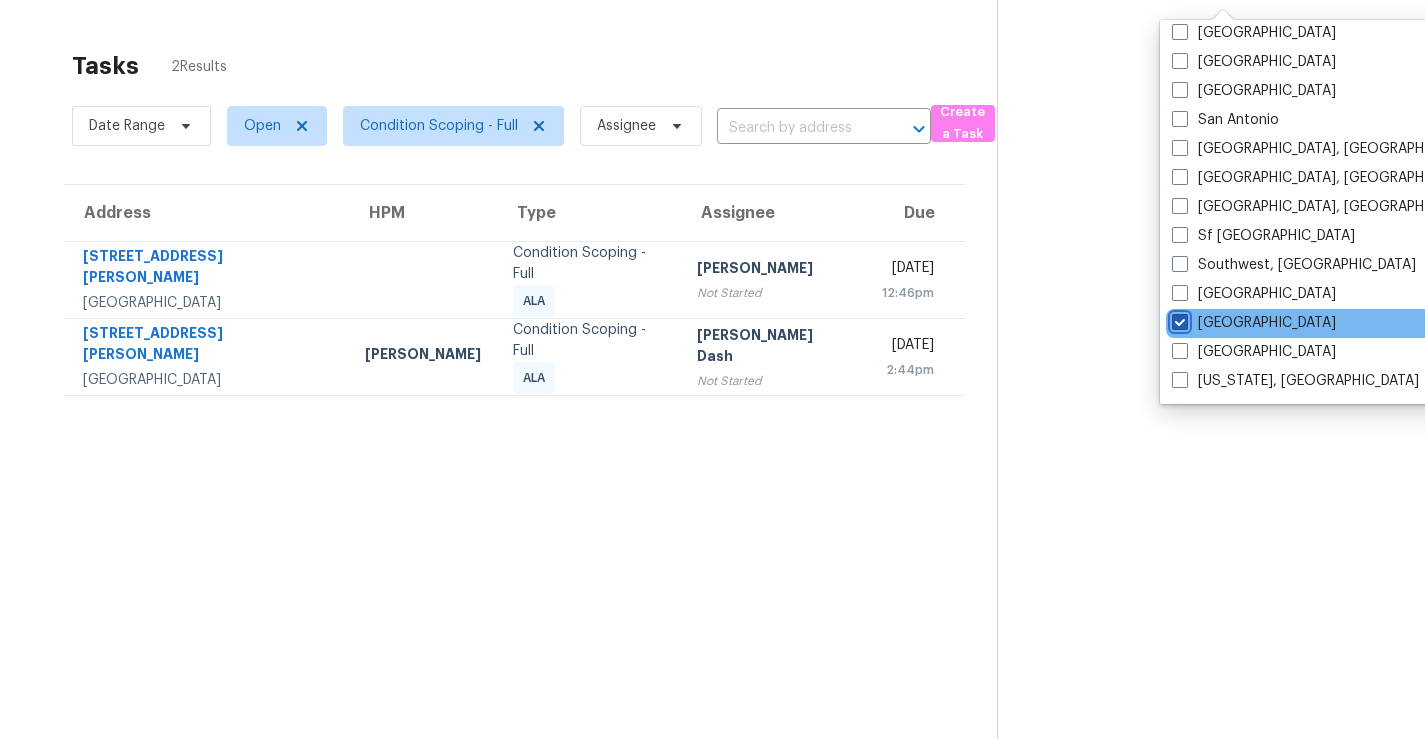 click on "Tampa" at bounding box center [1178, 319] 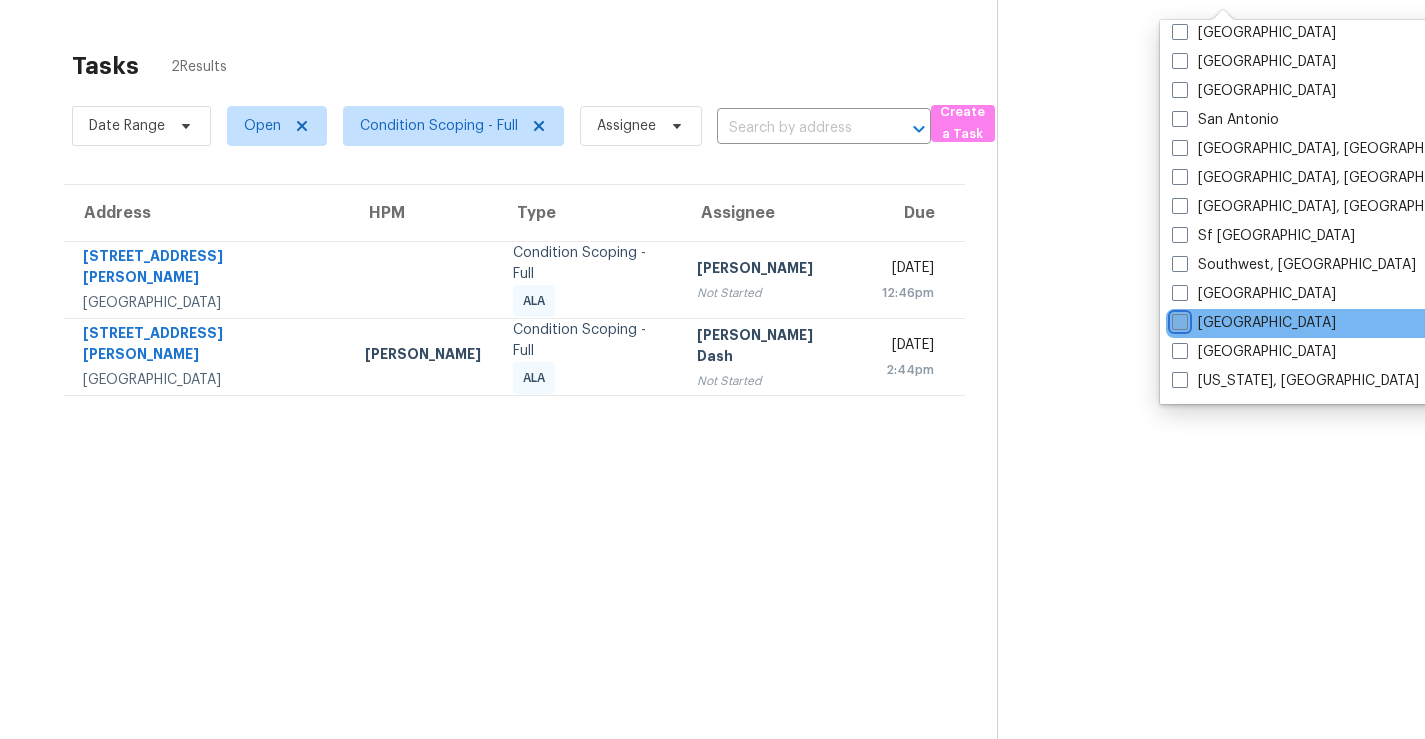checkbox on "false" 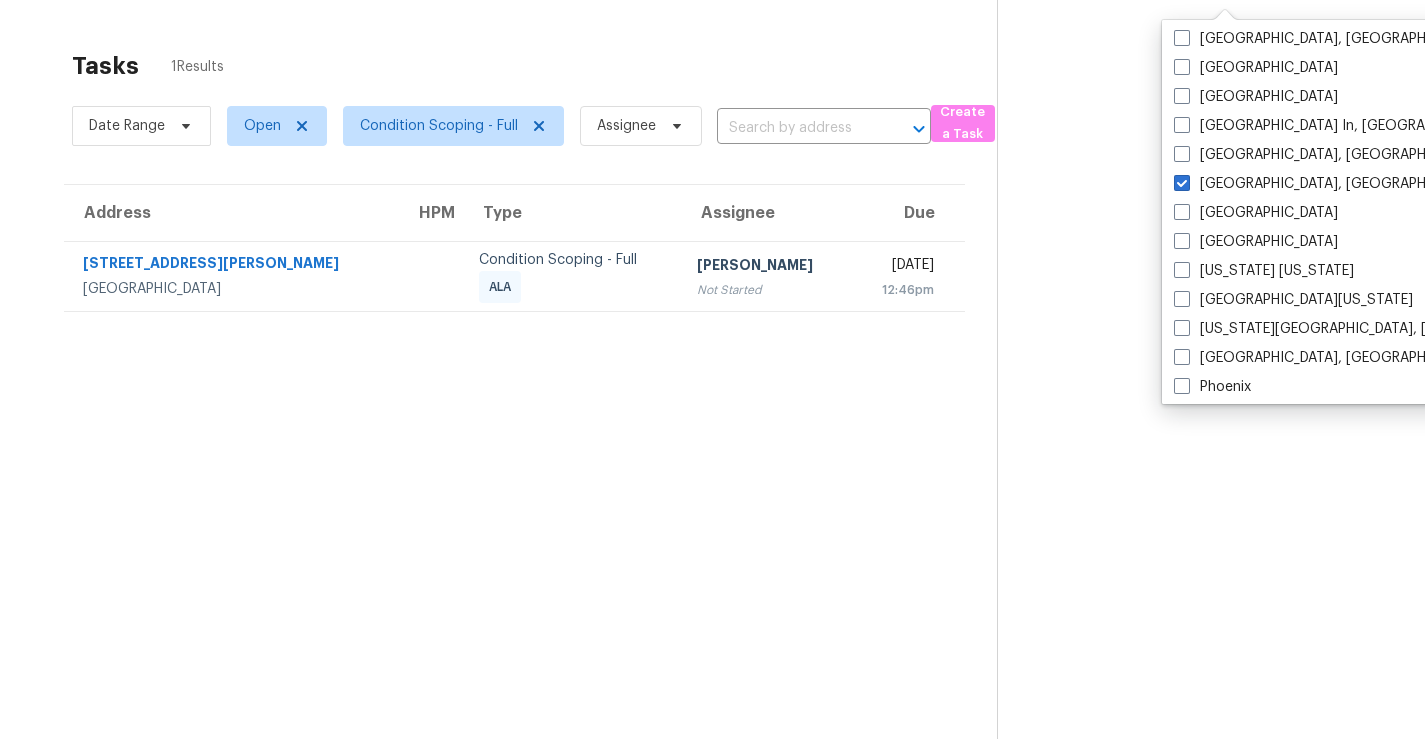 scroll, scrollTop: 865, scrollLeft: 0, axis: vertical 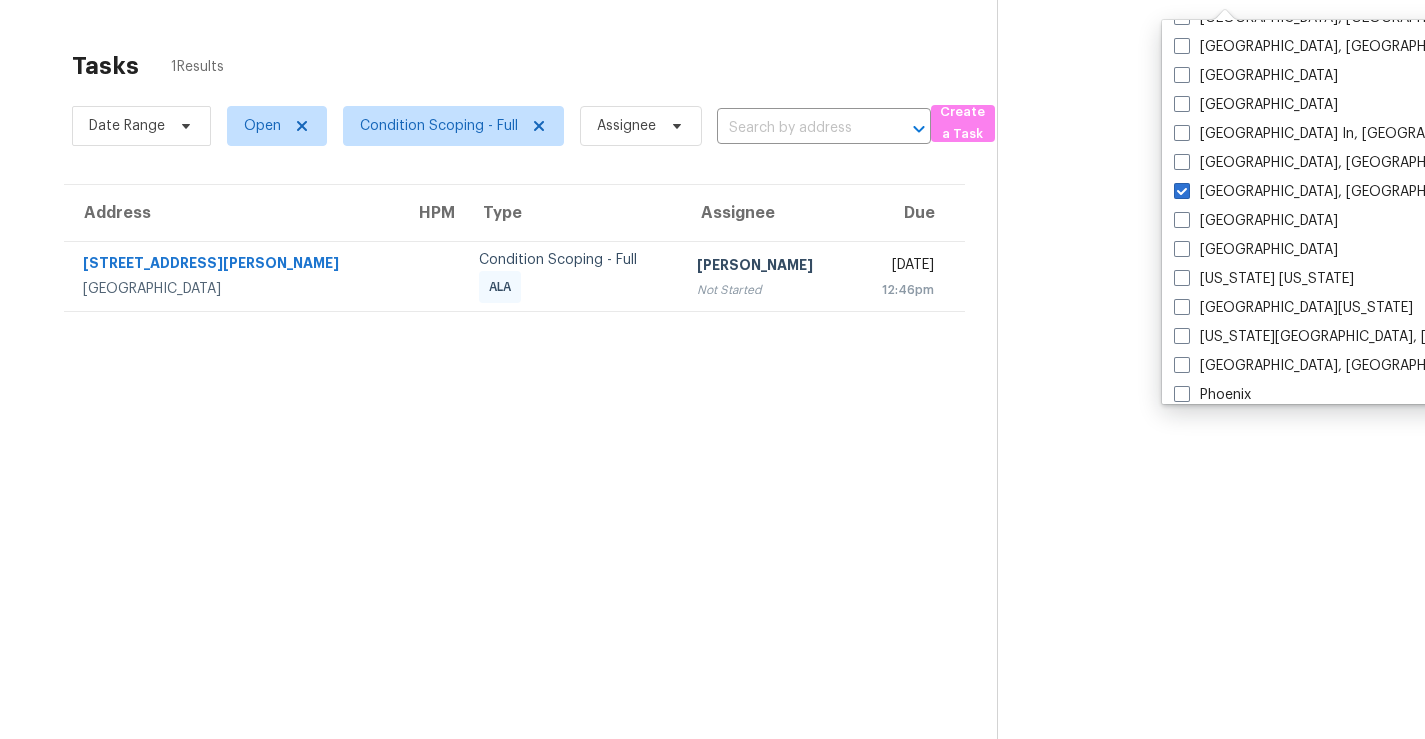 click at bounding box center (1195, 369) 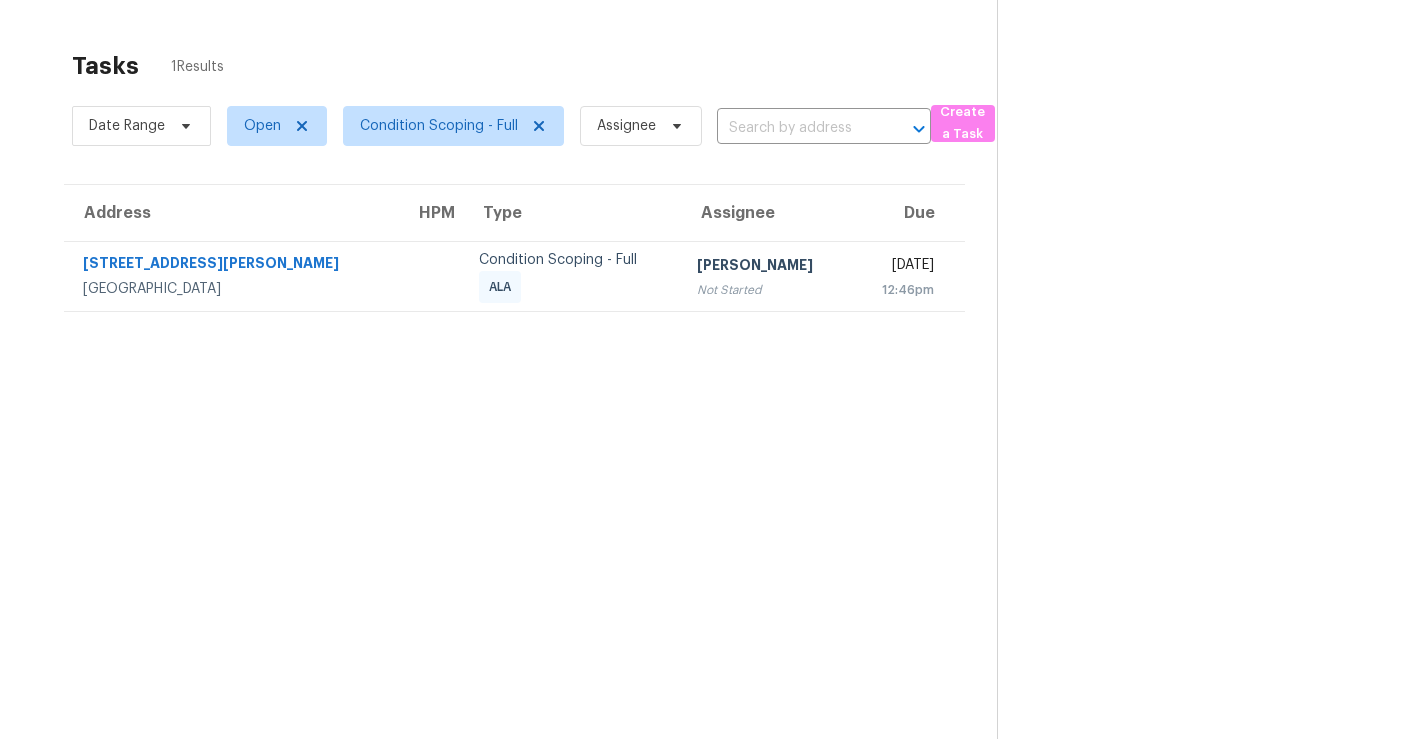 scroll, scrollTop: 0, scrollLeft: 0, axis: both 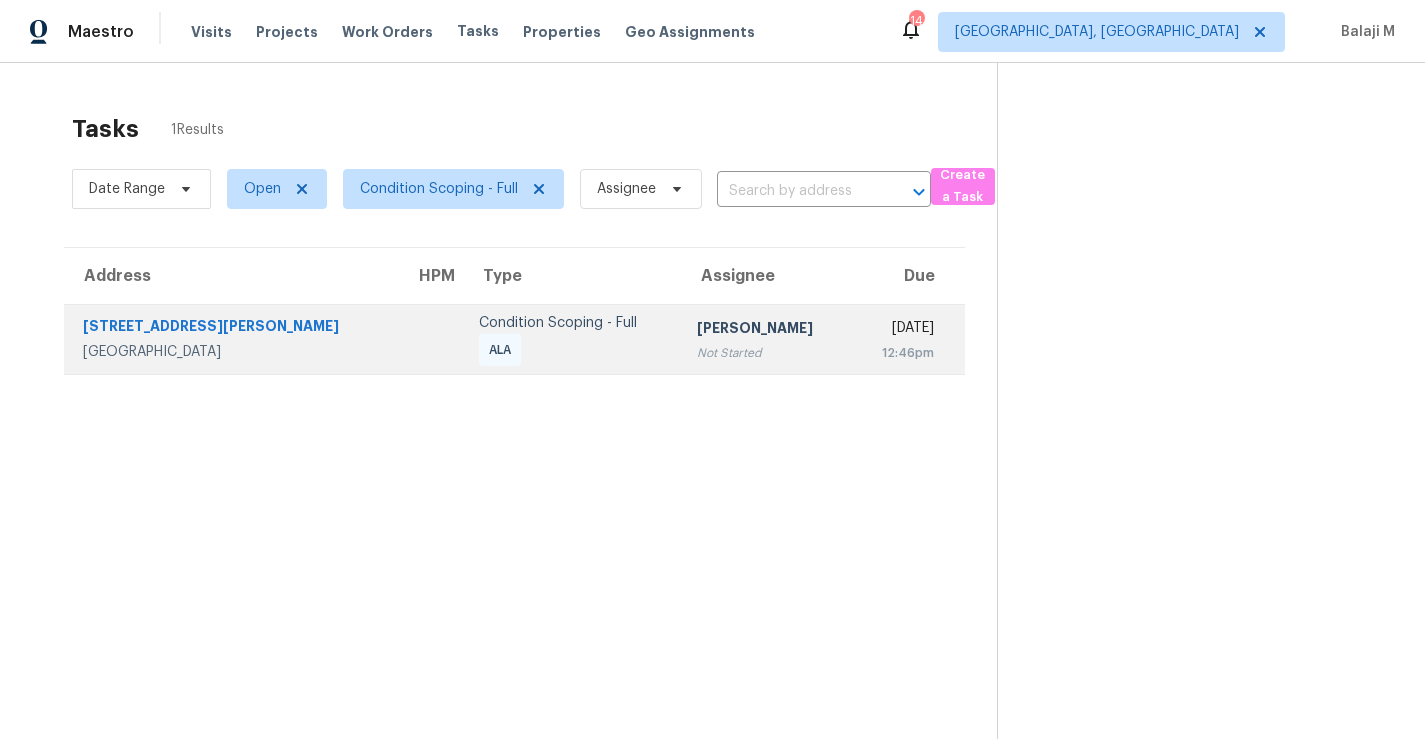 click on "Condition Scoping - Full ALA" at bounding box center (572, 339) 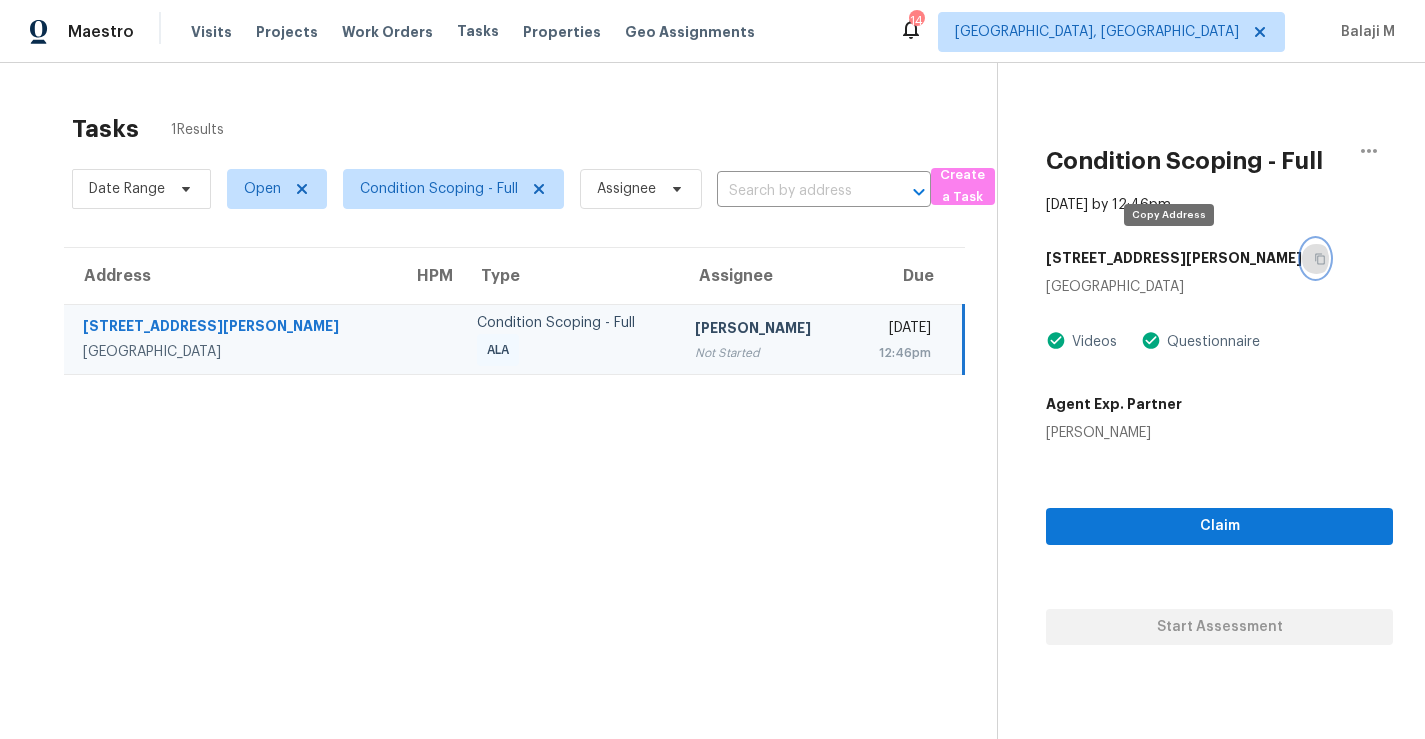 click 